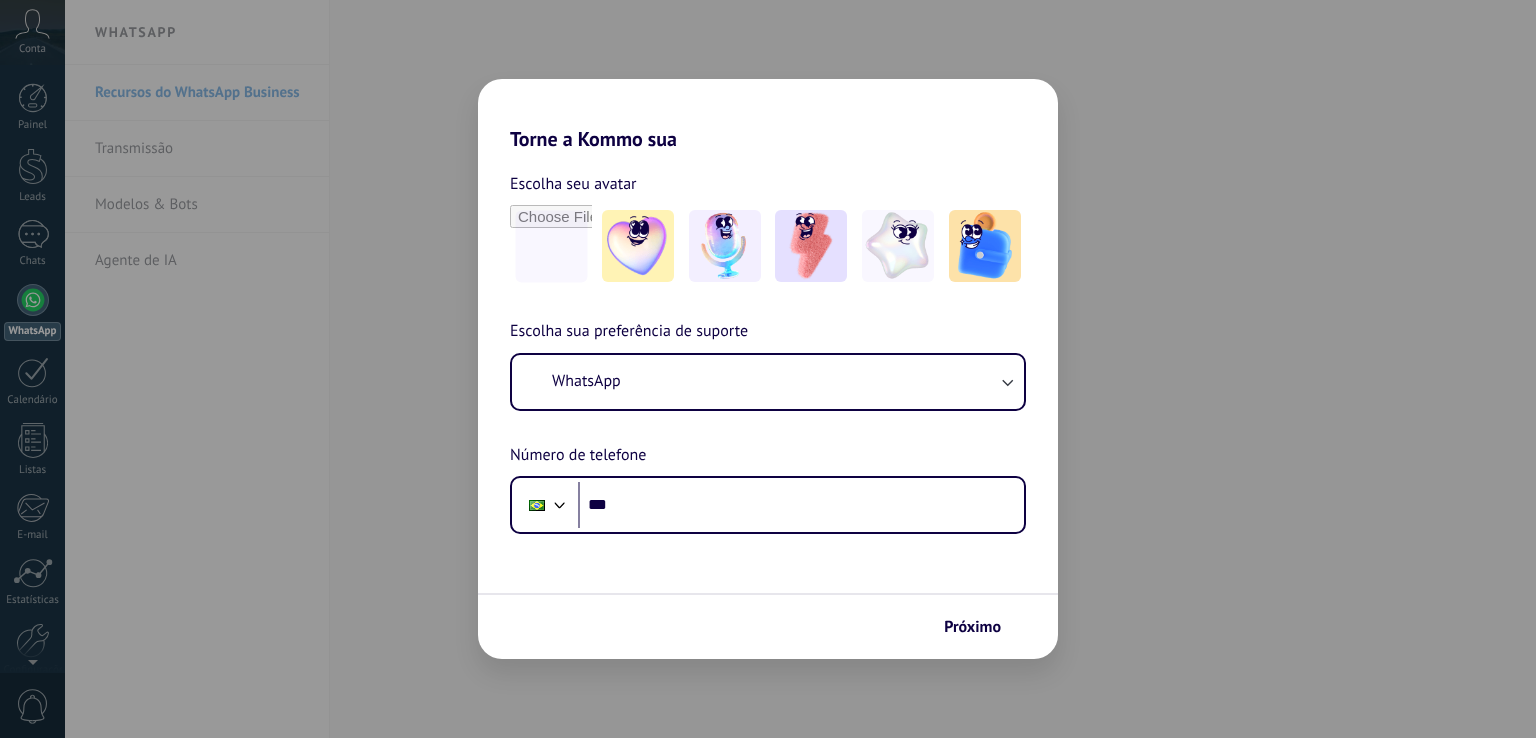 scroll, scrollTop: 0, scrollLeft: 0, axis: both 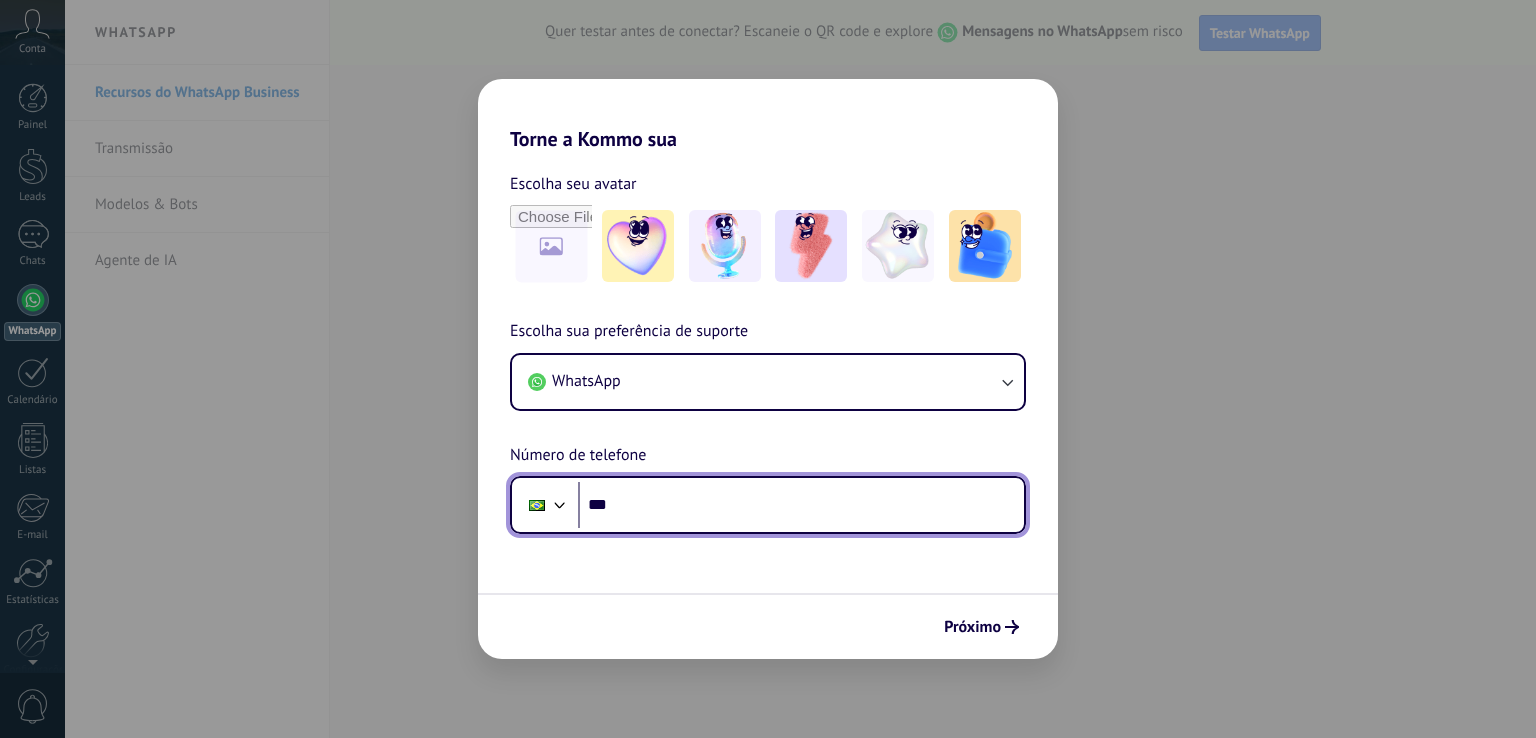 click on "***" at bounding box center [801, 505] 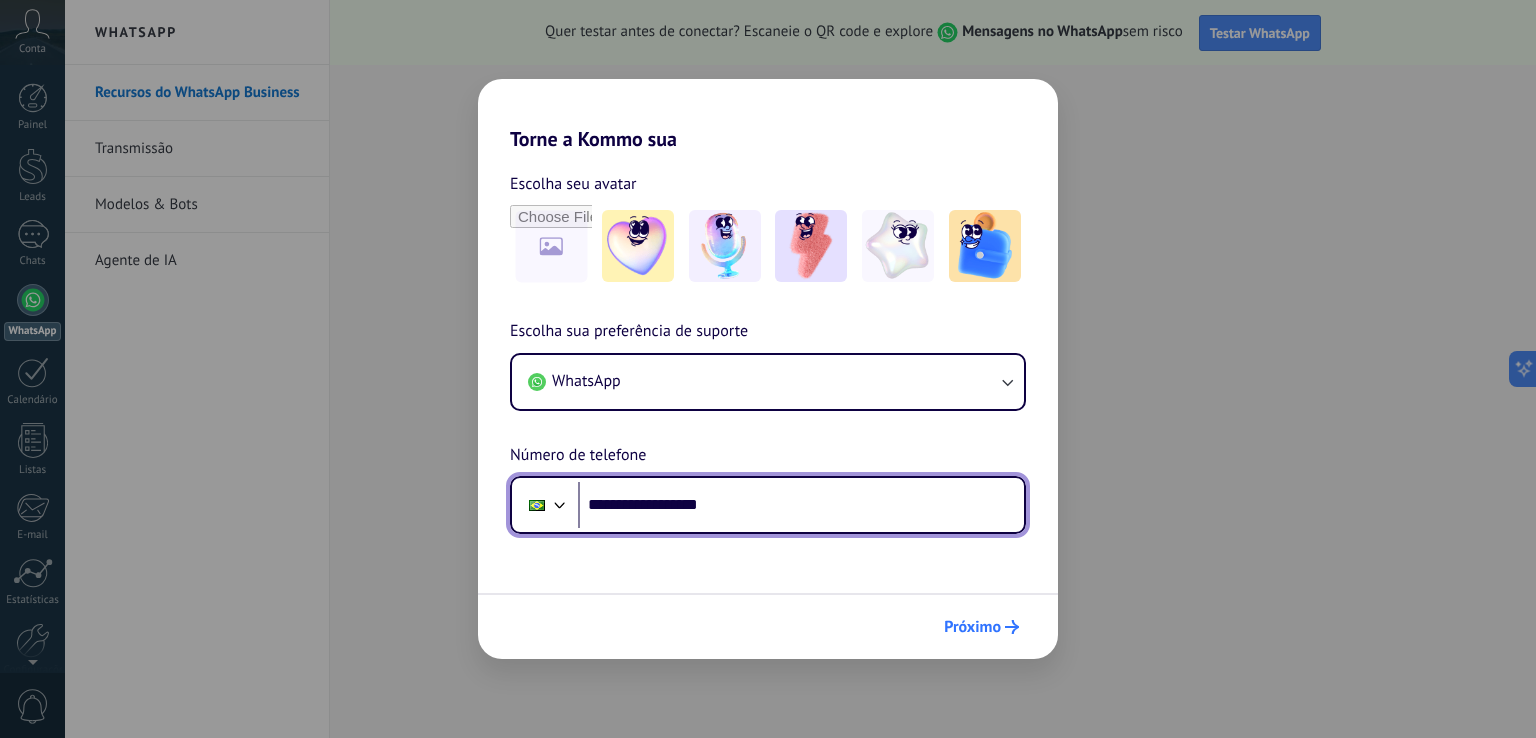 type on "**********" 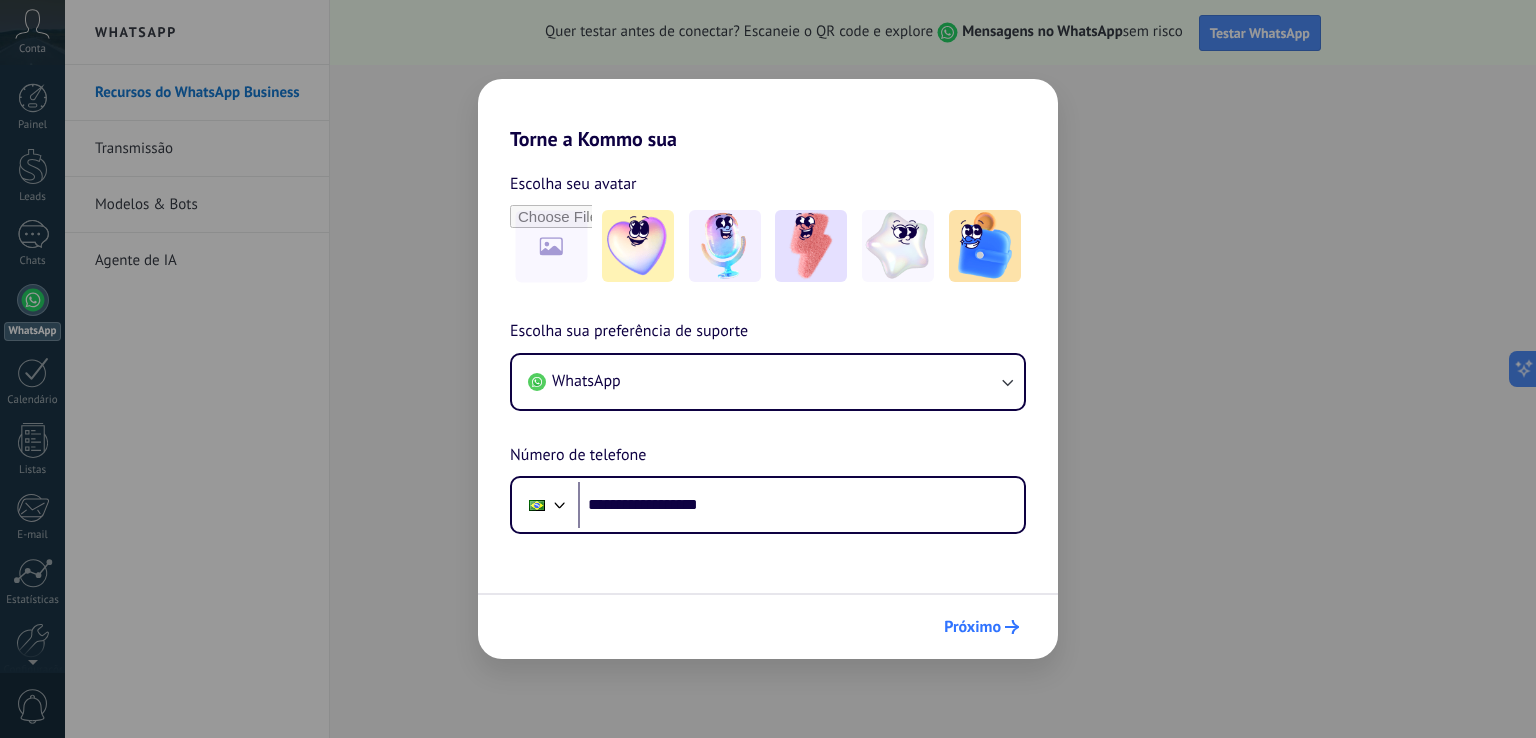 click on "Próximo" at bounding box center (972, 627) 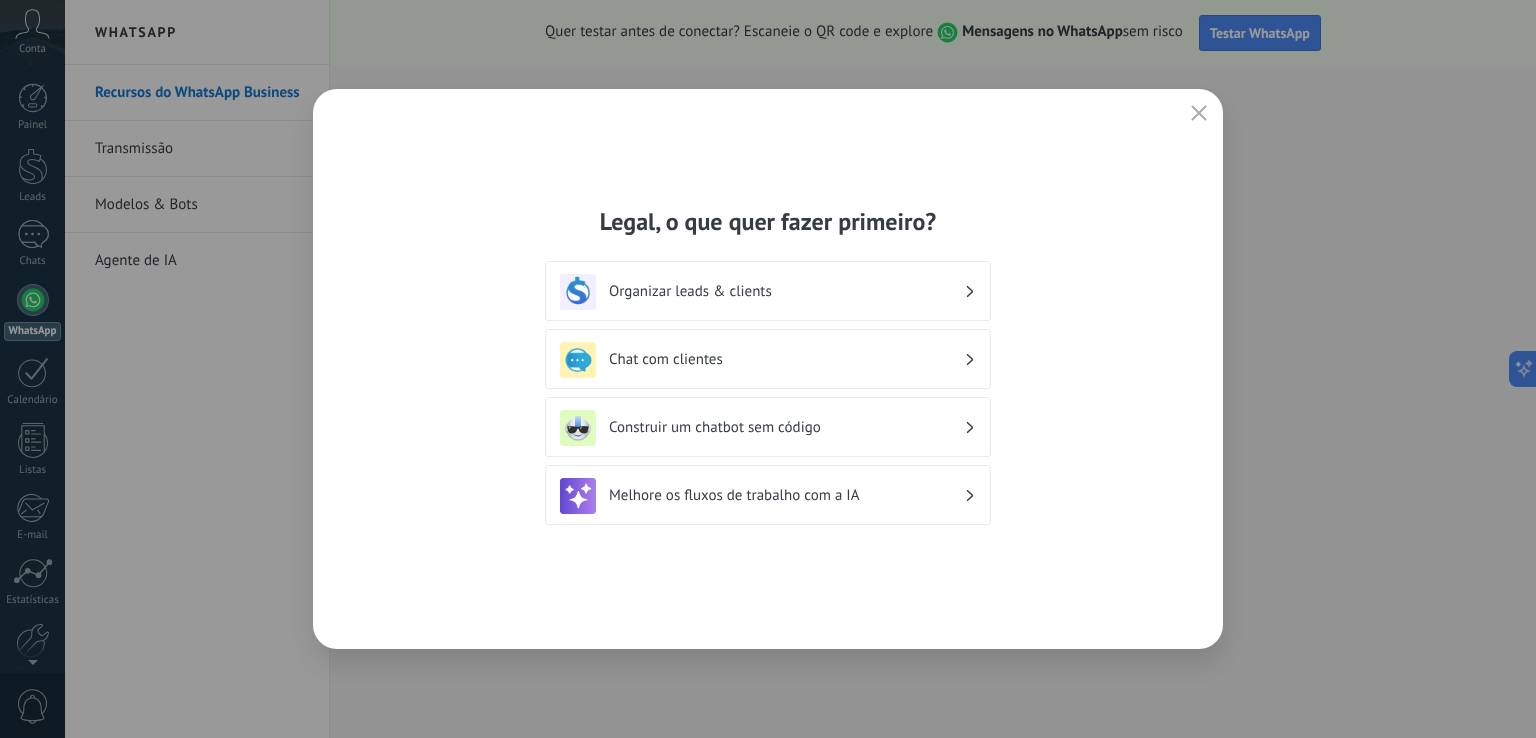 click on "Organizar leads & clients" at bounding box center (786, 291) 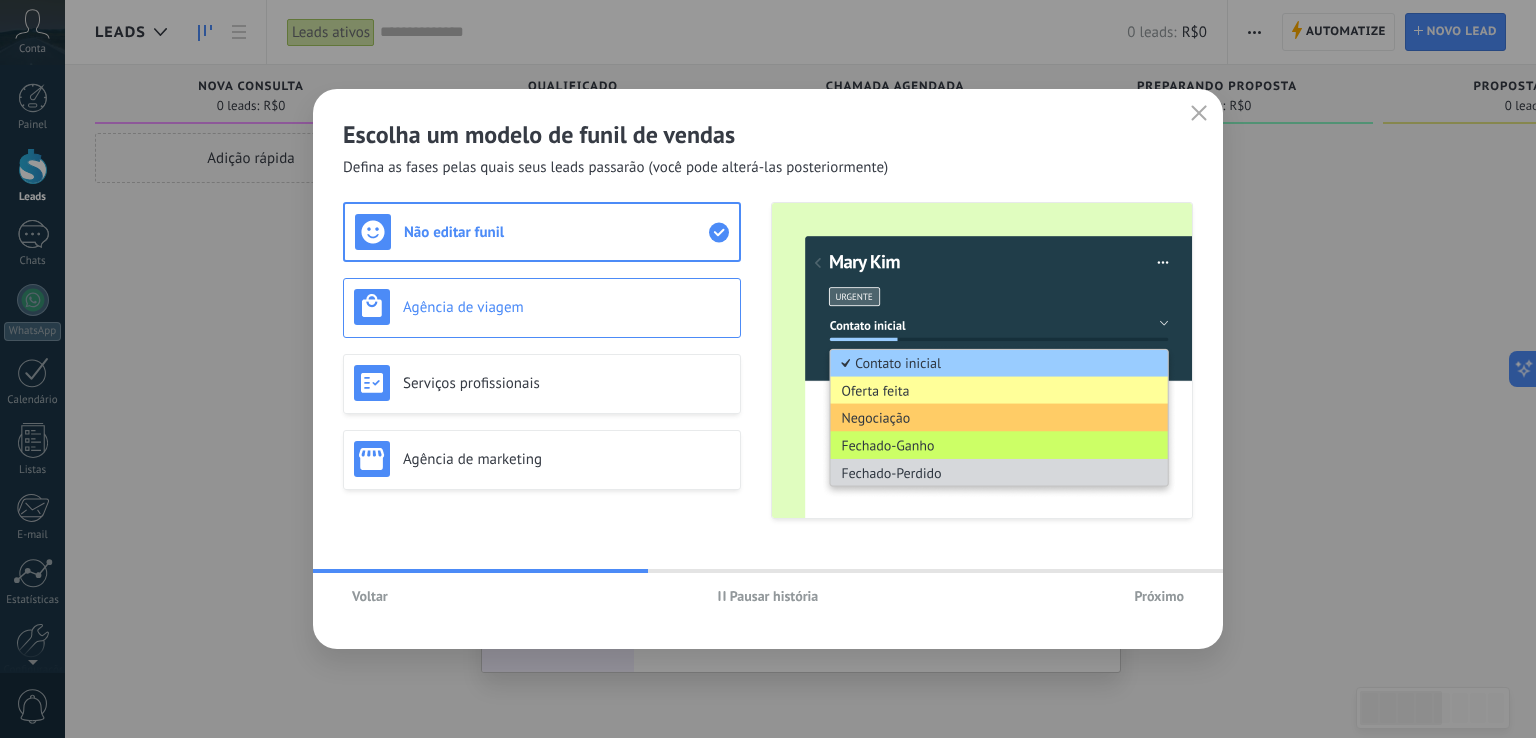 click on "Agência de viagem" at bounding box center [566, 307] 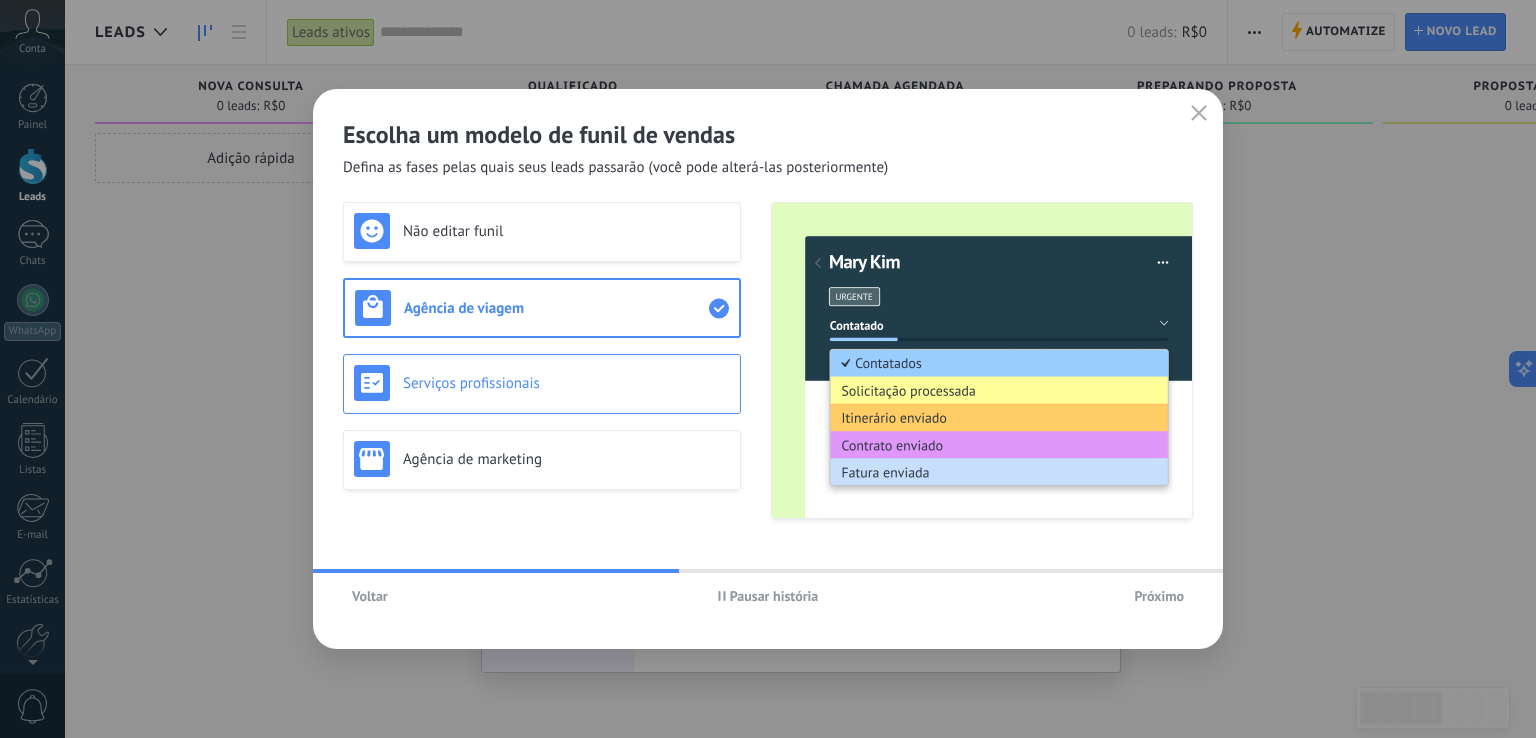 click on "Serviços profissionais" at bounding box center [542, 383] 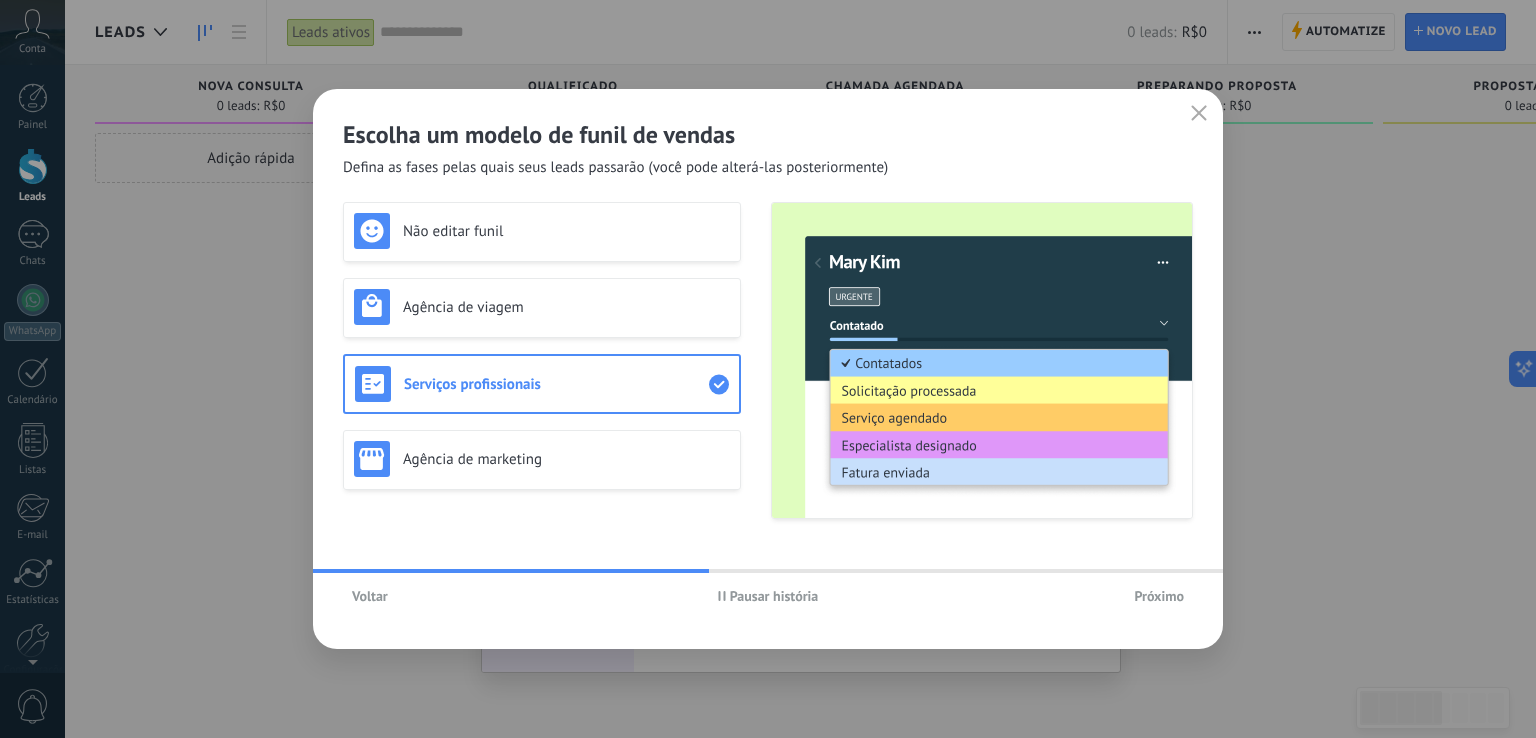 click on "Não editar funil Agência de viagem Serviços profissionais Agência de marketing" at bounding box center [542, 360] 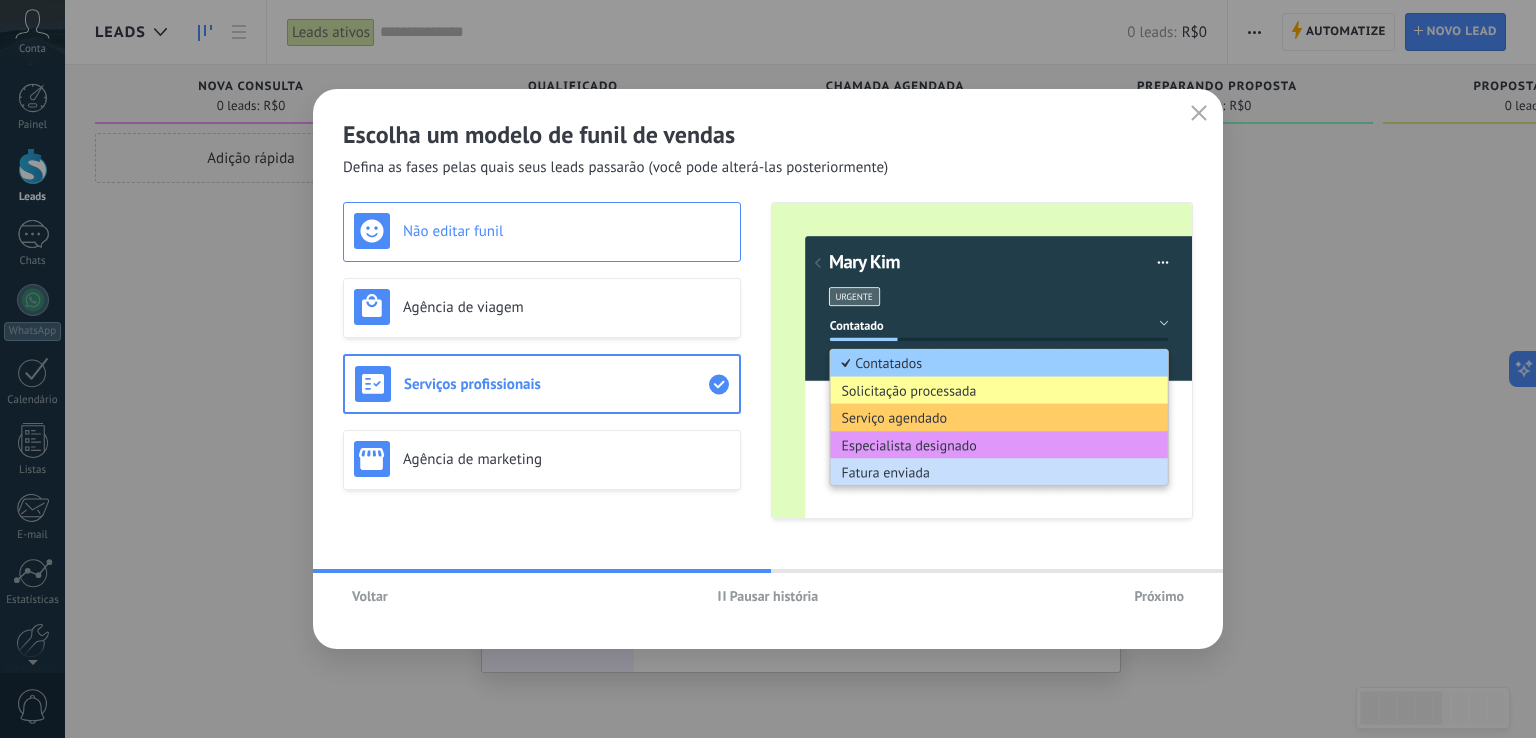 click on "Não editar funil" at bounding box center (542, 231) 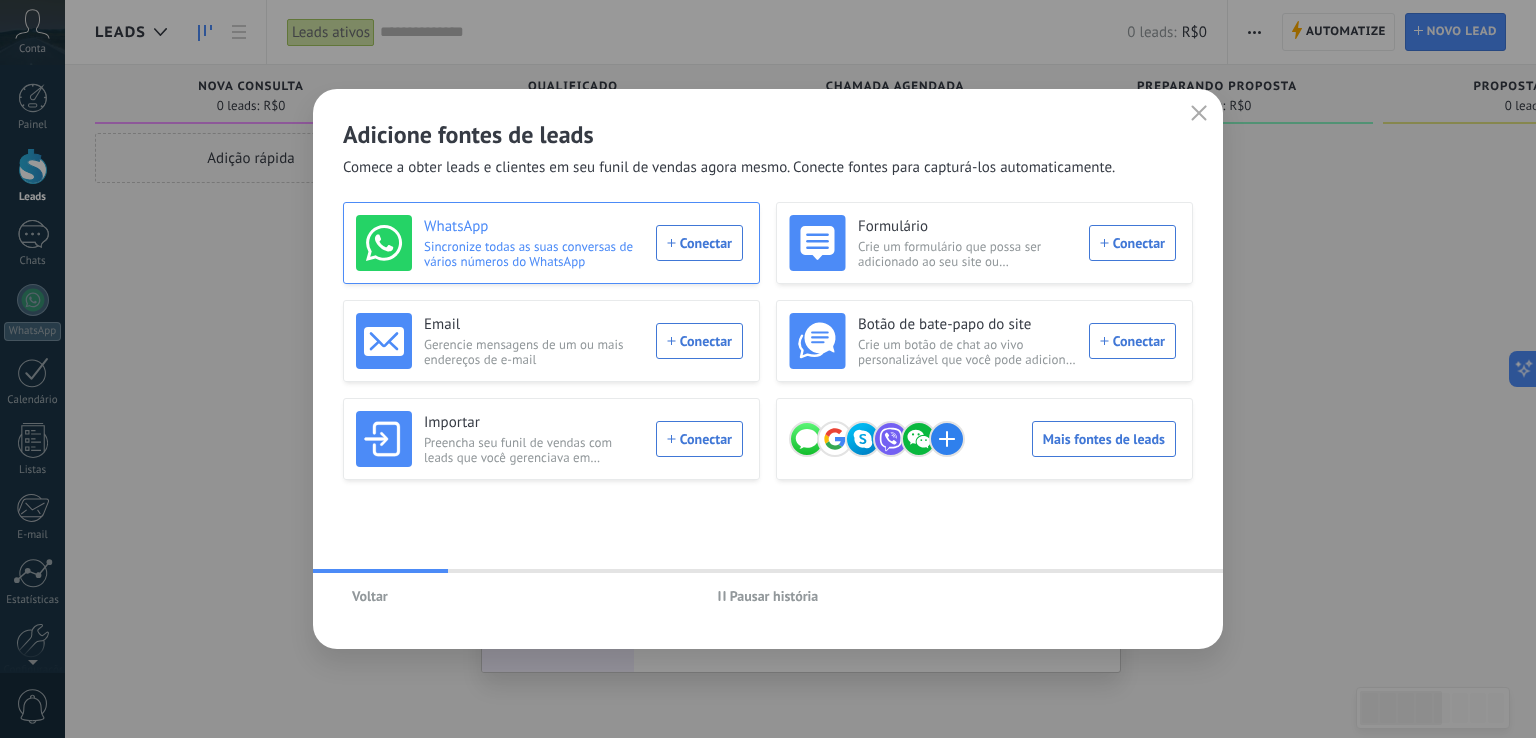 click on "WhatsApp Sincronize todas as suas conversas de vários números do WhatsApp Conectar" at bounding box center (549, 243) 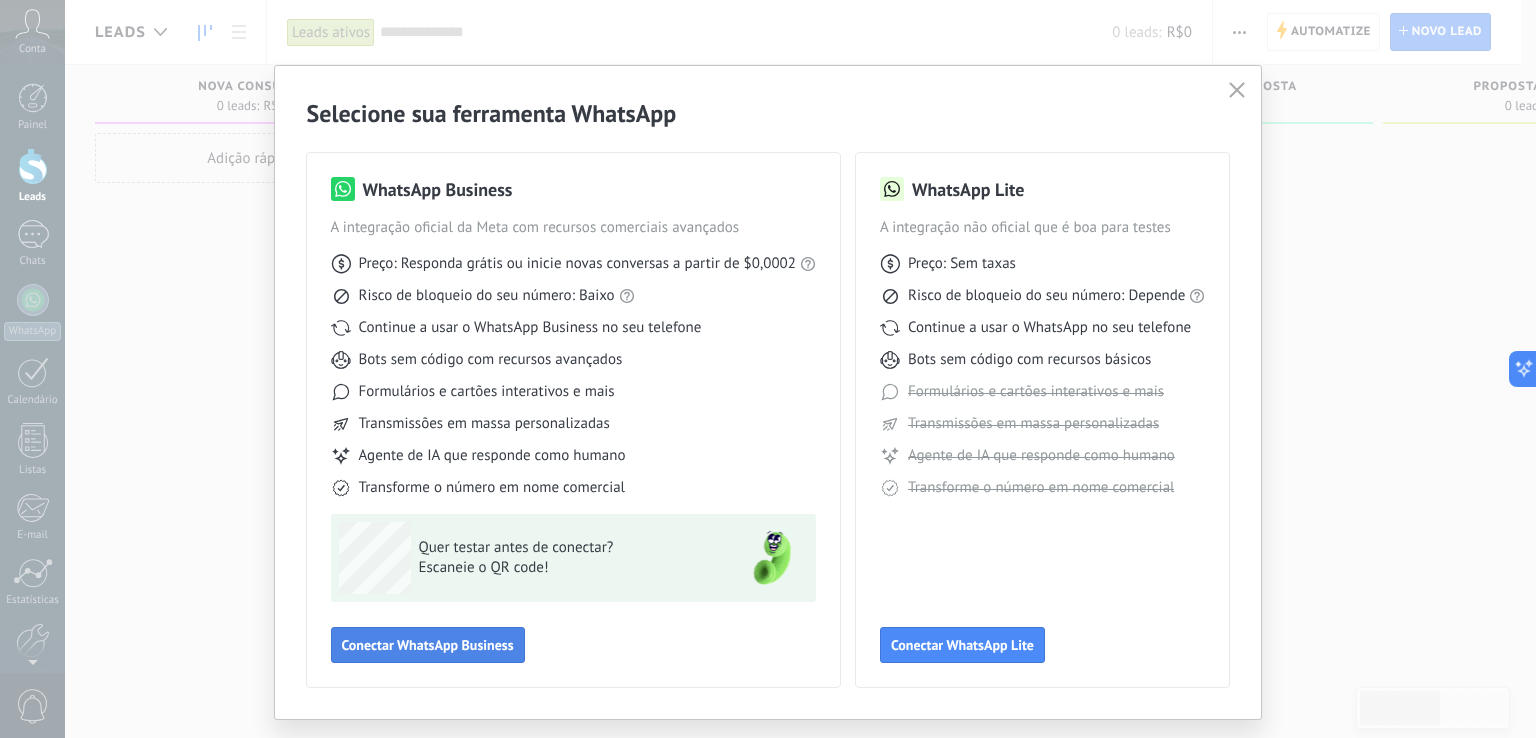 click on "Conectar WhatsApp Business" at bounding box center [428, 645] 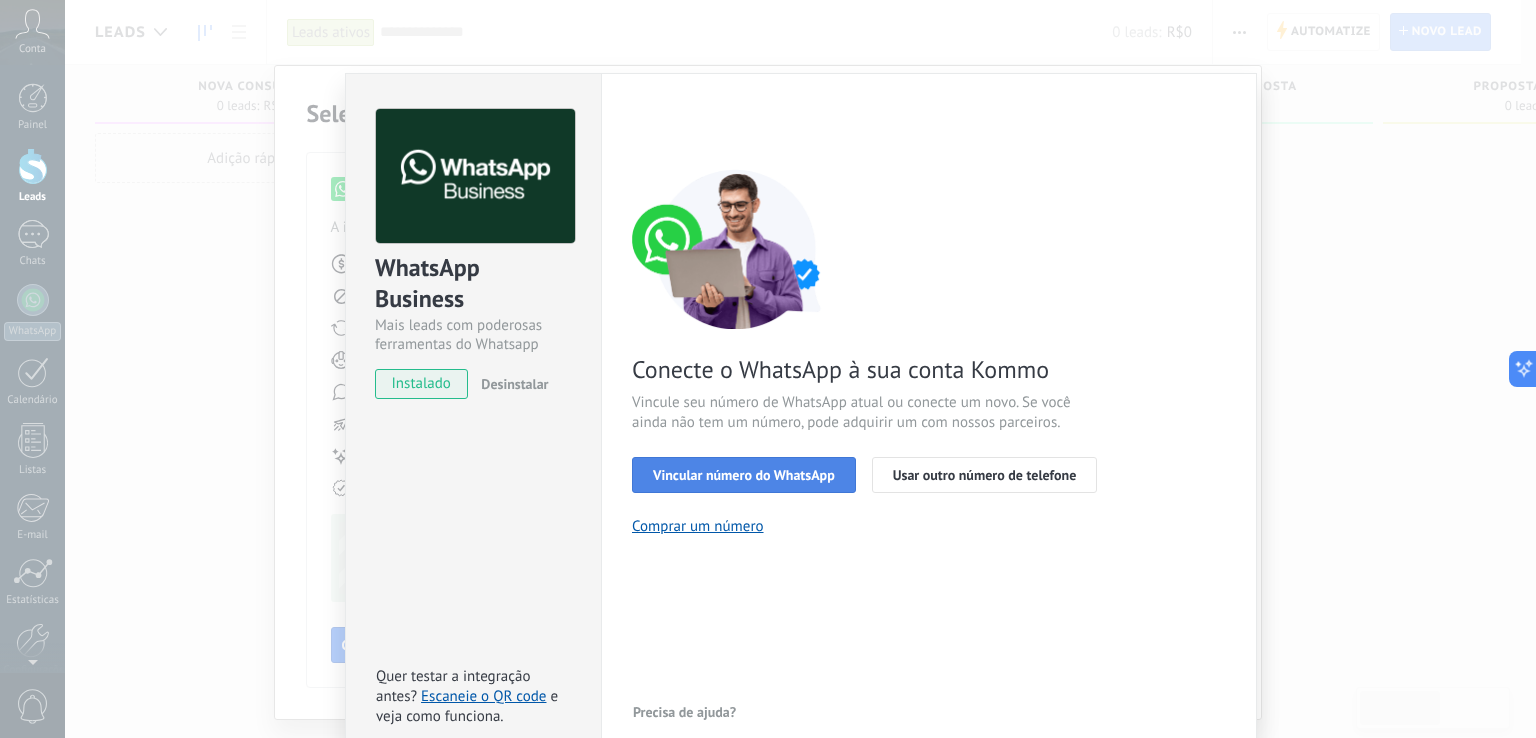 click on "Vincular número do WhatsApp" at bounding box center [744, 475] 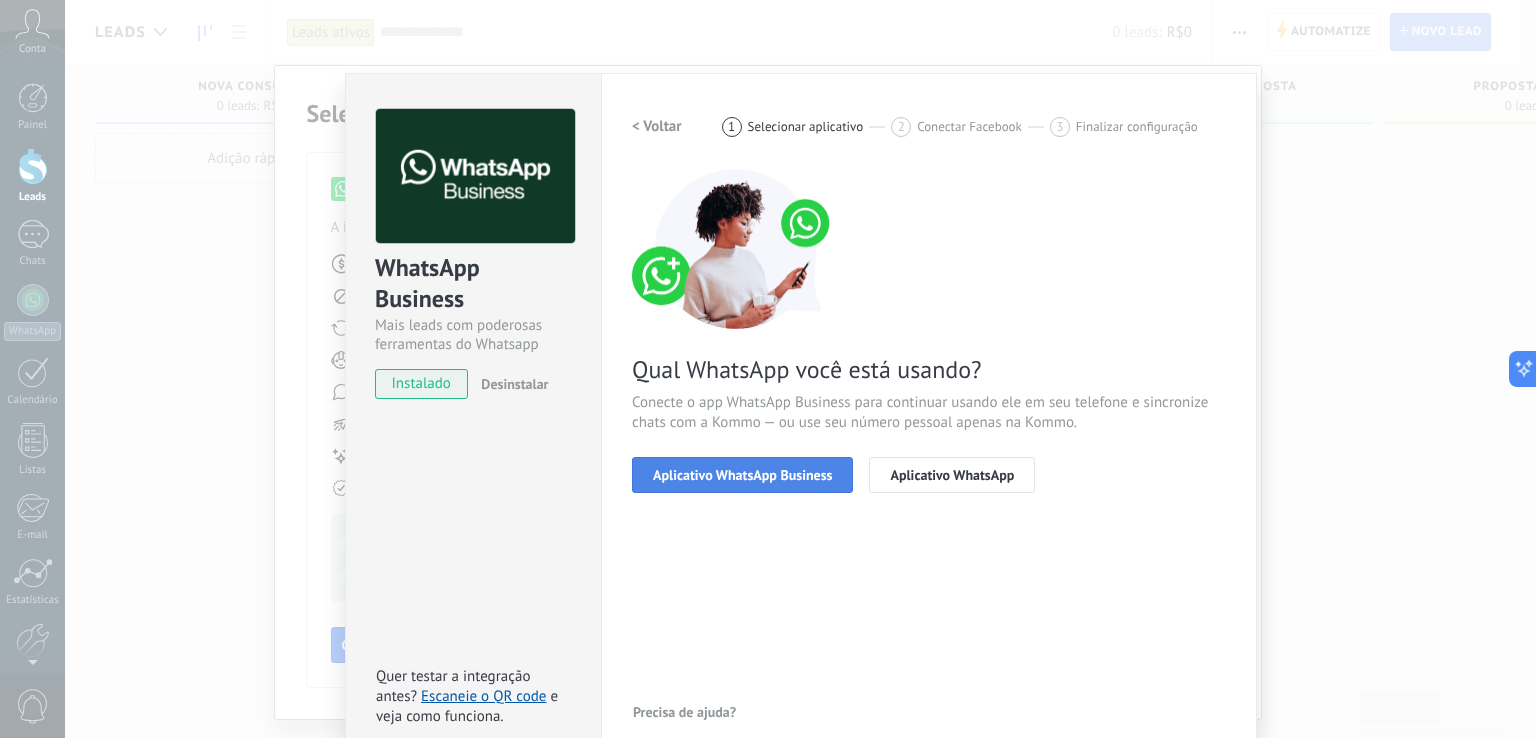 click on "Aplicativo WhatsApp Business" at bounding box center (742, 475) 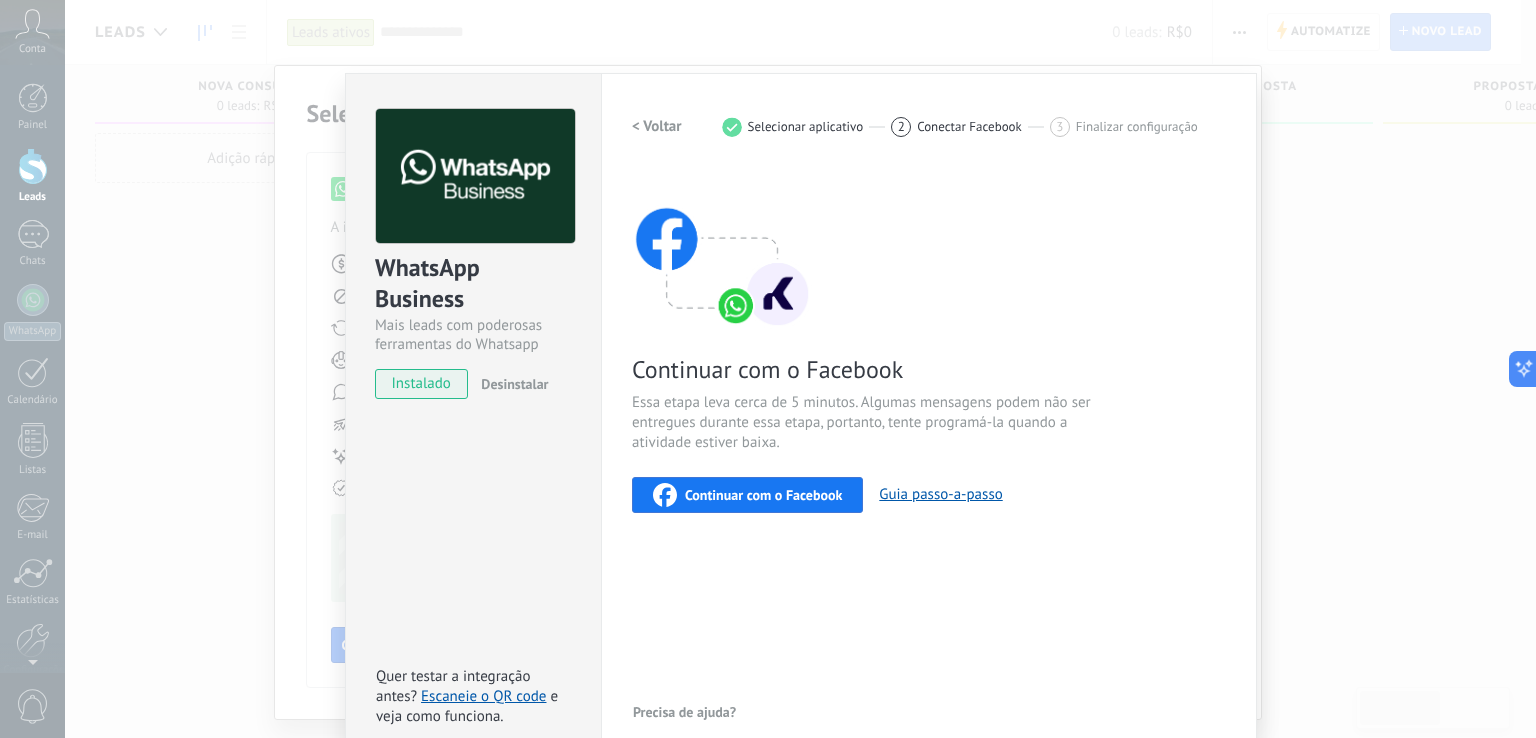 click on "Continuar com o Facebook" at bounding box center [763, 495] 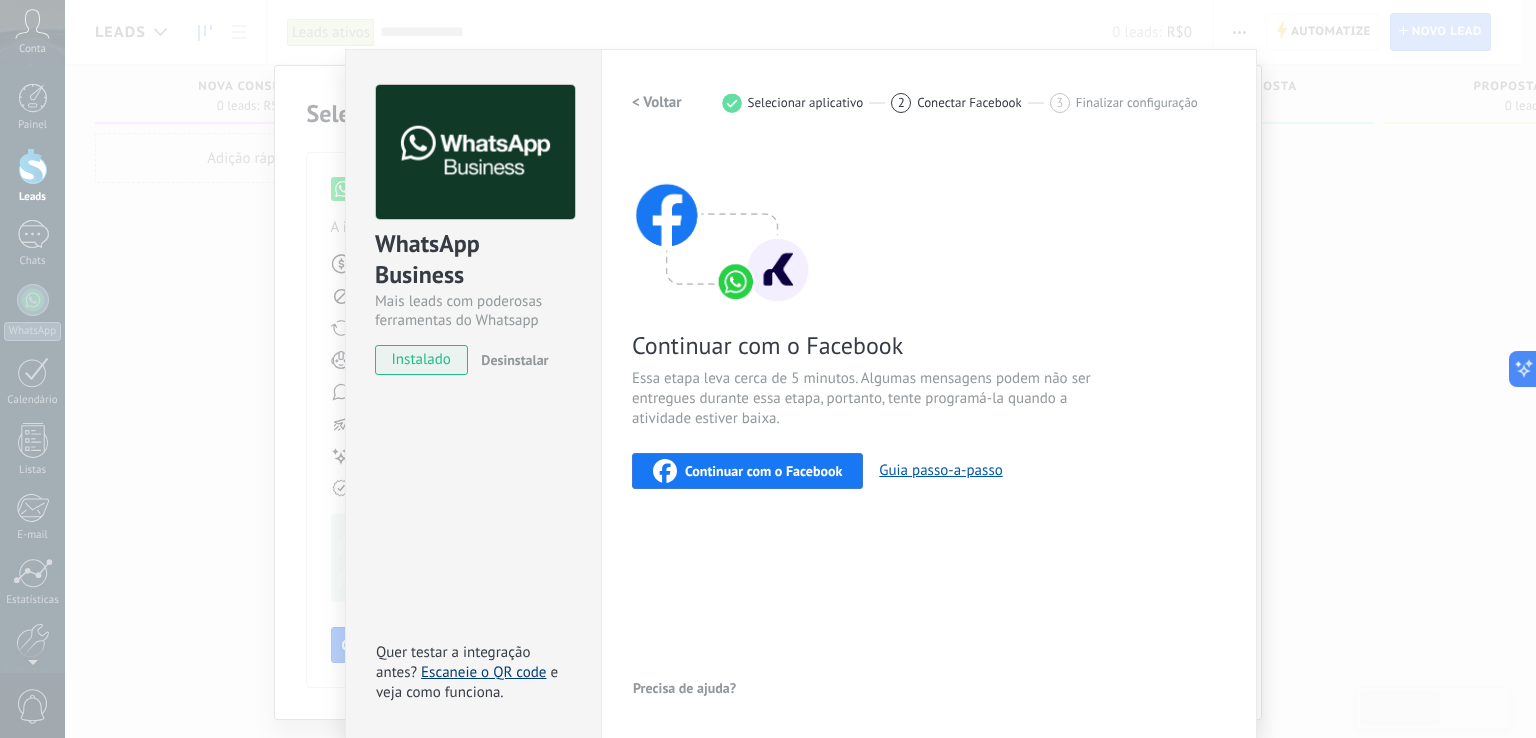 click on "Escaneie o QR code" at bounding box center (483, 672) 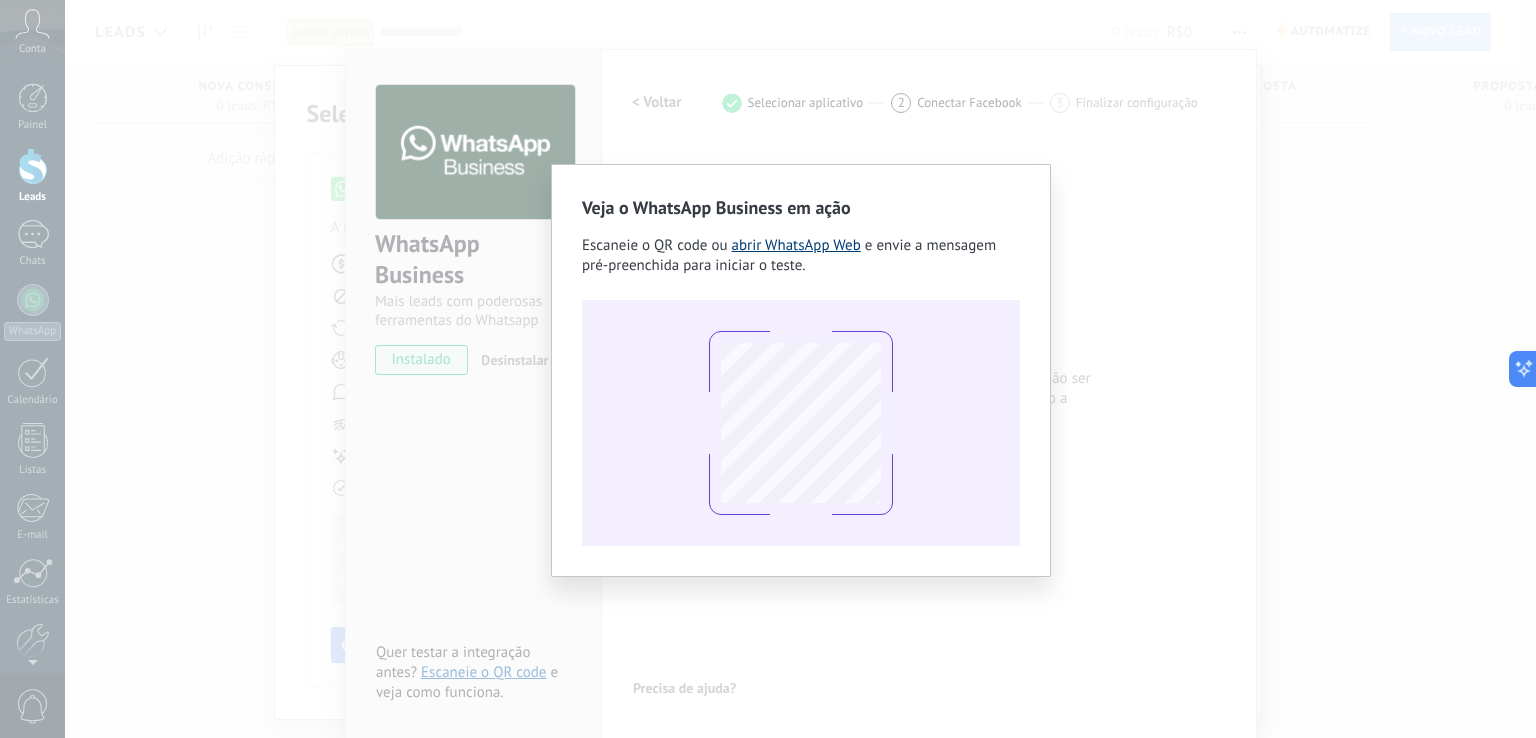 click on "abrir WhatsApp Web" at bounding box center (796, 245) 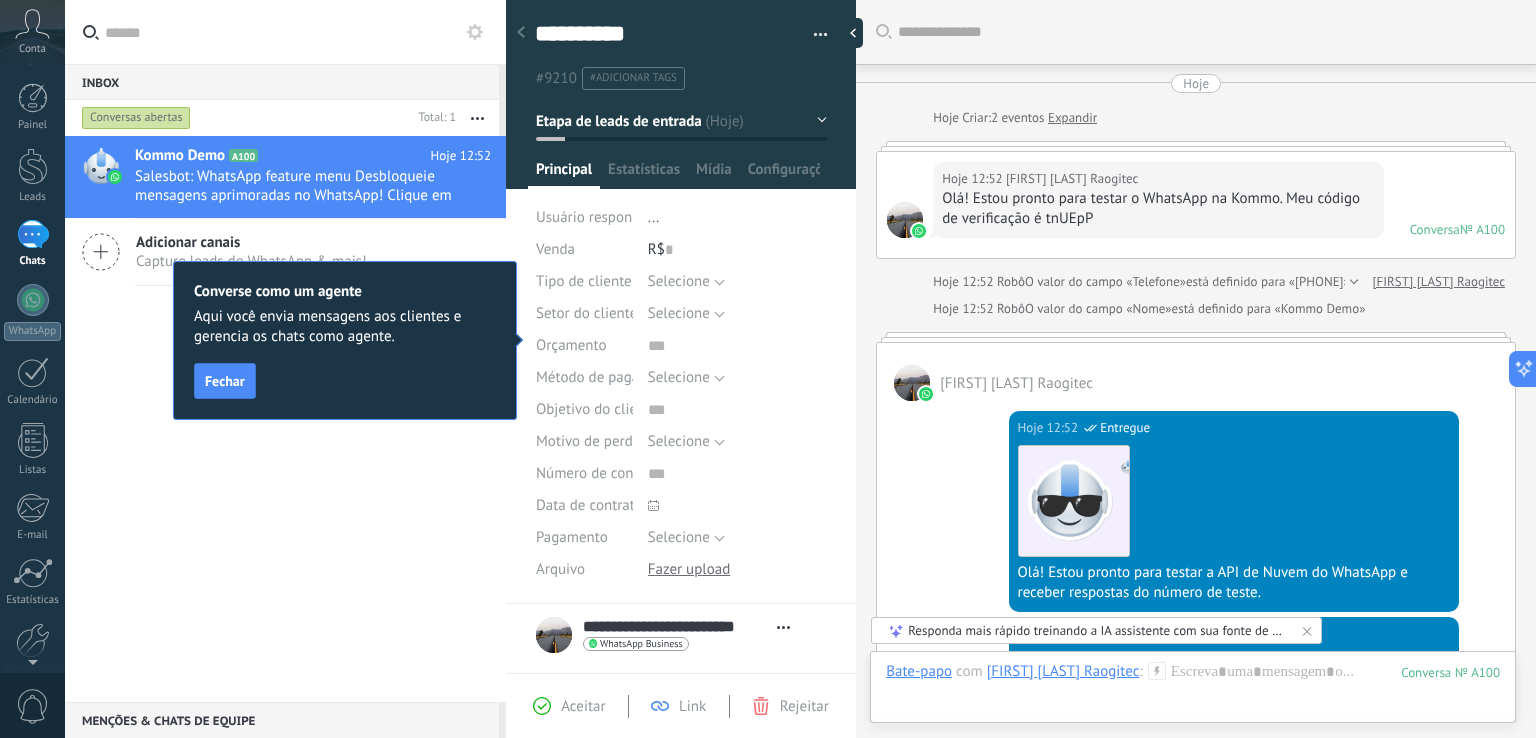 scroll, scrollTop: 877, scrollLeft: 0, axis: vertical 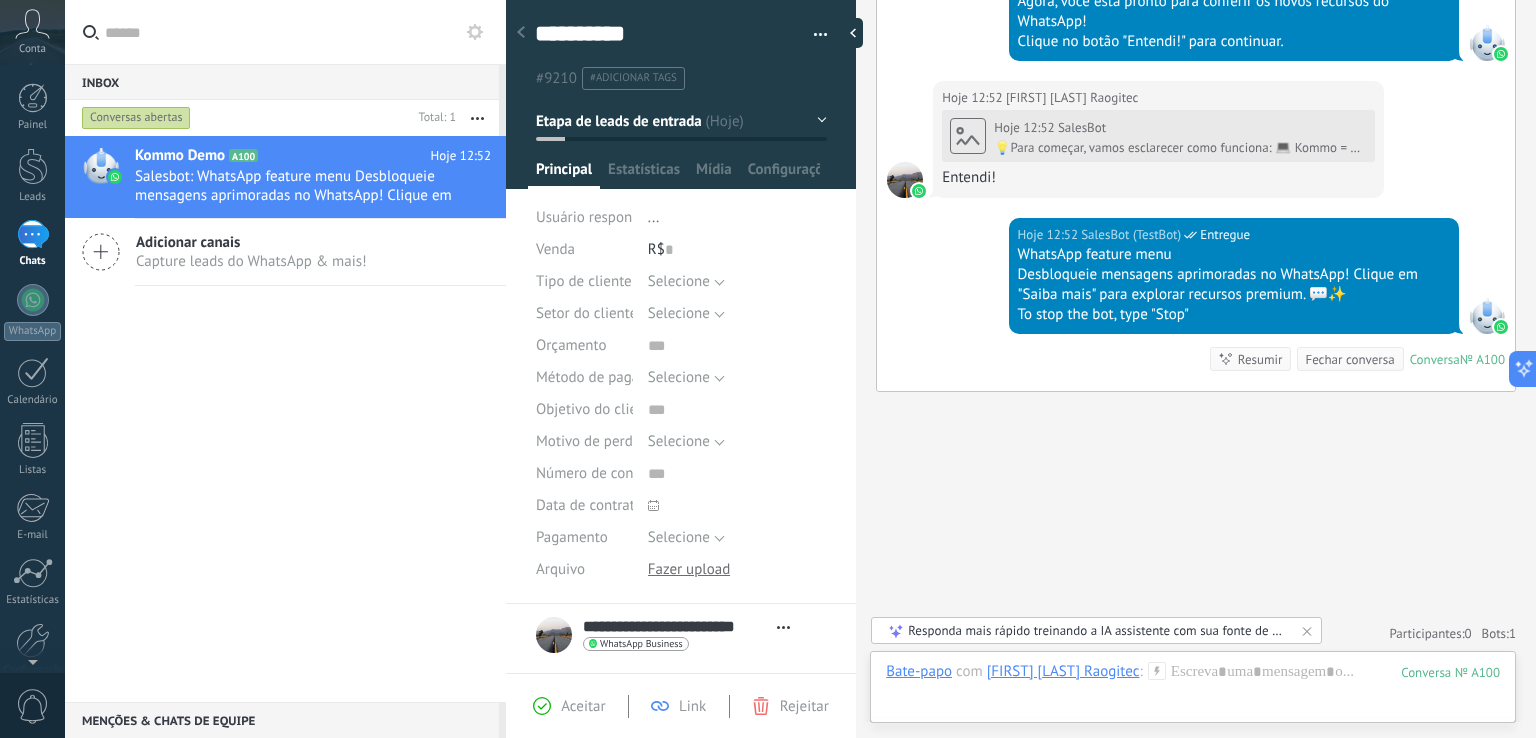 click at bounding box center [521, 33] 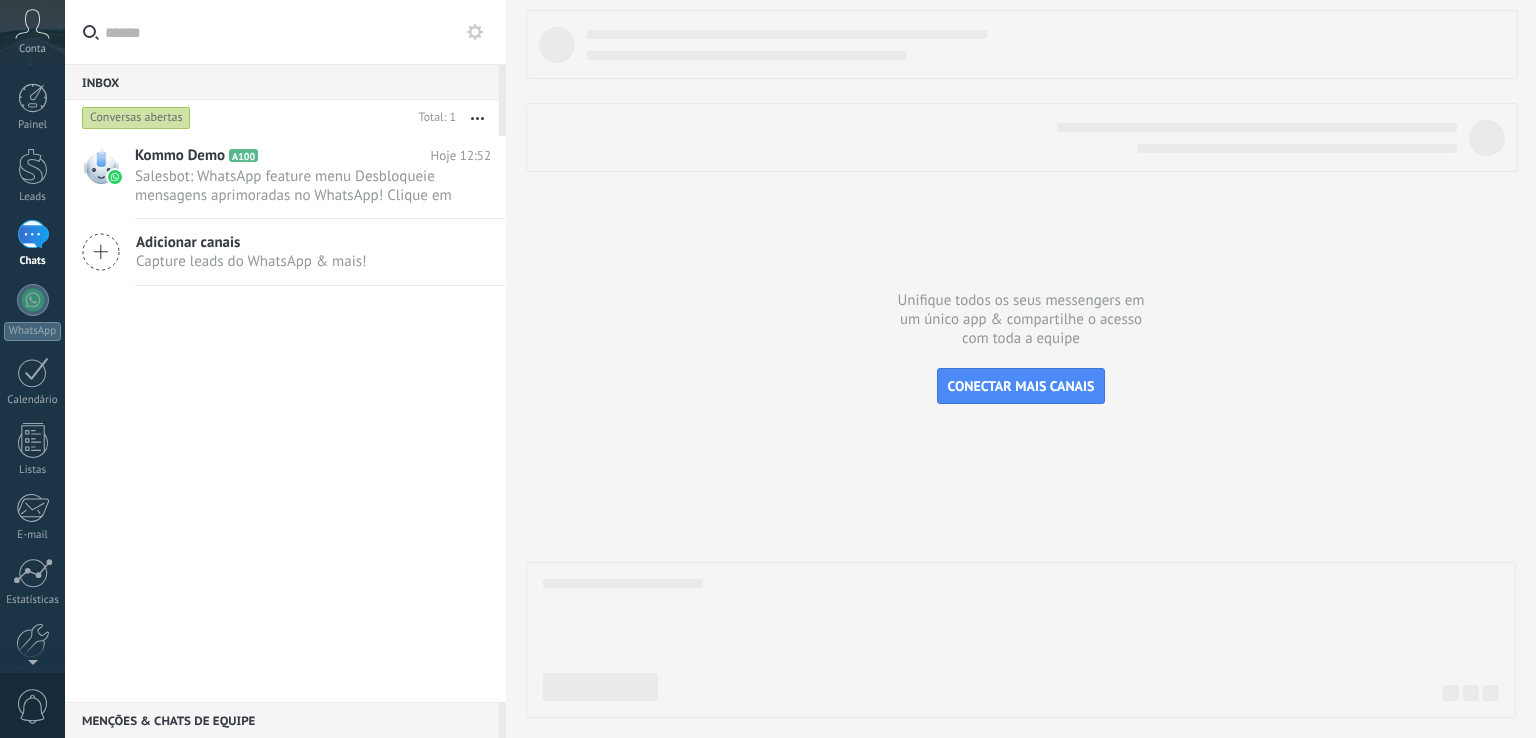 scroll, scrollTop: 0, scrollLeft: 0, axis: both 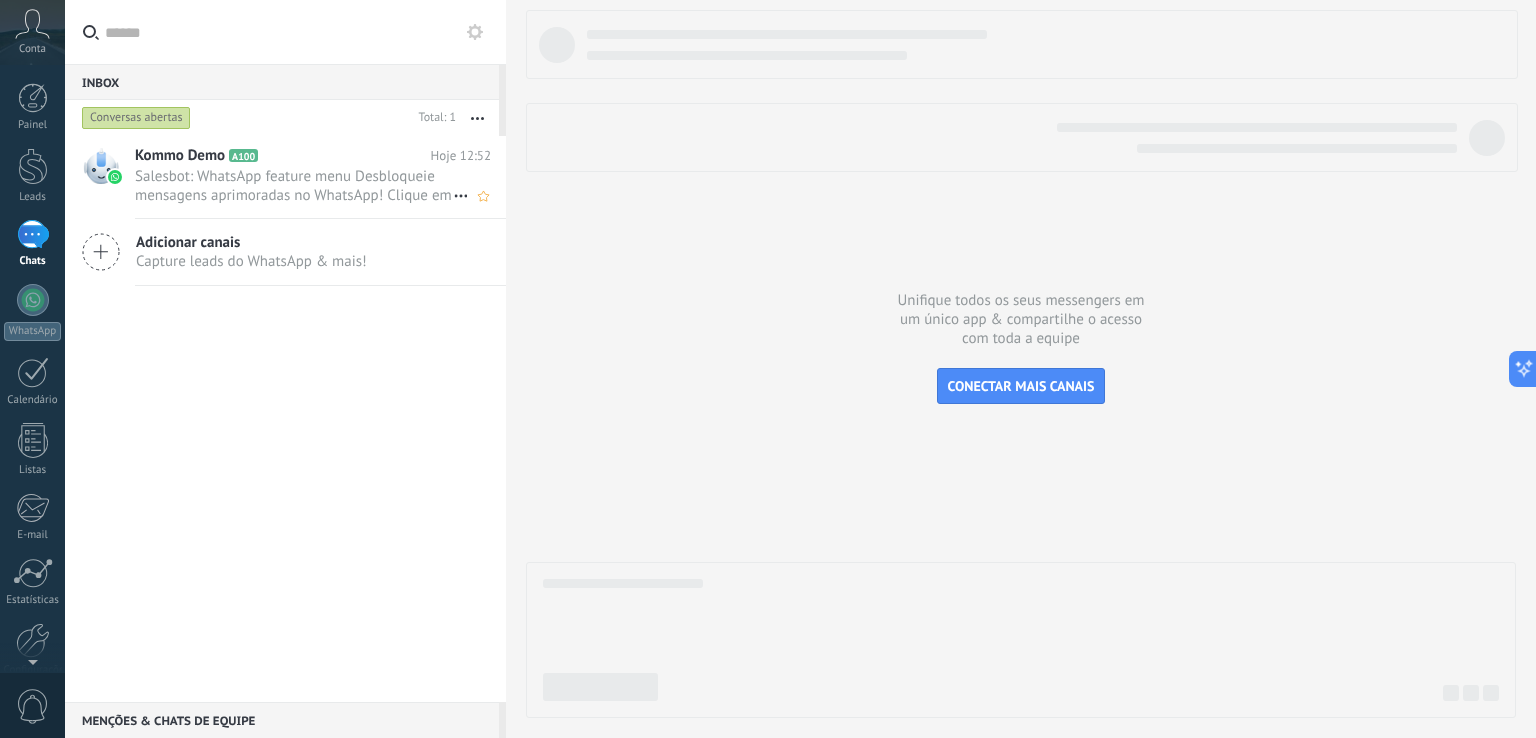 click on "Salesbot: WhatsApp feature menu
Desbloqueie mensagens aprimoradas no WhatsApp! Clique em "Saiba mais" para explorar recu..." at bounding box center (294, 186) 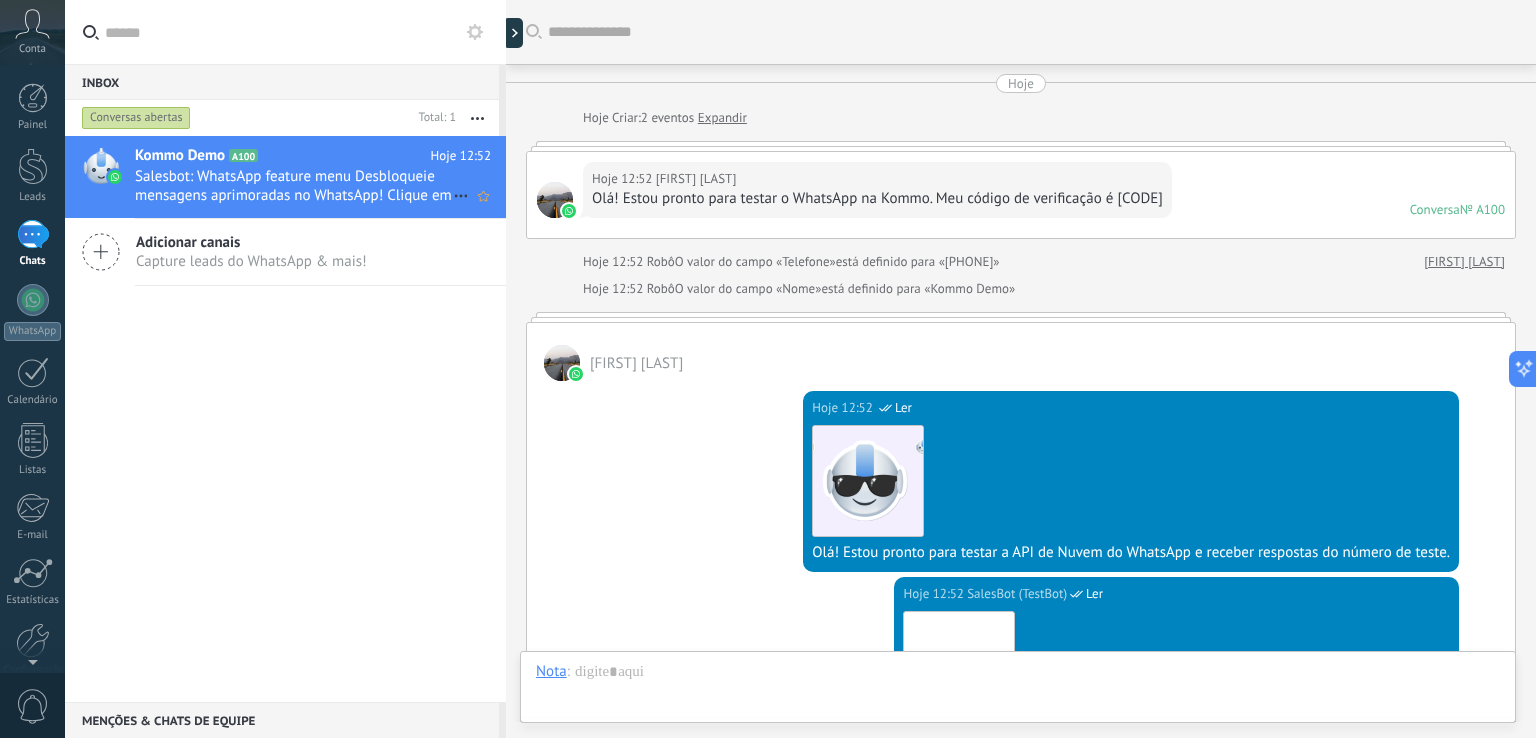 scroll, scrollTop: 796, scrollLeft: 0, axis: vertical 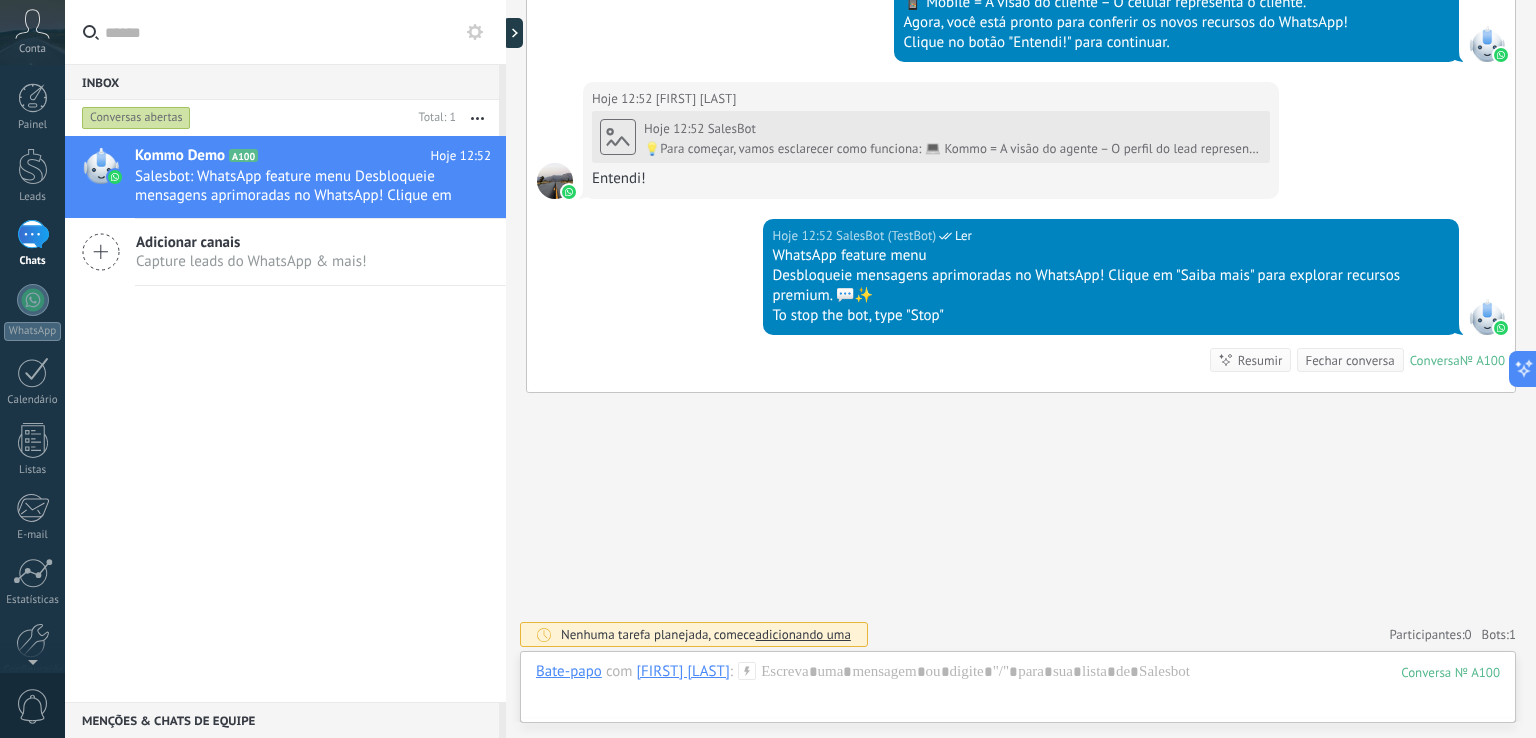 click on "Capture leads do WhatsApp & mais!" at bounding box center (251, 261) 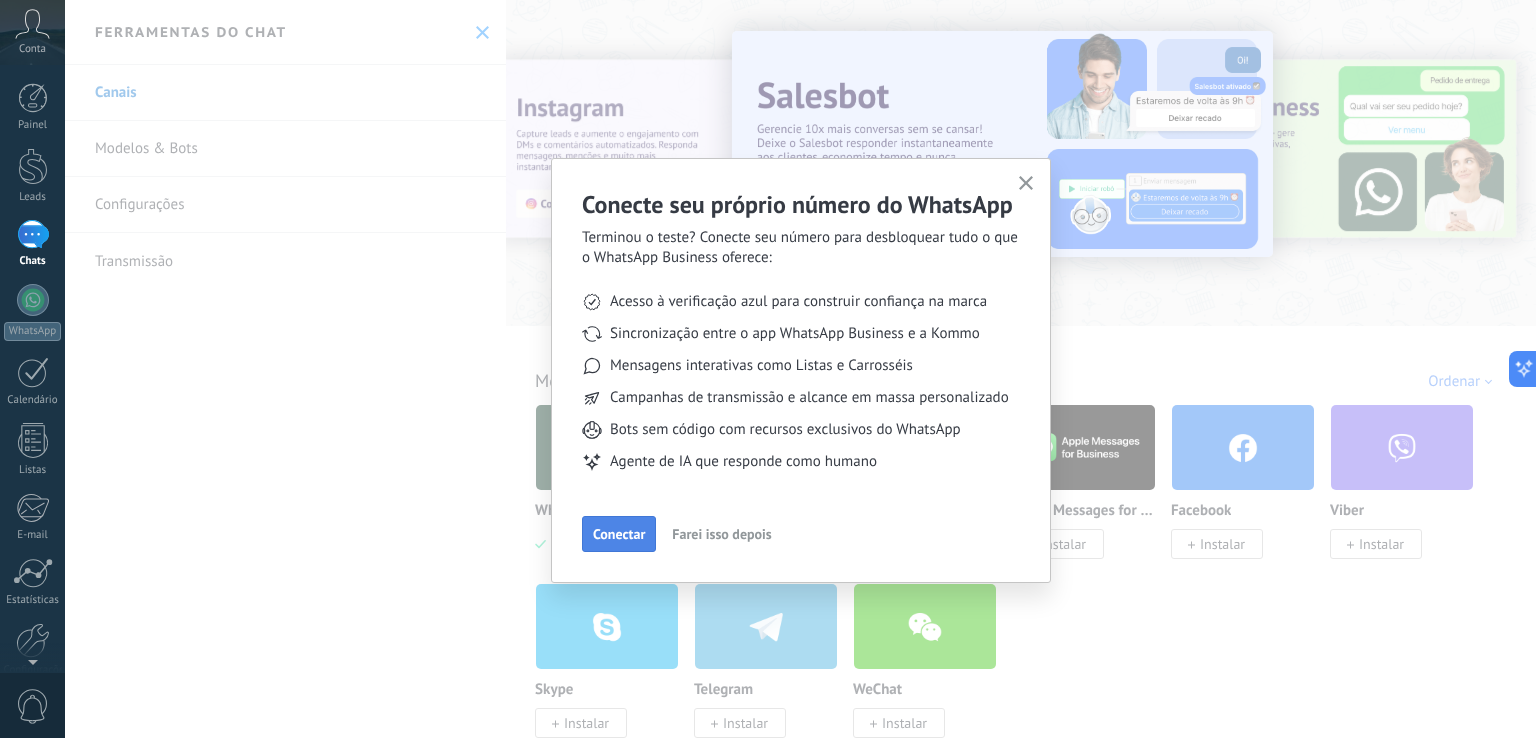 click on "Conectar" at bounding box center [619, 534] 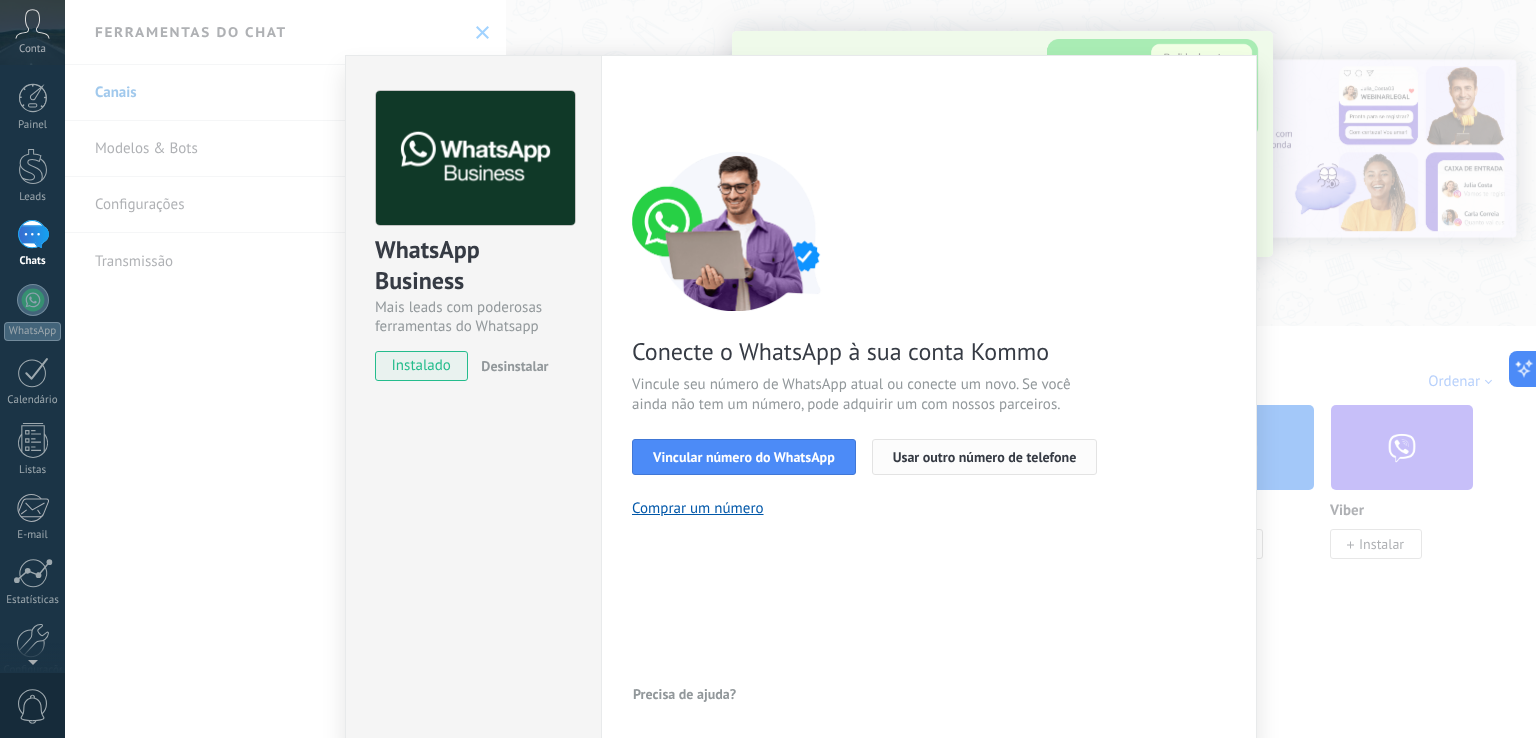 scroll, scrollTop: 24, scrollLeft: 0, axis: vertical 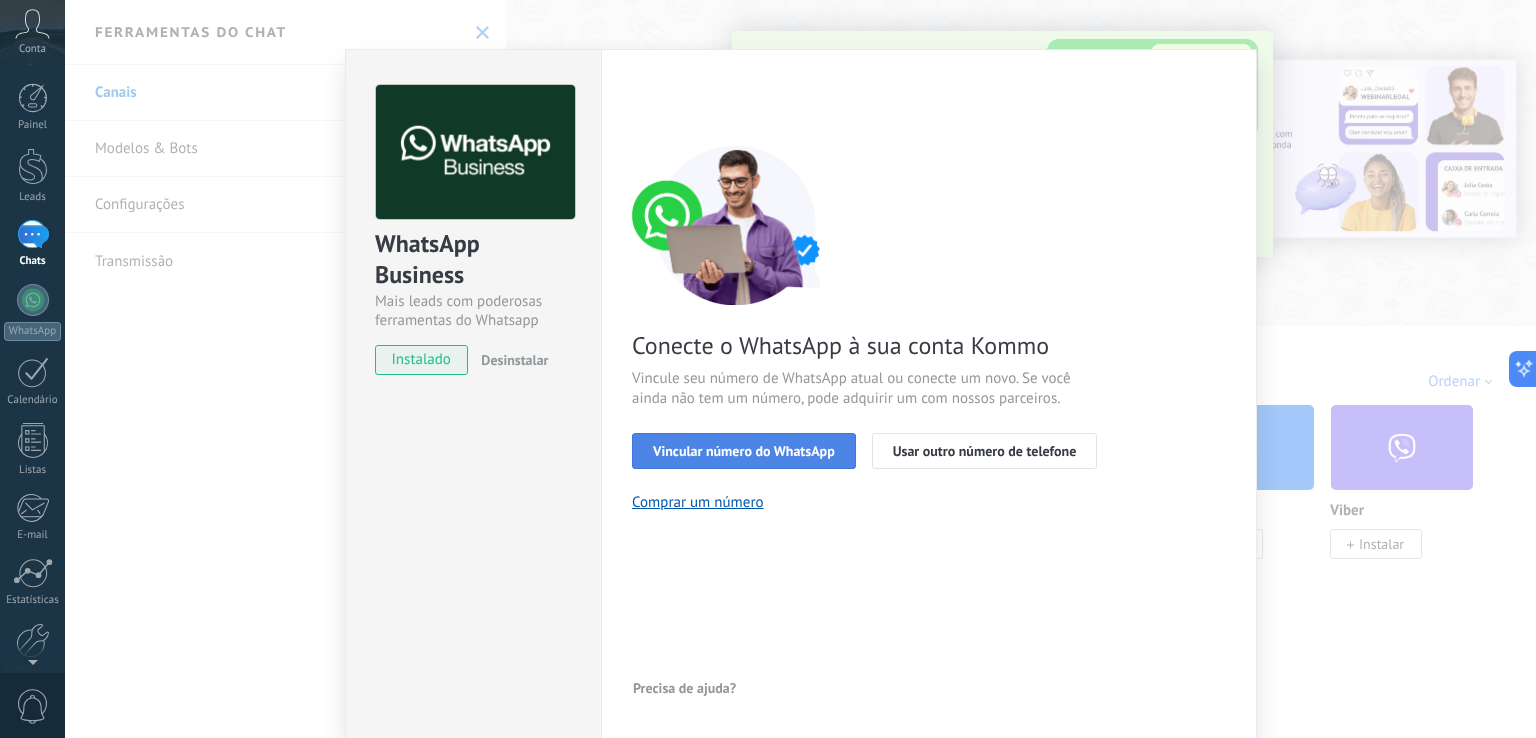click on "Vincular número do WhatsApp" at bounding box center (744, 451) 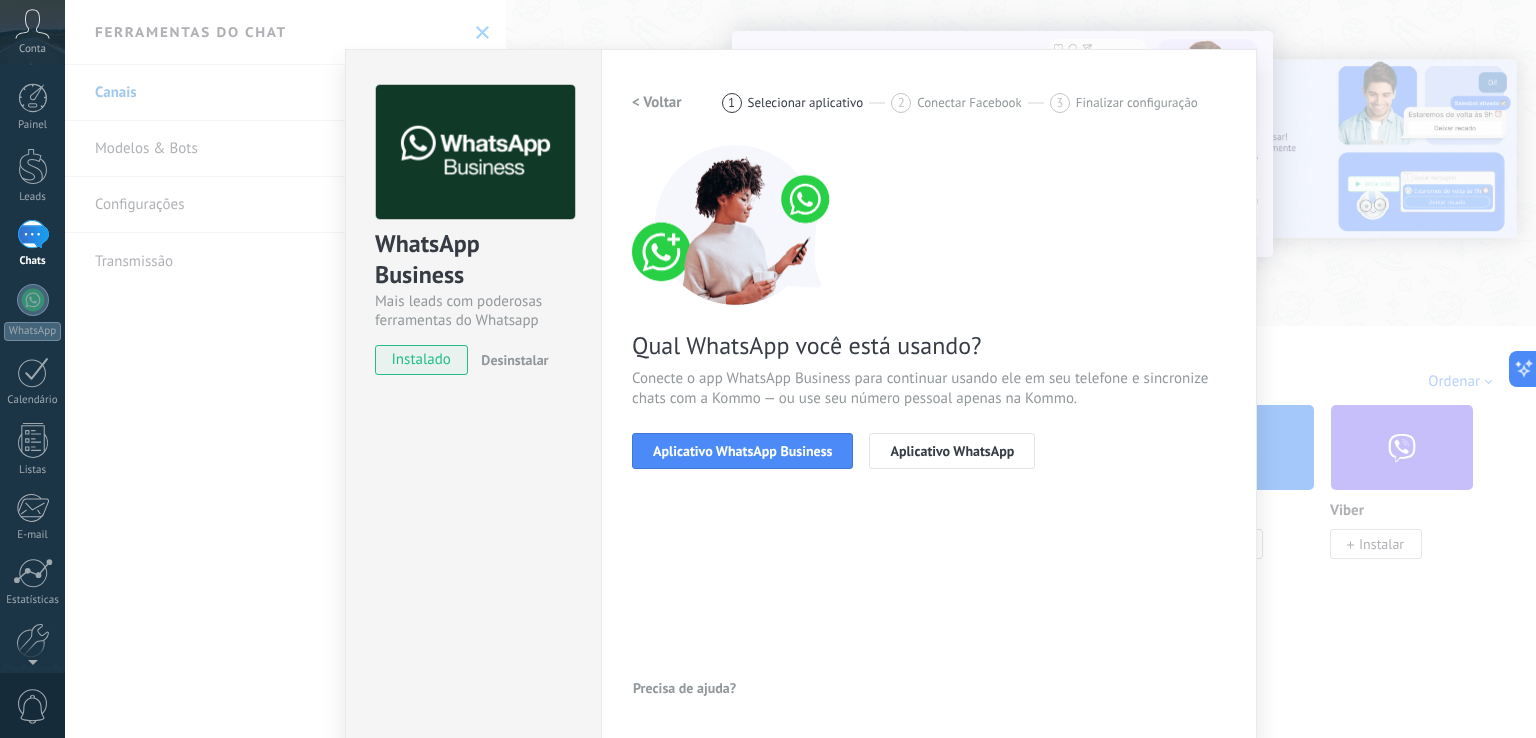 drag, startPoint x: 1340, startPoint y: 267, endPoint x: 1326, endPoint y: 277, distance: 17.20465 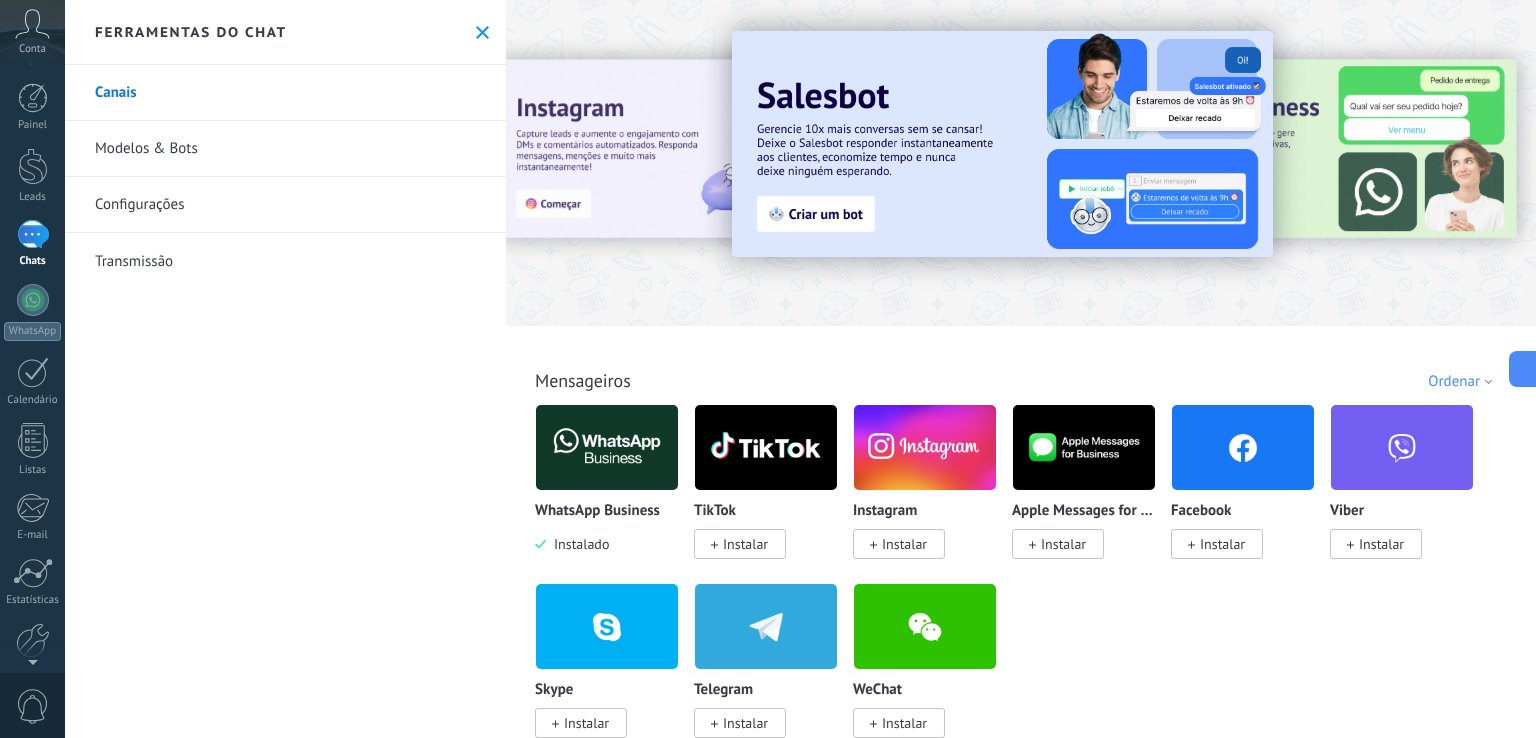 click 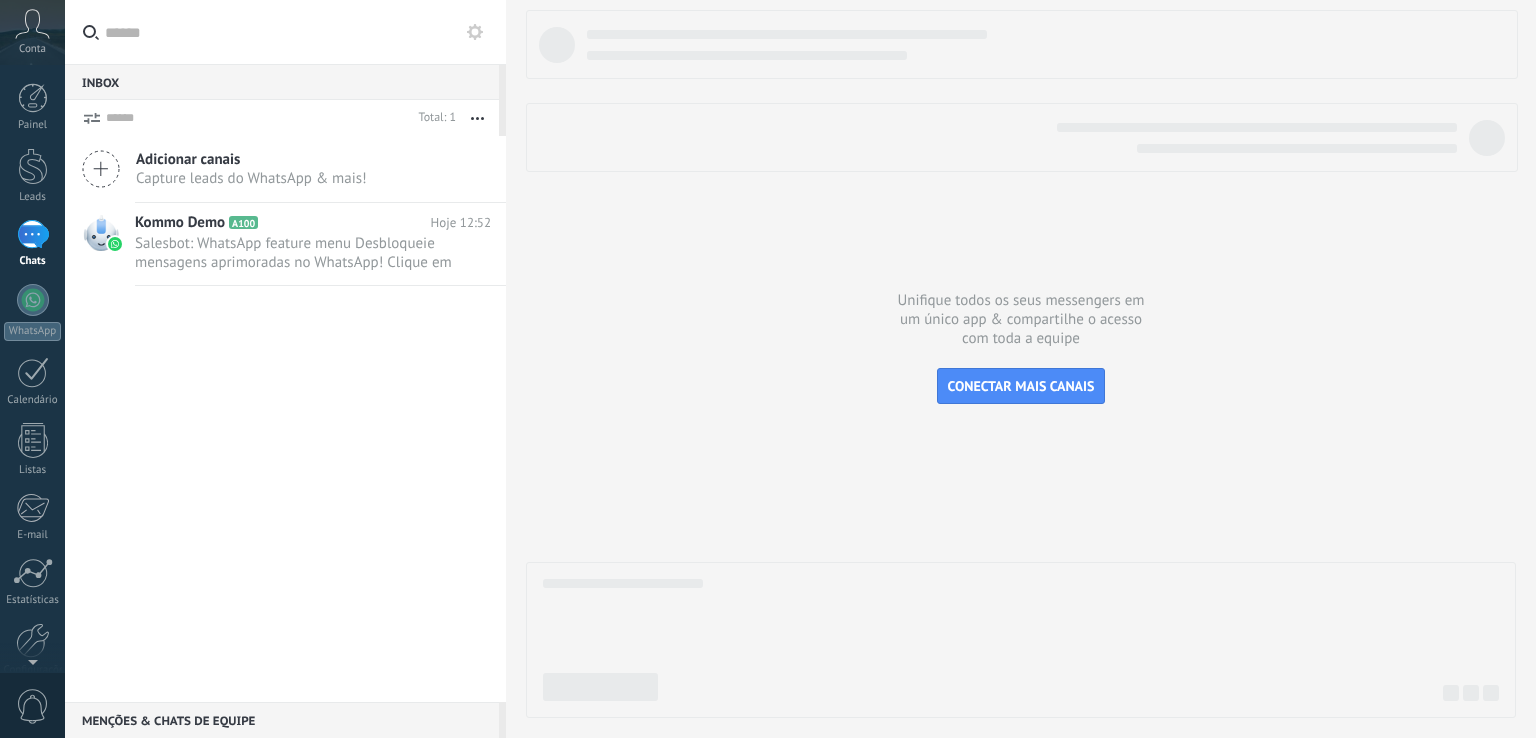 scroll, scrollTop: 0, scrollLeft: 0, axis: both 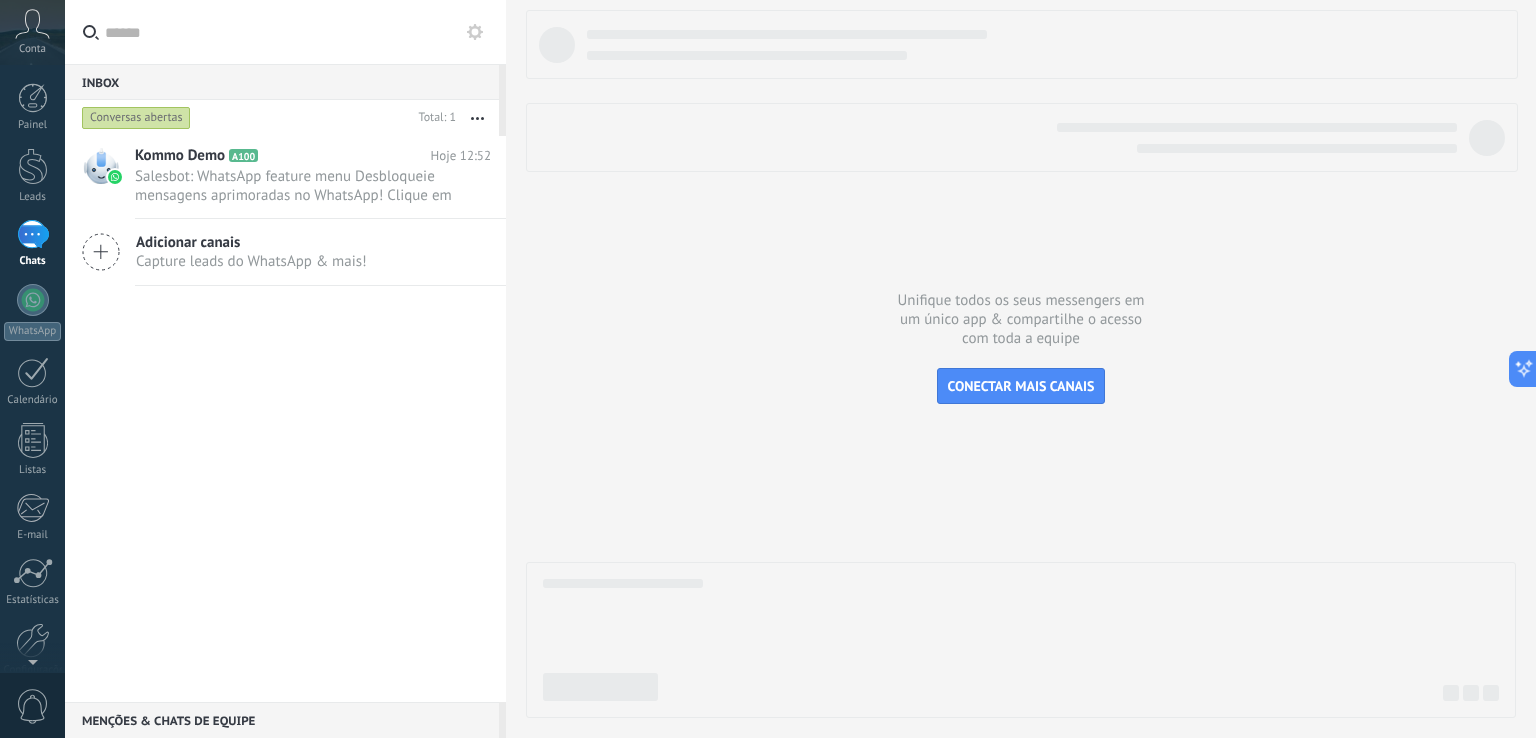 click on "Capture leads do WhatsApp & mais!" at bounding box center [251, 261] 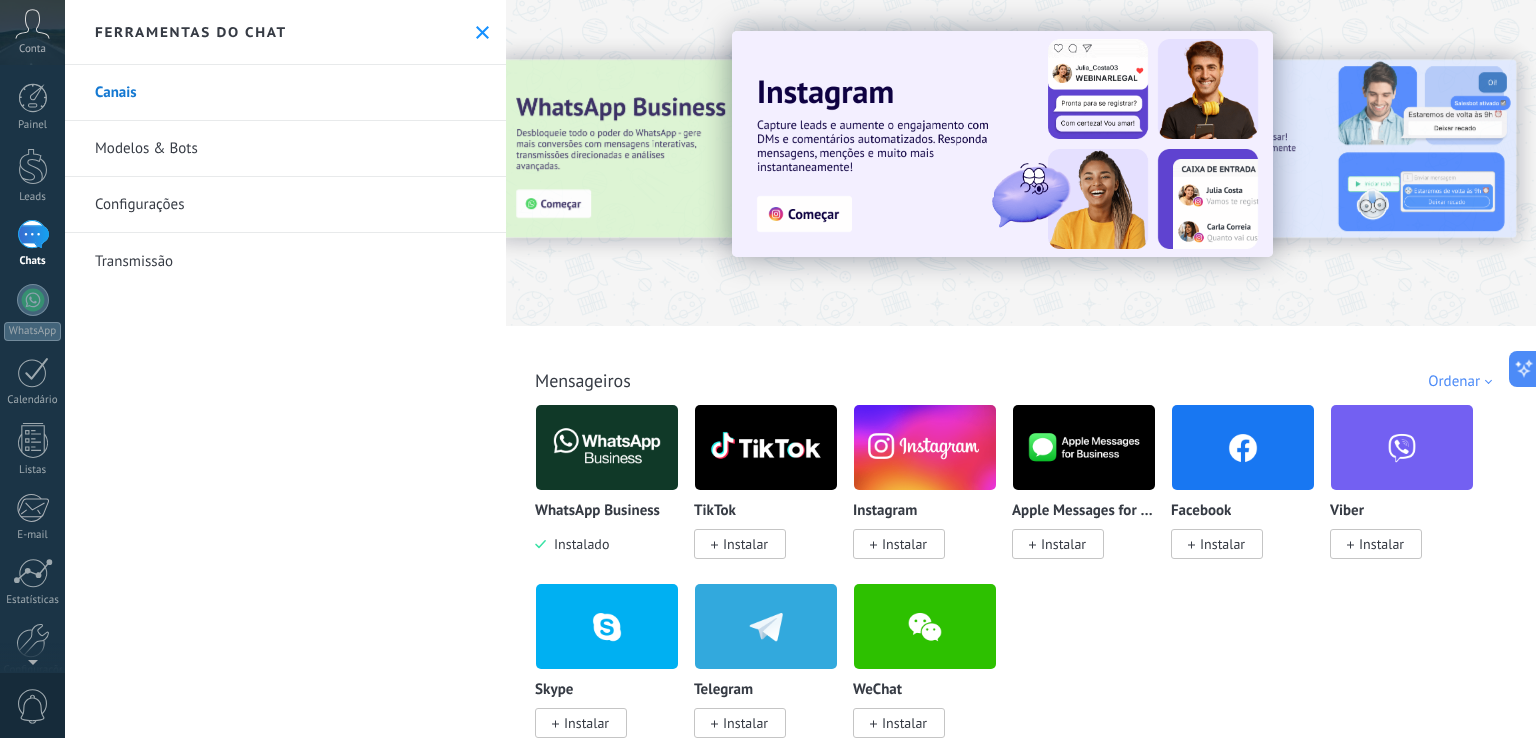 click at bounding box center (607, 447) 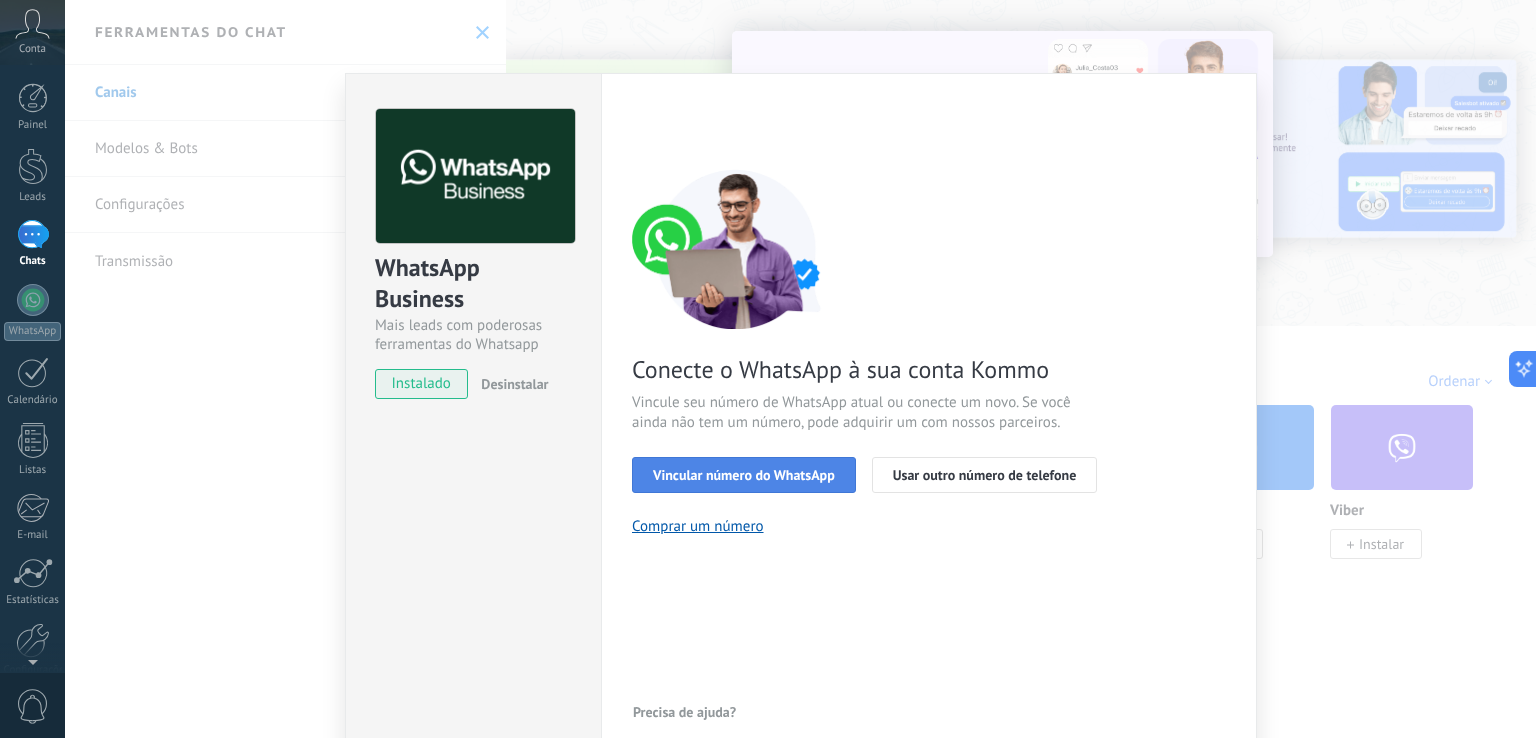 click on "Vincular número do WhatsApp" at bounding box center [744, 475] 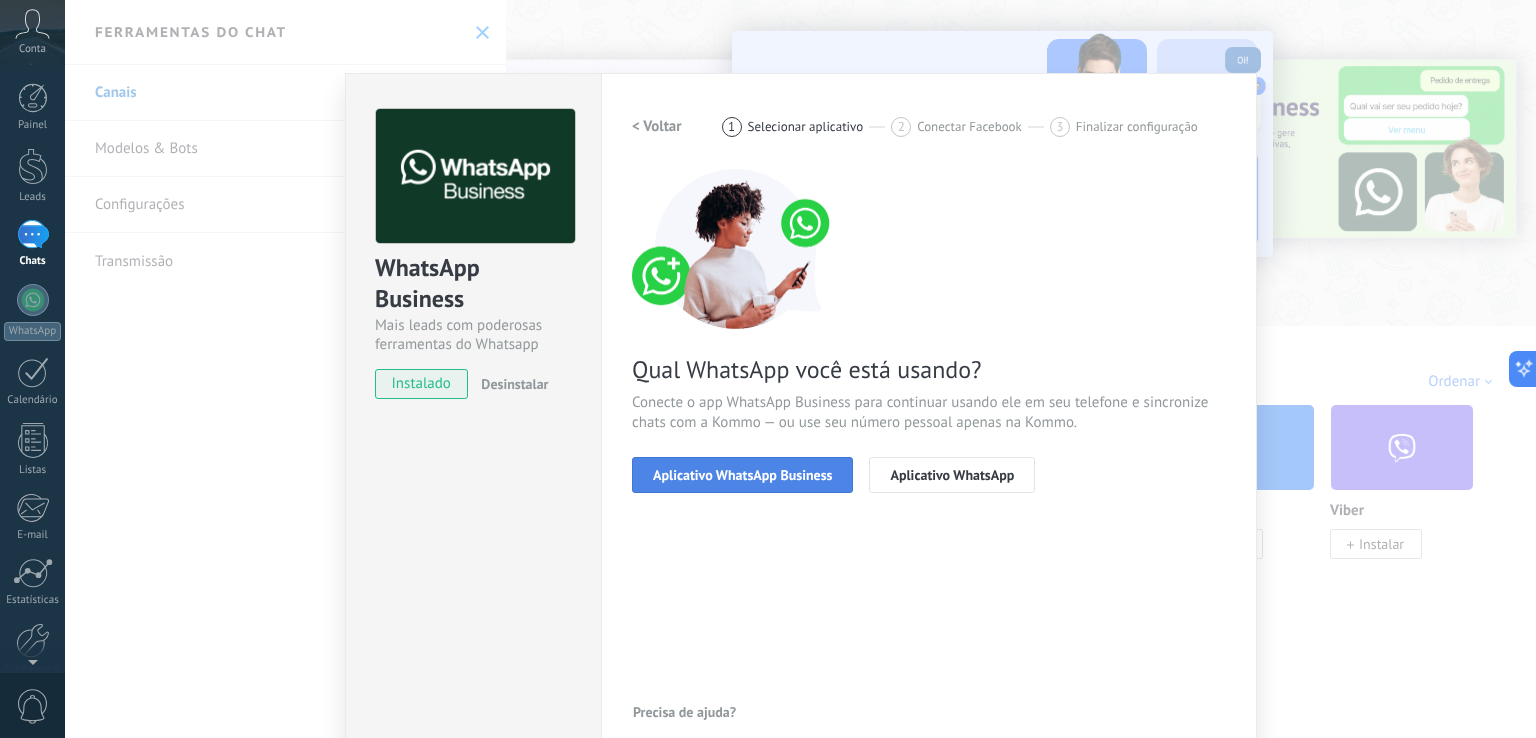 click on "Aplicativo WhatsApp Business" at bounding box center (742, 475) 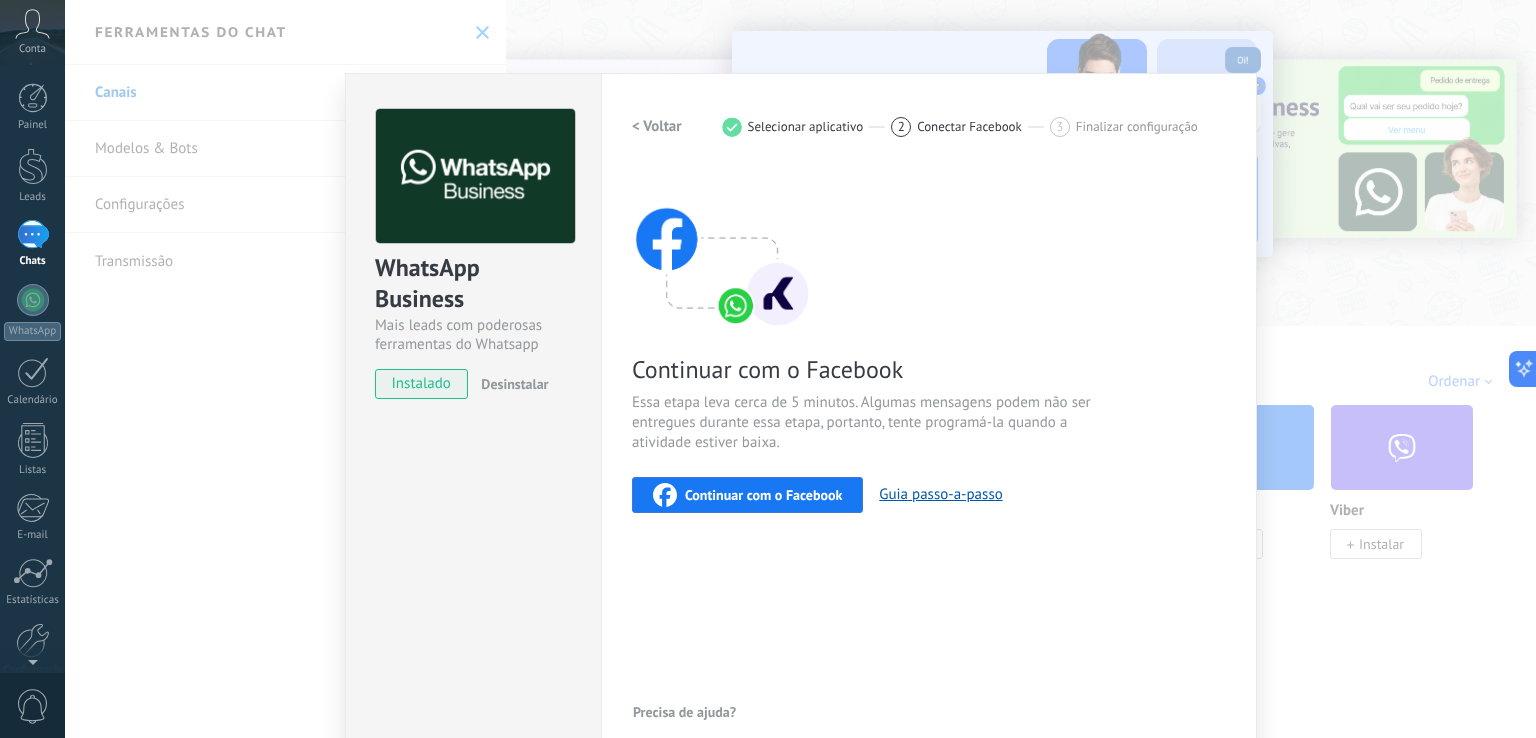 click on "Continuar com o Facebook" at bounding box center [763, 495] 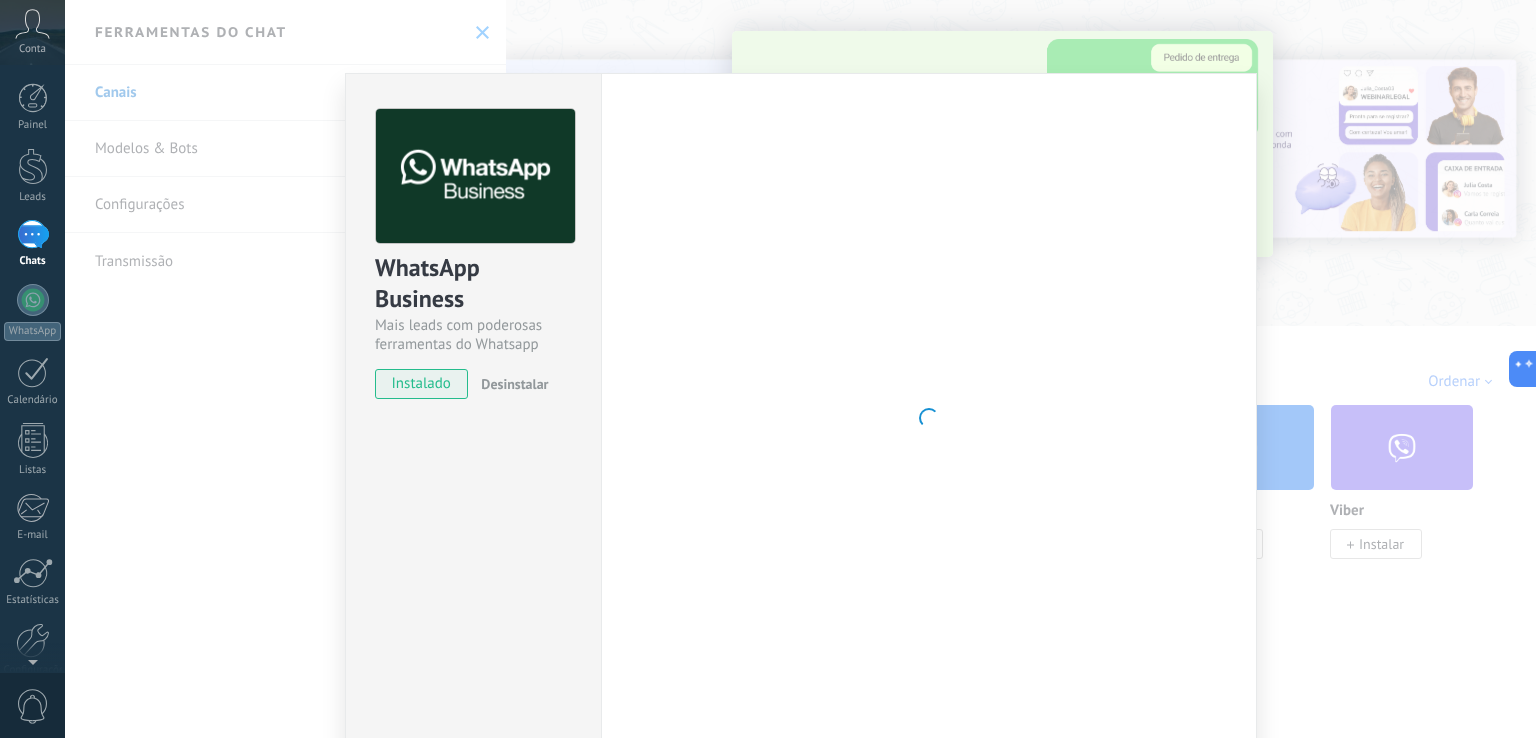 click on "WhatsApp Business Mais leads com poderosas ferramentas do Whatsapp instalado Desinstalar Configurações Autorização Esta aba registra os usuários que permitiram acesso à esta conta. Se você quiser remover a possibilidade de um usuário de enviar solicitações para a conta em relação a esta integração, você pode revogar o acesso. Se o acesso de todos os usuários for revogado, a integração parará de funcionar. Este app está instalado, mas ninguém concedeu acesso ainda. WhatsApp Cloud API Mais _:  Salvar < Voltar 1 Selecionar aplicativo 2 Conectar Facebook 3 Finalizar configuração Continuar com o Facebook Essa etapa leva cerca de 5 minutos. Algumas mensagens podem não ser entregues durante essa etapa, portanto, tente programá-la quando a atividade estiver baixa. Continuar com o Facebook Guia passo-a-passo Precisa de ajuda?" at bounding box center [800, 369] 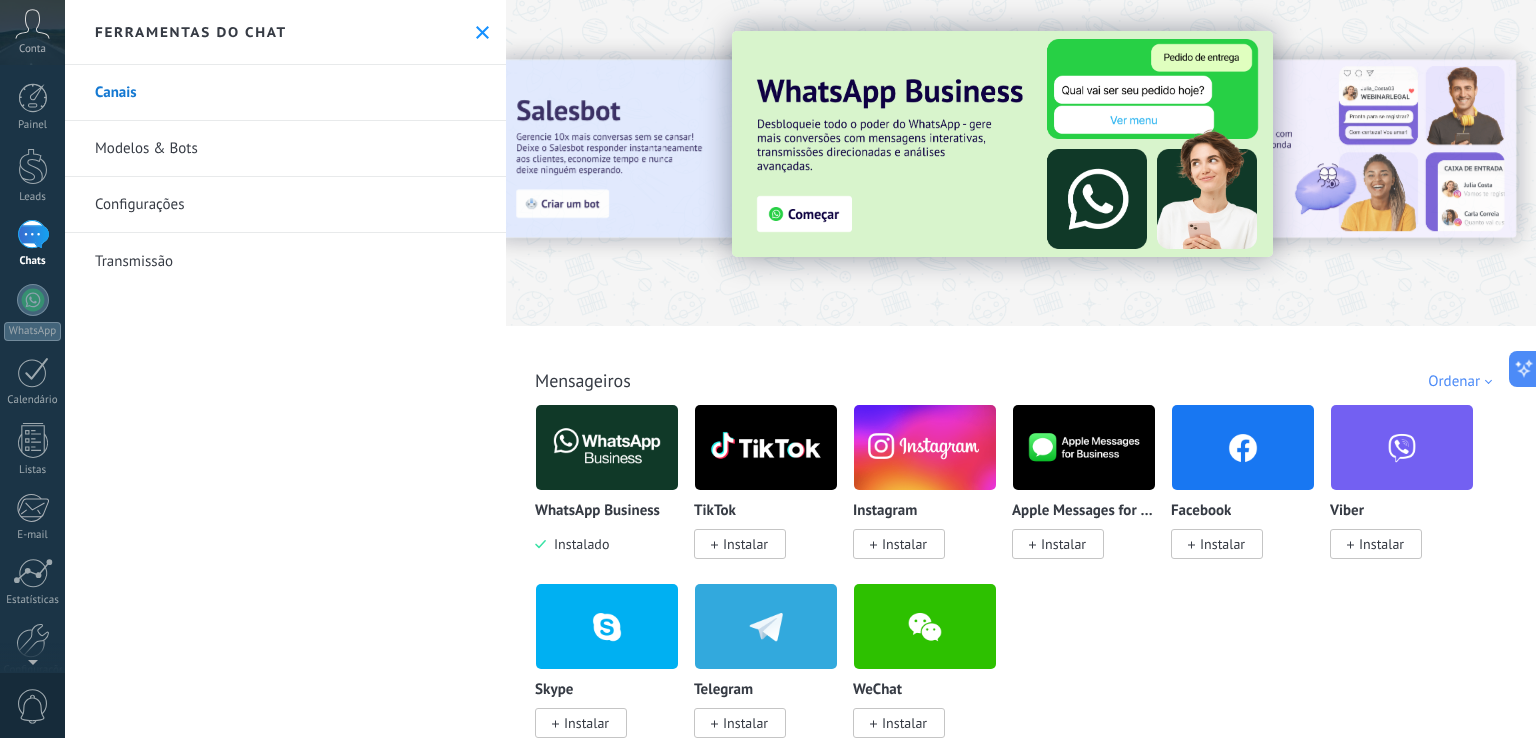 click on "WhatsApp Business Instalado" at bounding box center (607, 479) 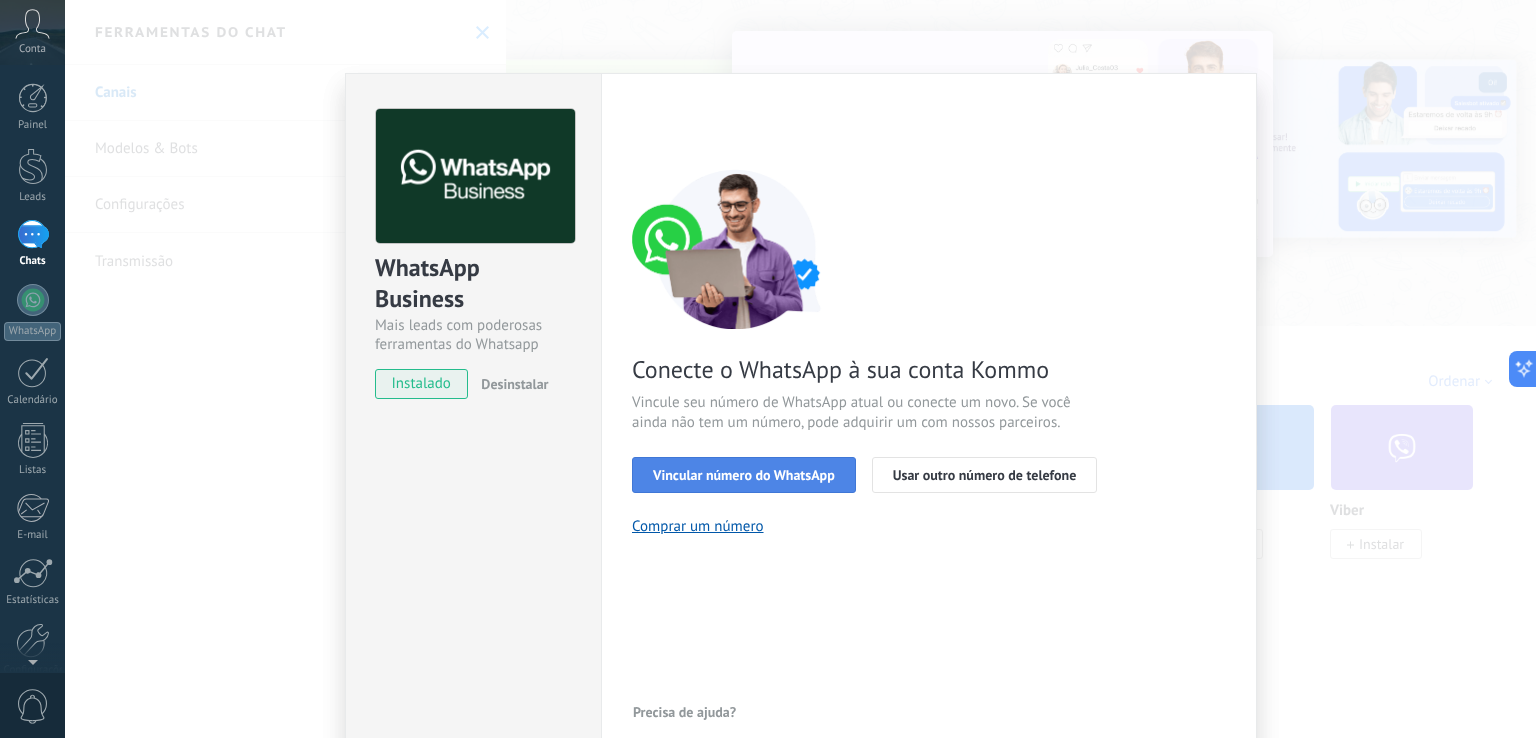 click on "Vincular número do WhatsApp" at bounding box center [744, 475] 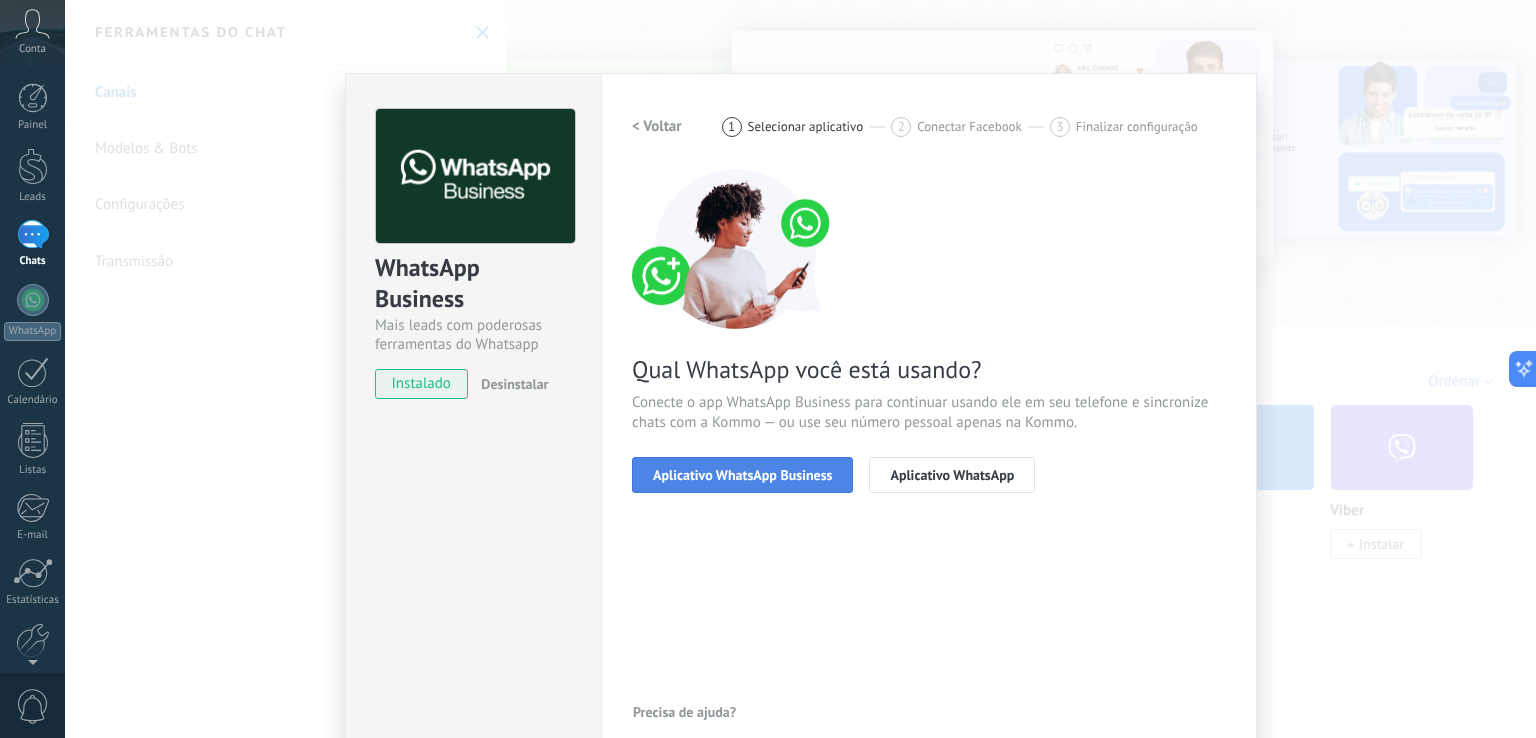 click on "Aplicativo WhatsApp Business" at bounding box center [742, 475] 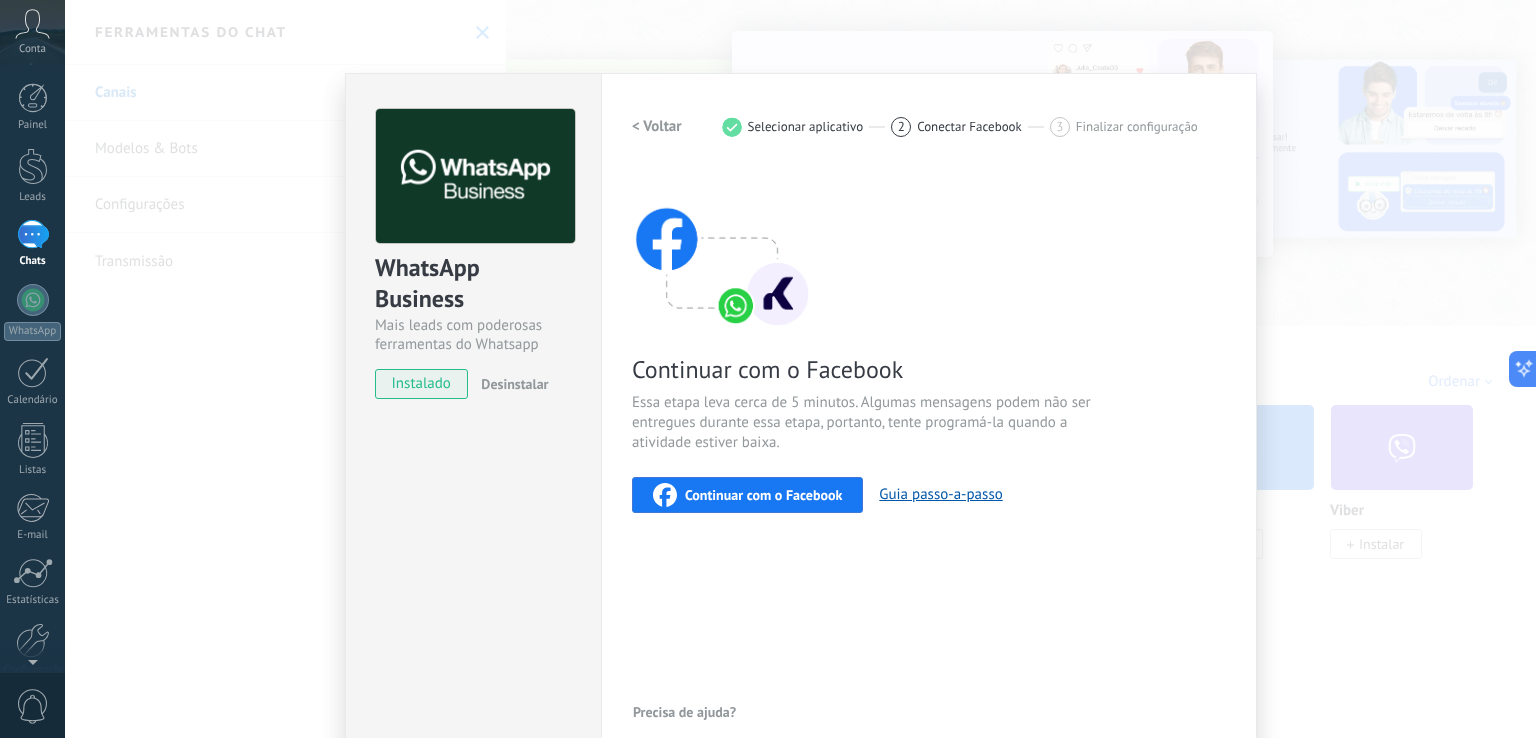click on "Continuar com o Facebook" at bounding box center [763, 495] 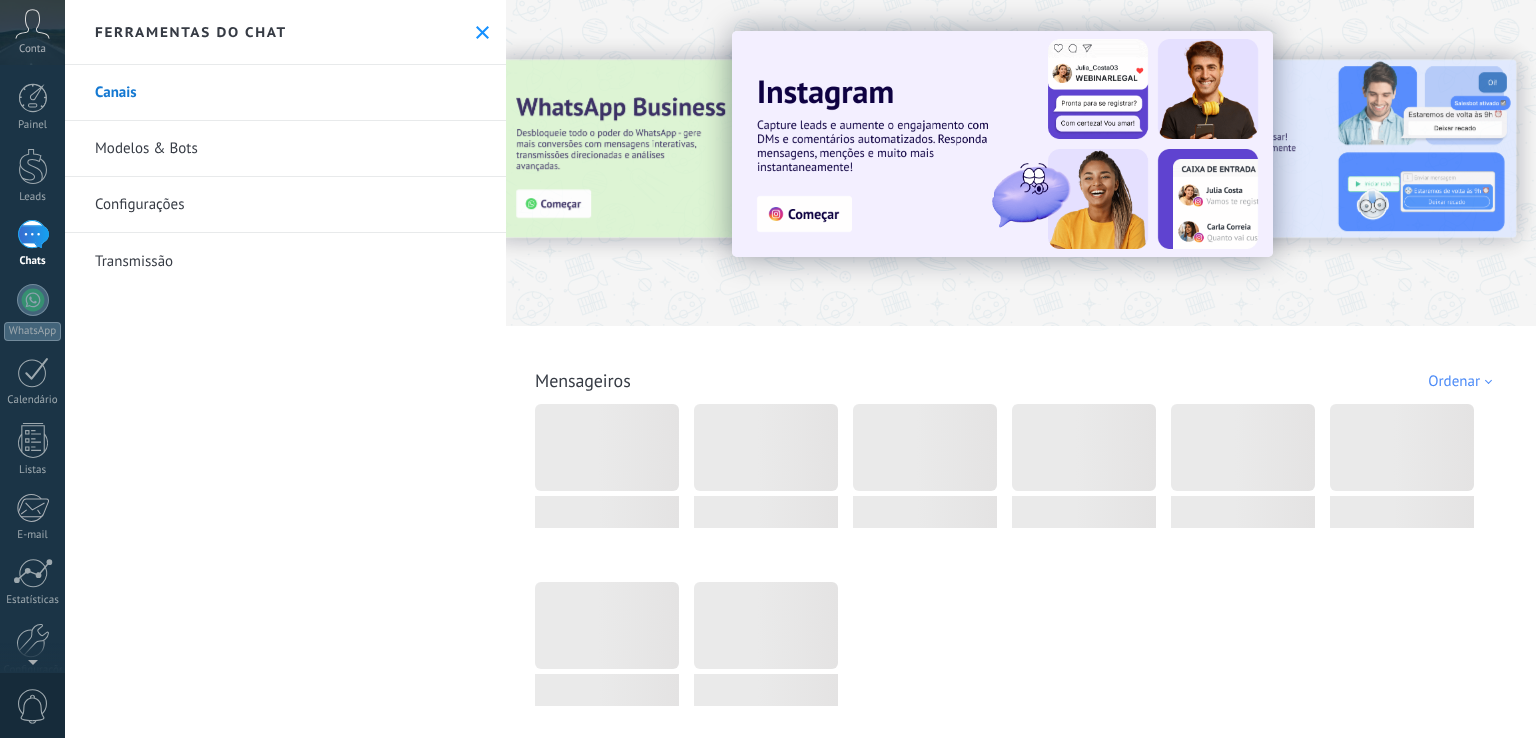 scroll, scrollTop: 0, scrollLeft: 0, axis: both 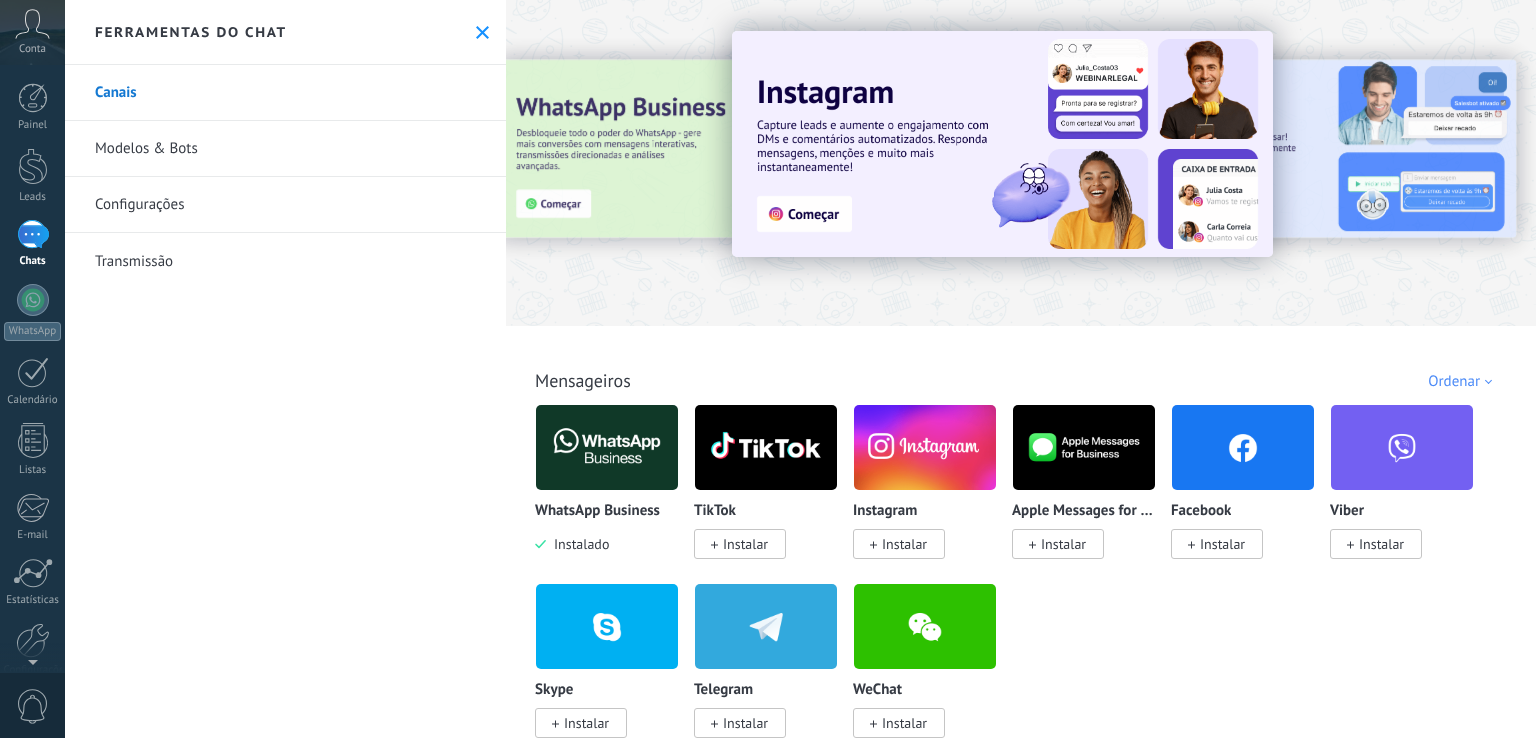 click at bounding box center [607, 447] 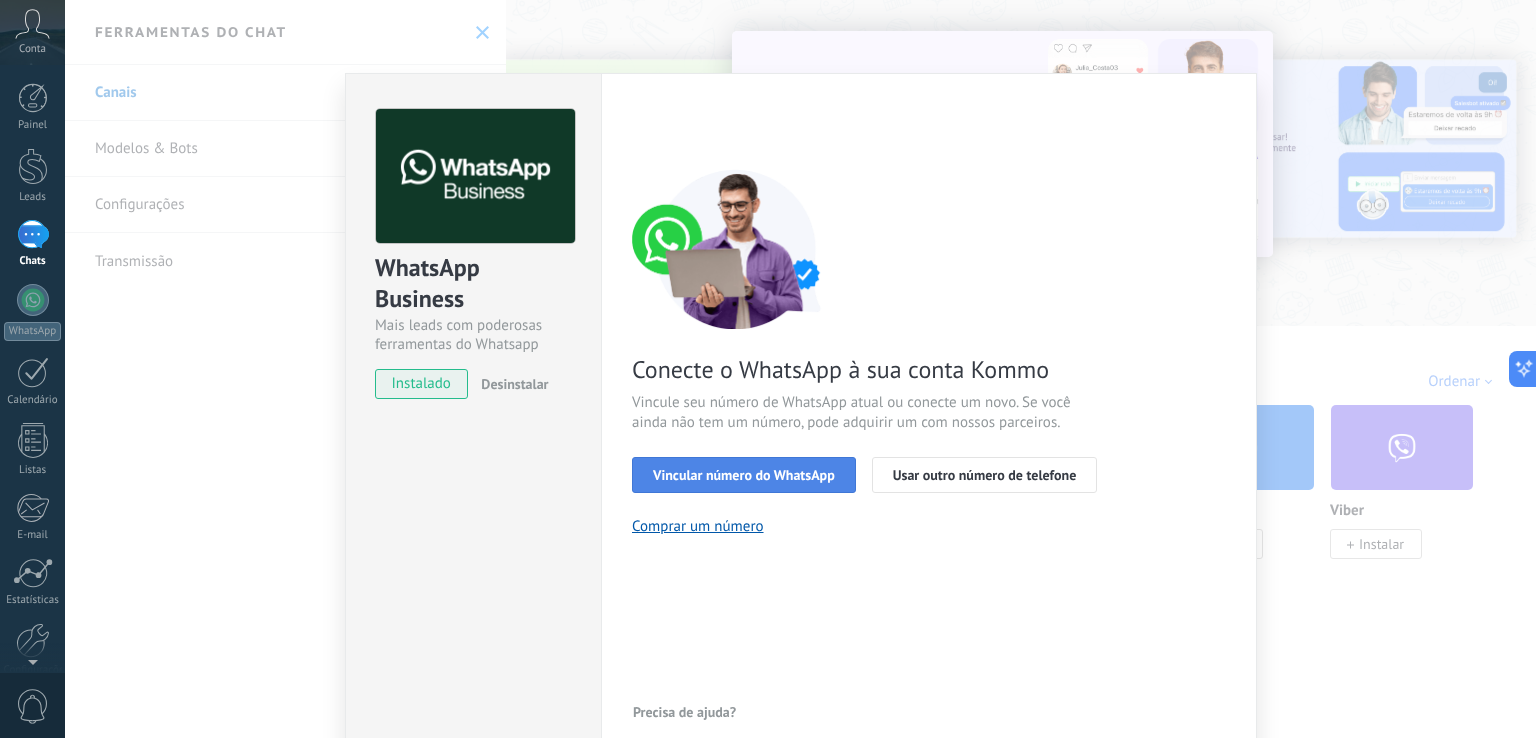click on "Vincular número do WhatsApp" at bounding box center [744, 475] 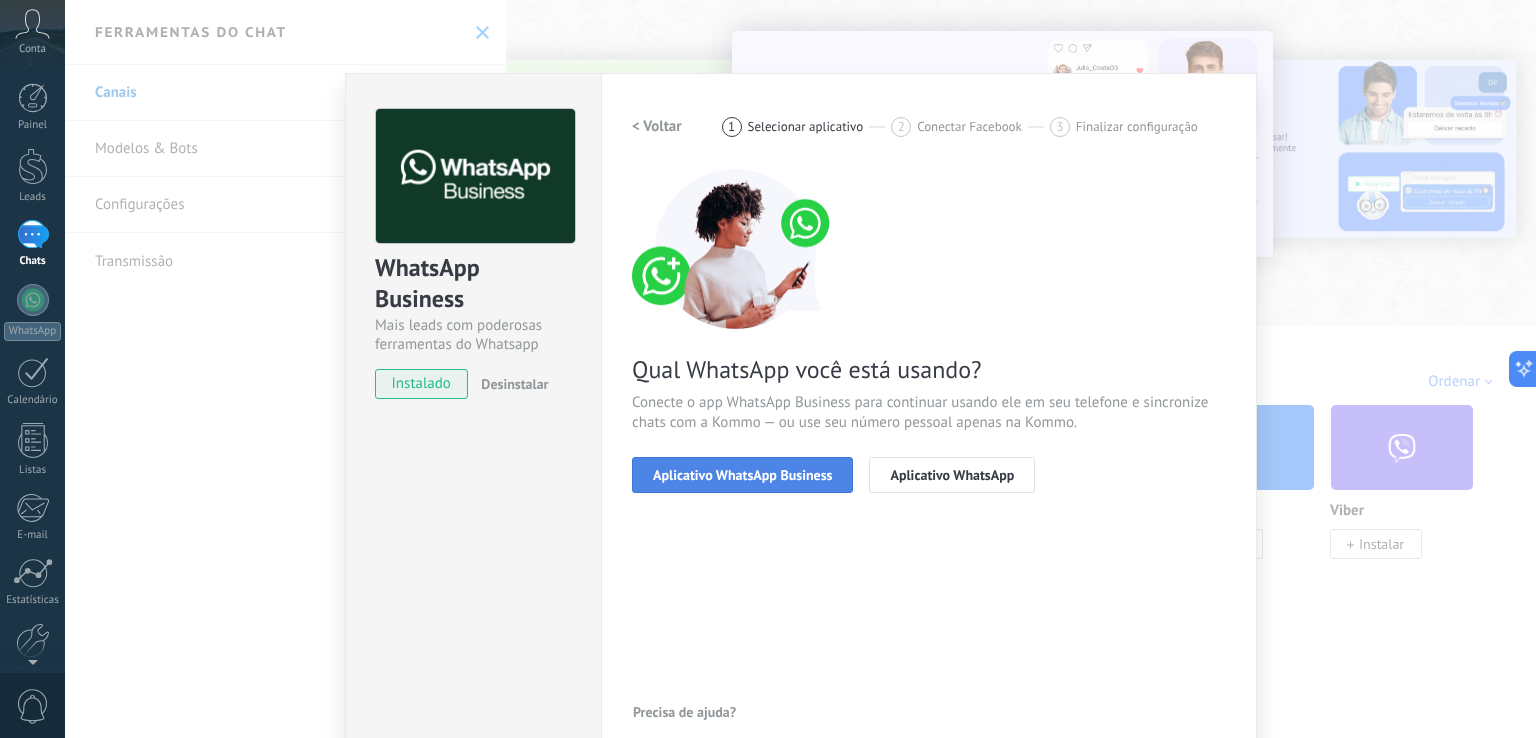 click on "Aplicativo WhatsApp Business" at bounding box center (742, 475) 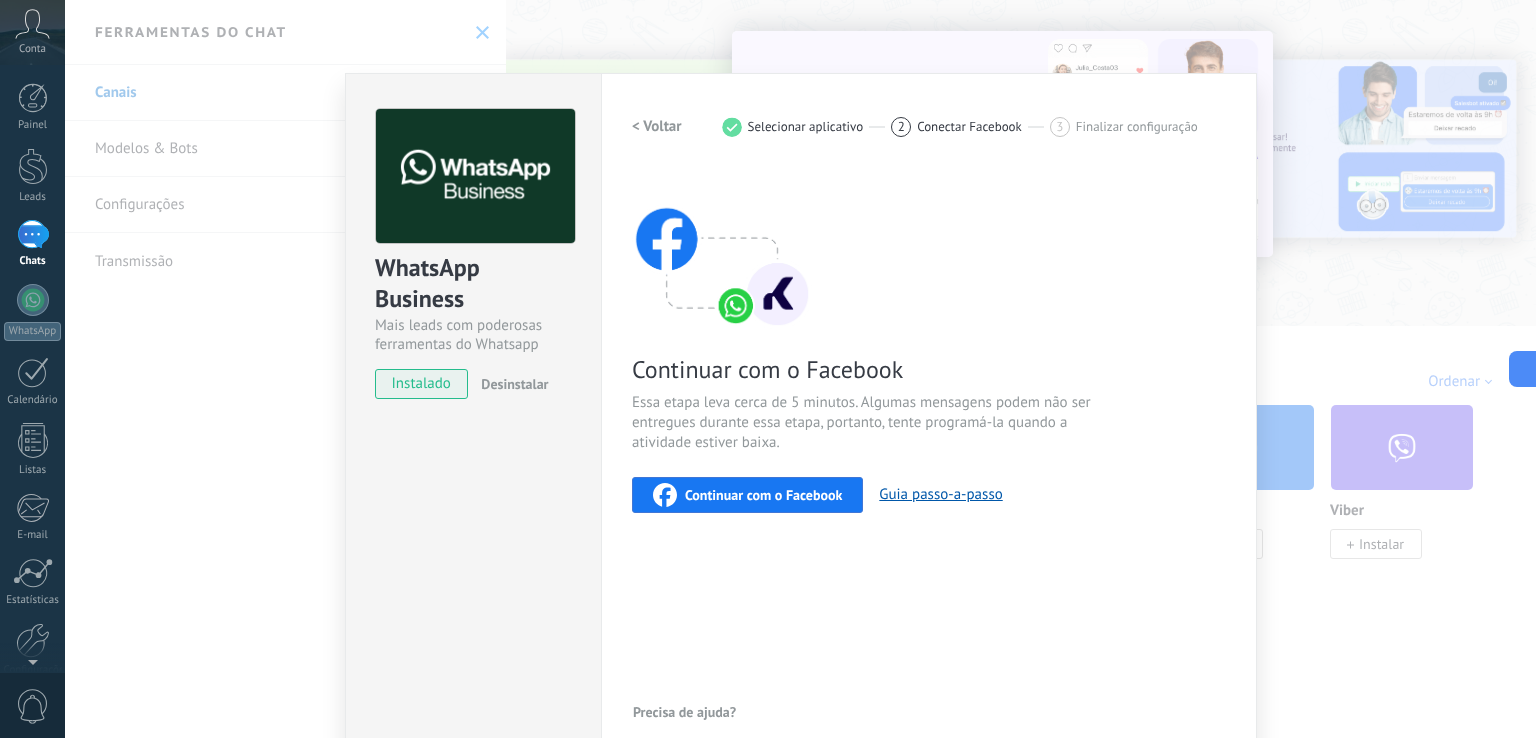 click on "Continuar com o Facebook" at bounding box center (763, 495) 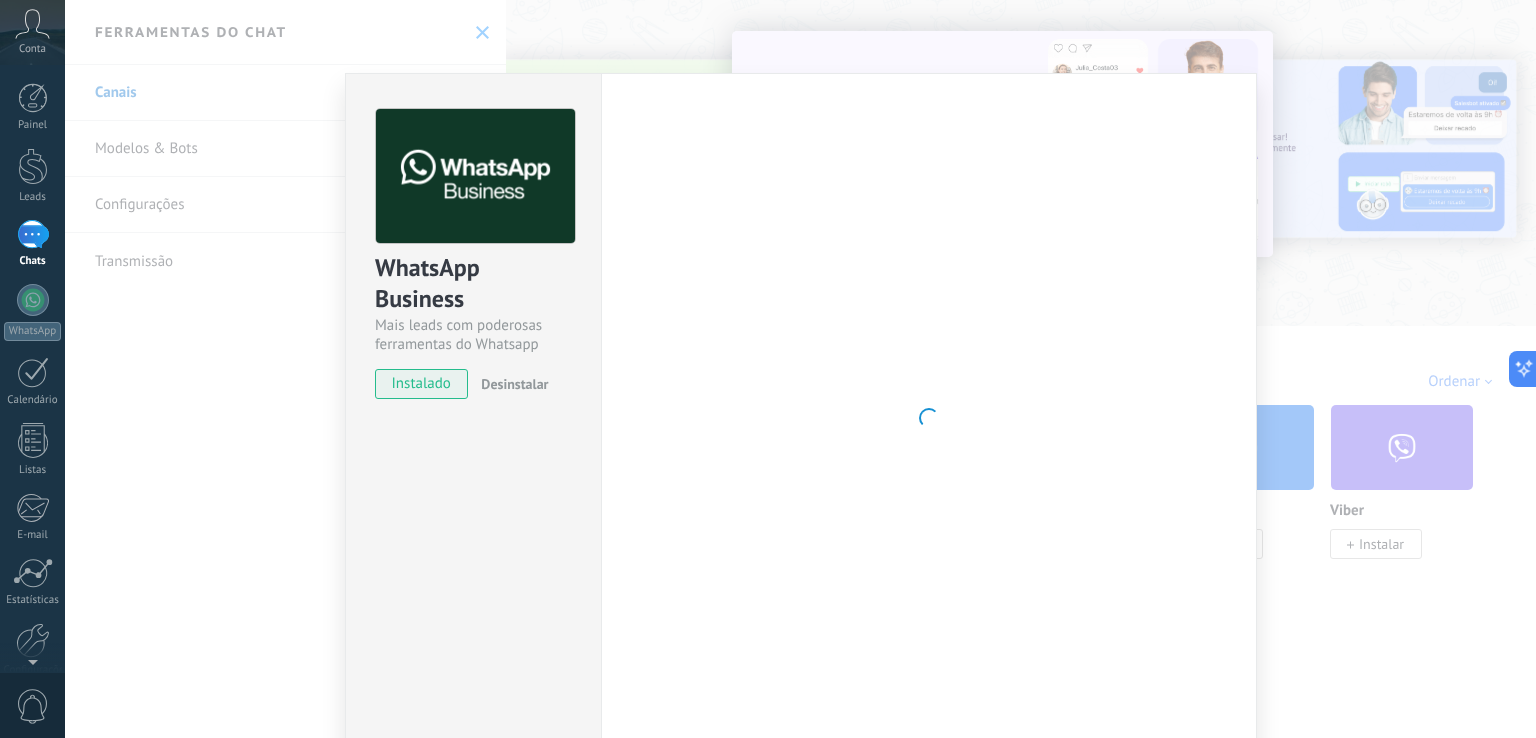 click on "WhatsApp Business Mais leads com poderosas ferramentas do Whatsapp instalado Desinstalar" at bounding box center (473, 418) 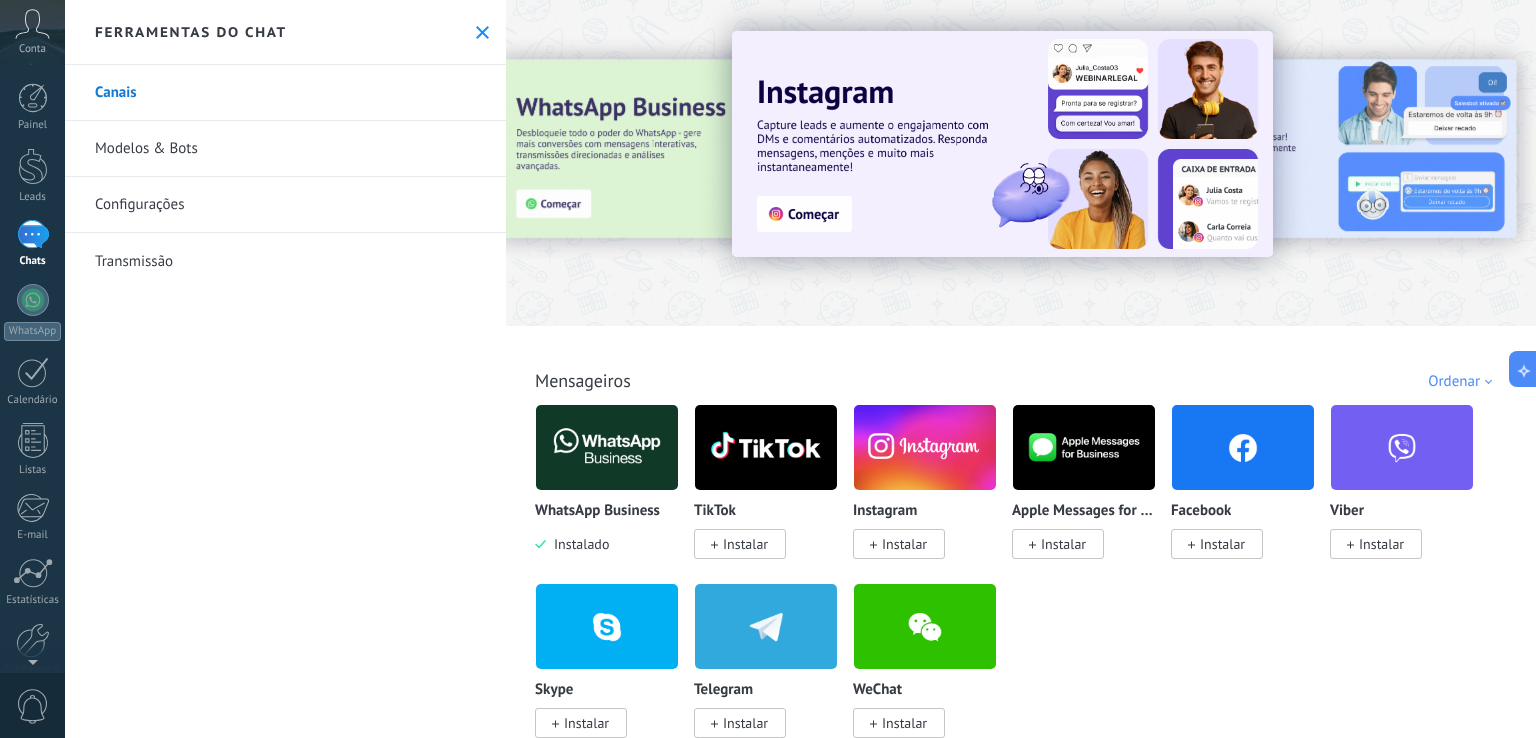 click on "WhatsApp Business Instalado" at bounding box center (607, 479) 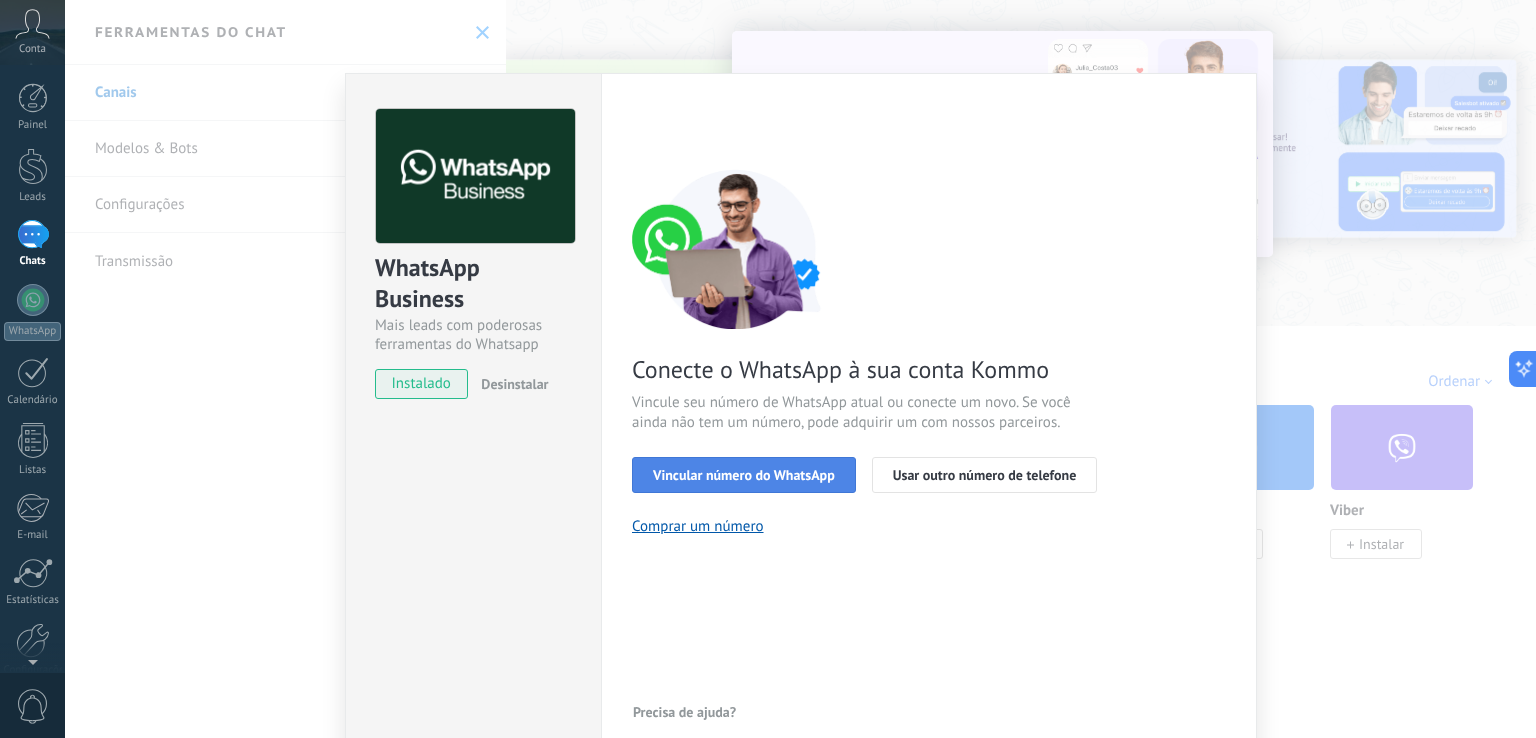 click on "Vincular número do WhatsApp" at bounding box center [744, 475] 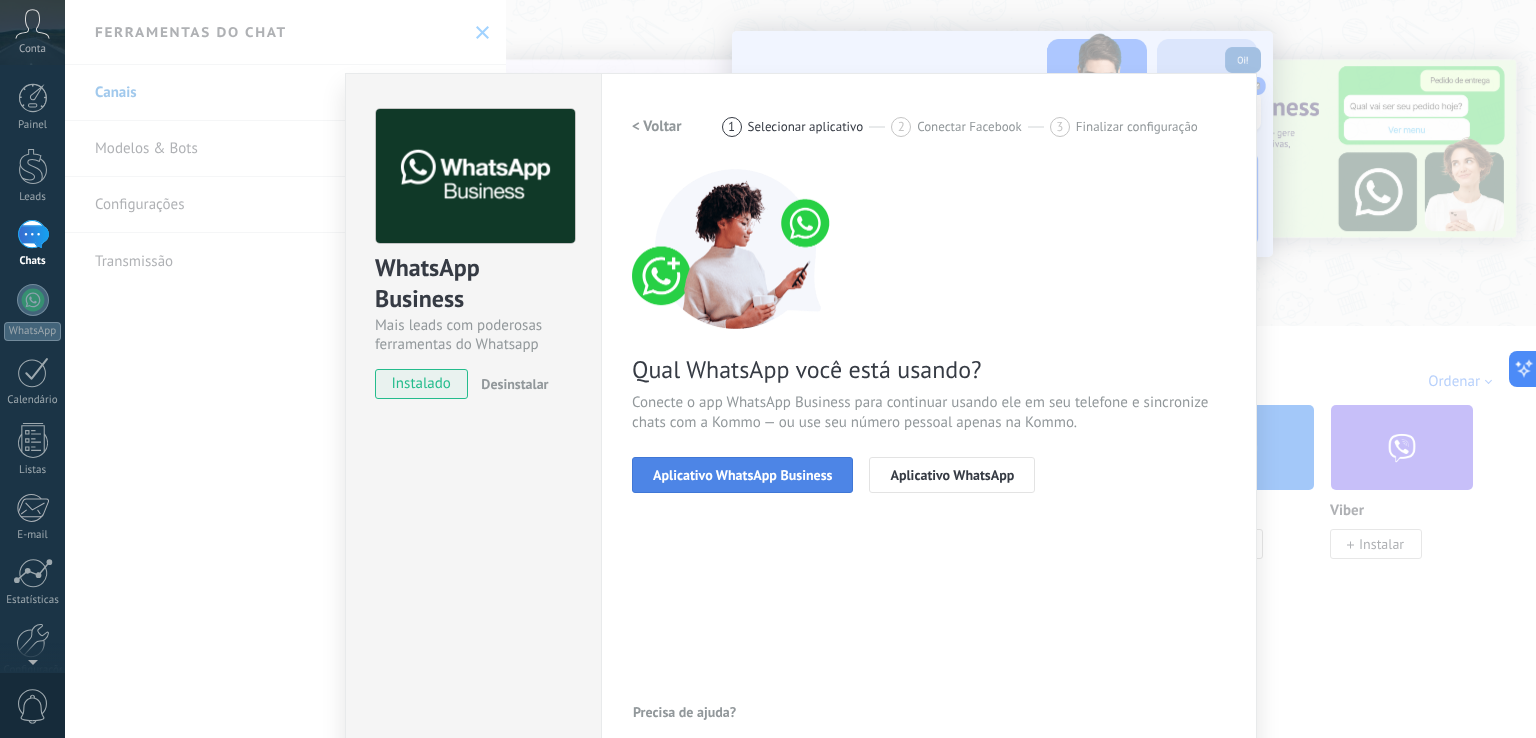 click on "Aplicativo WhatsApp Business" at bounding box center (742, 475) 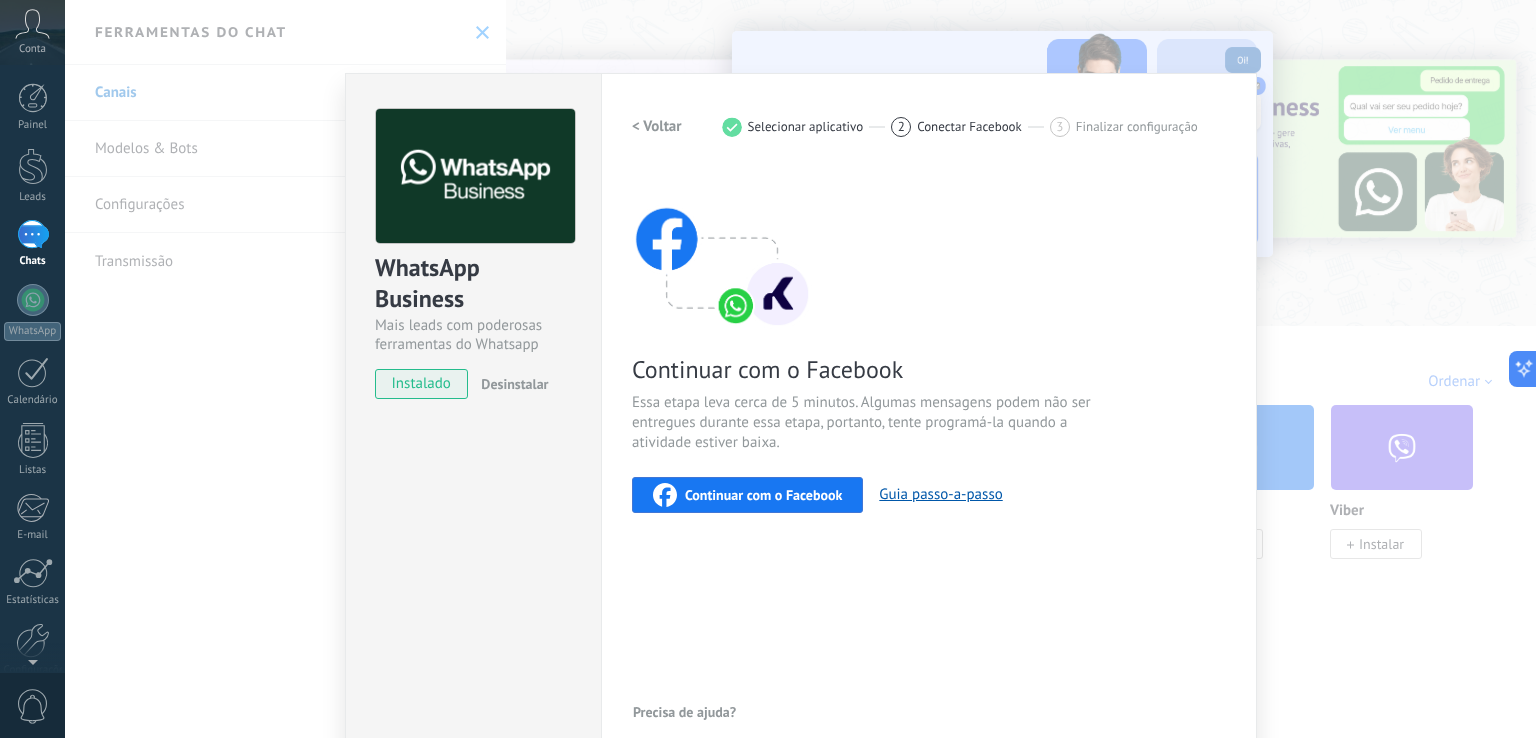 click on "Continuar com o Facebook" at bounding box center [763, 495] 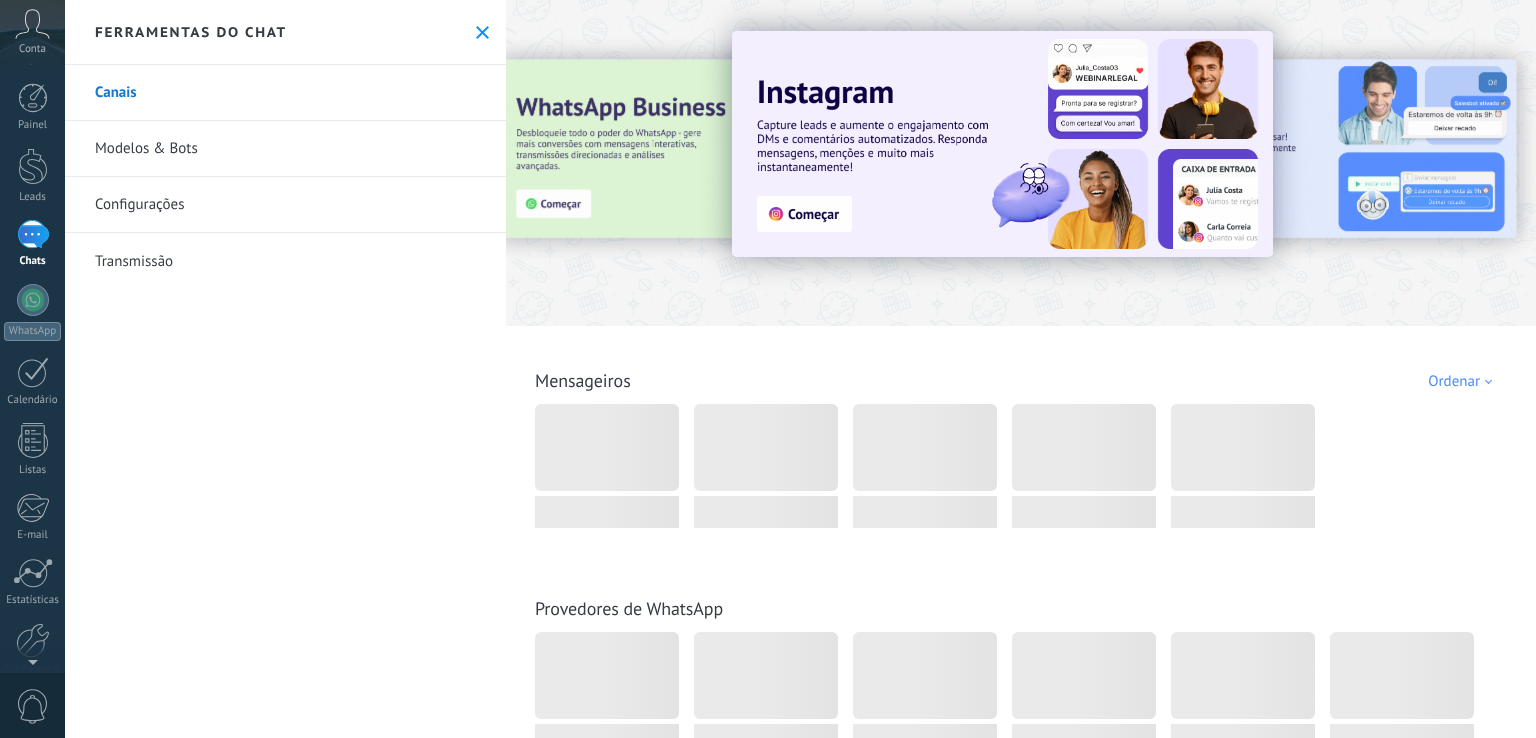 scroll, scrollTop: 0, scrollLeft: 0, axis: both 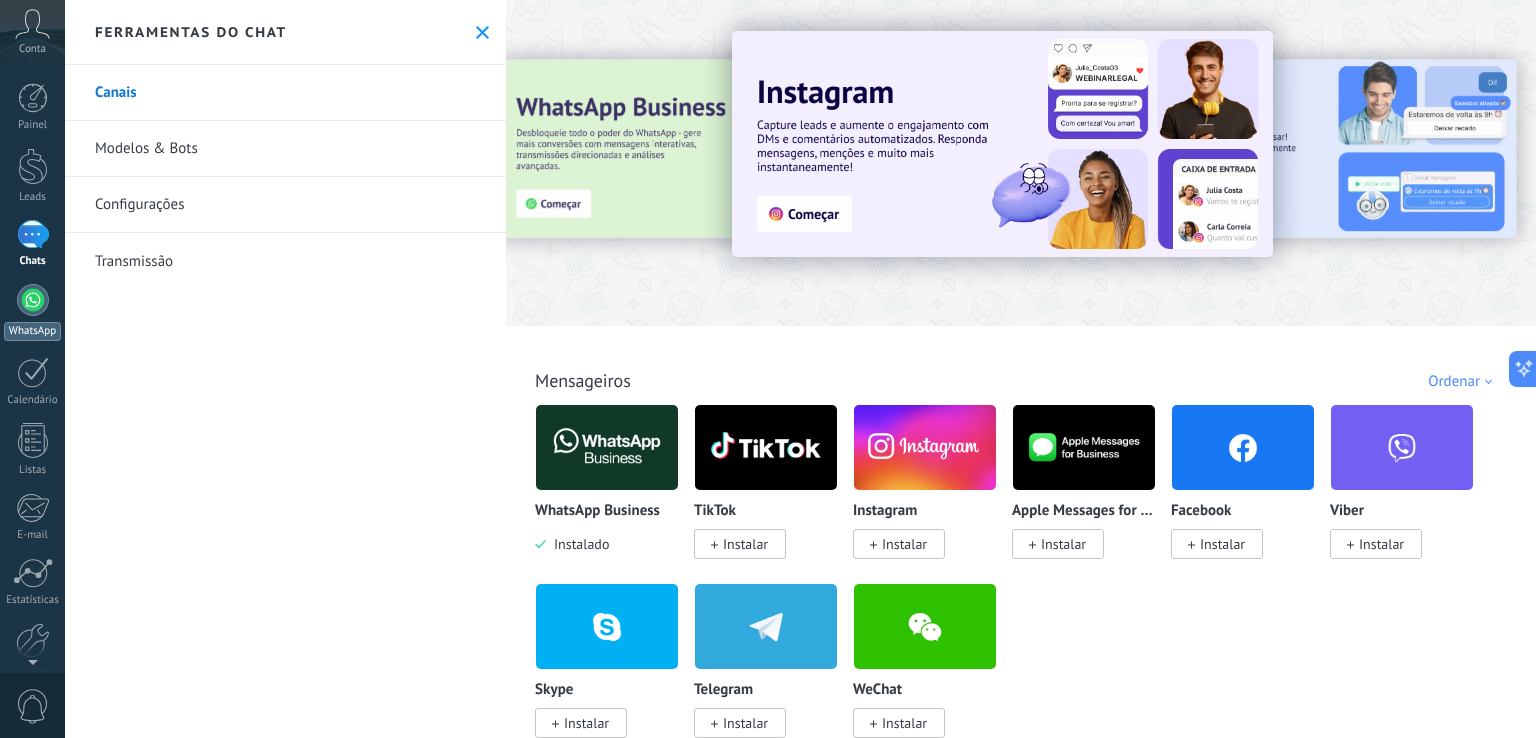 click at bounding box center (33, 300) 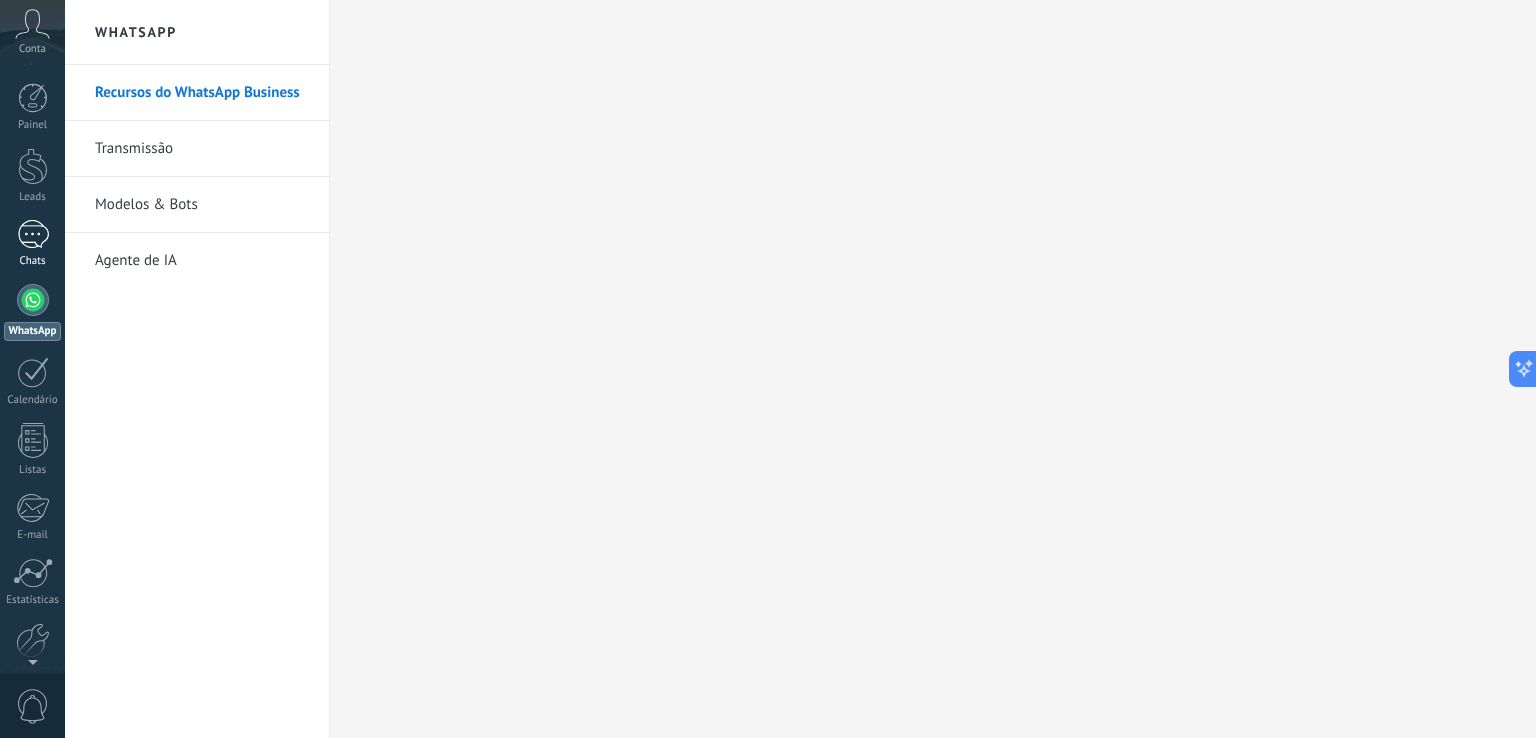 click at bounding box center [33, 234] 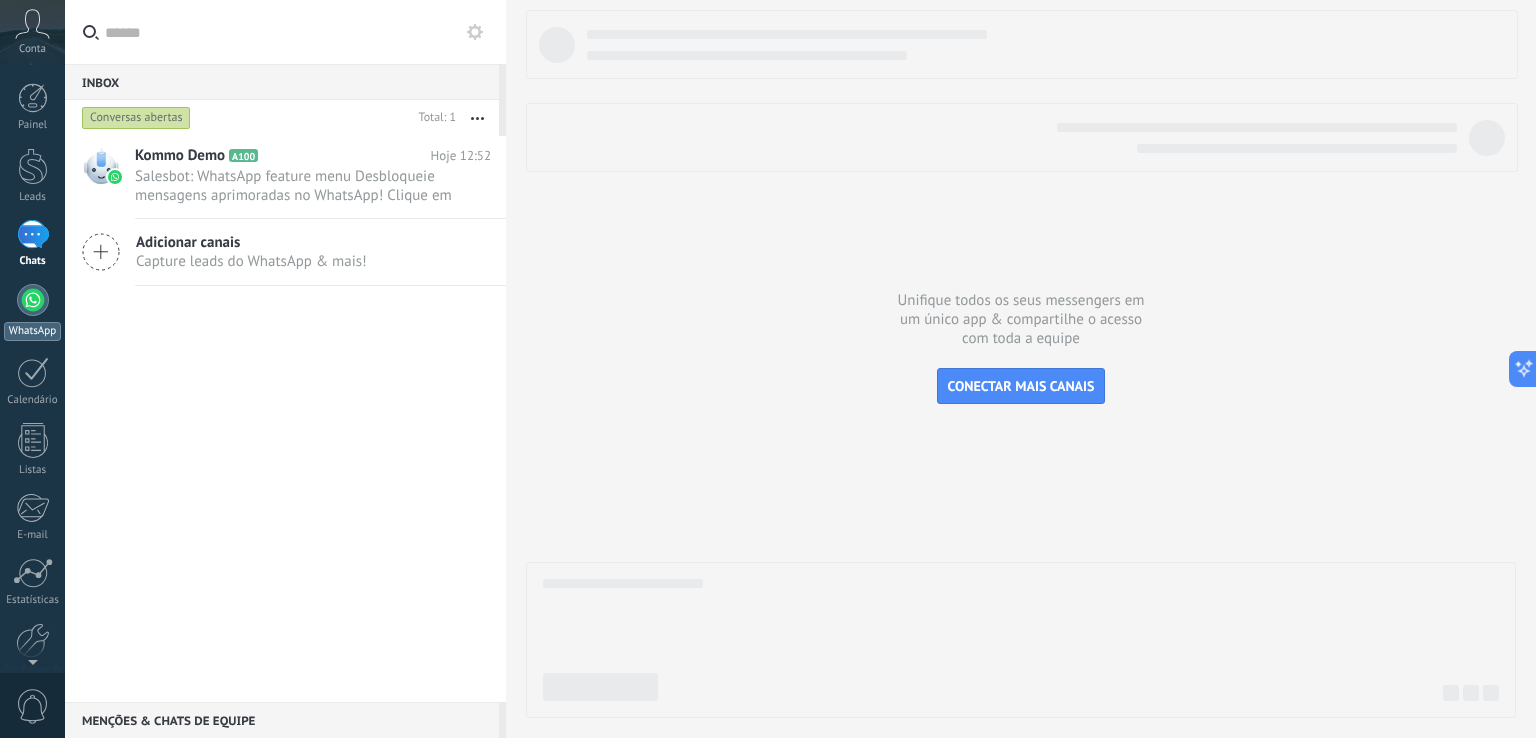 click at bounding box center [33, 300] 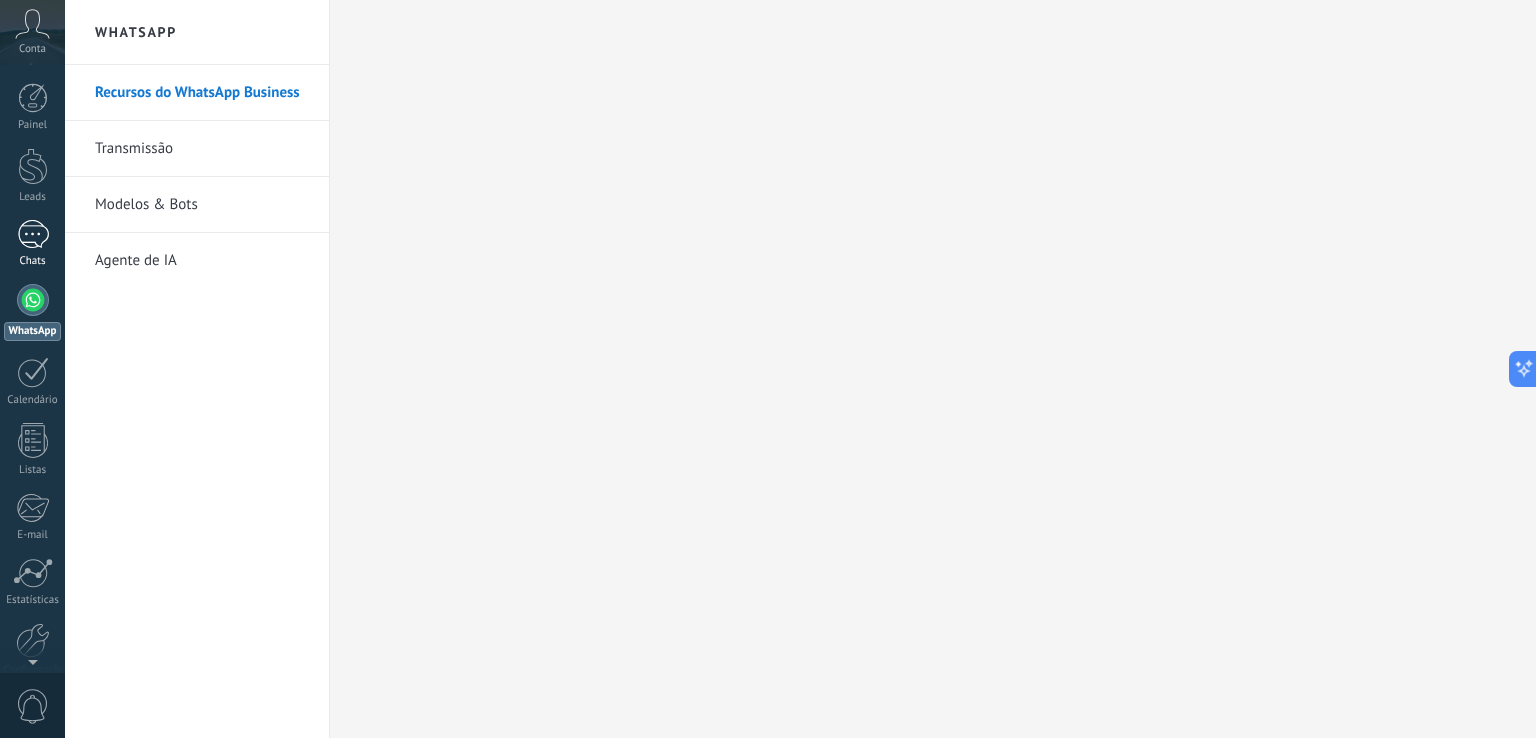 scroll, scrollTop: 0, scrollLeft: 0, axis: both 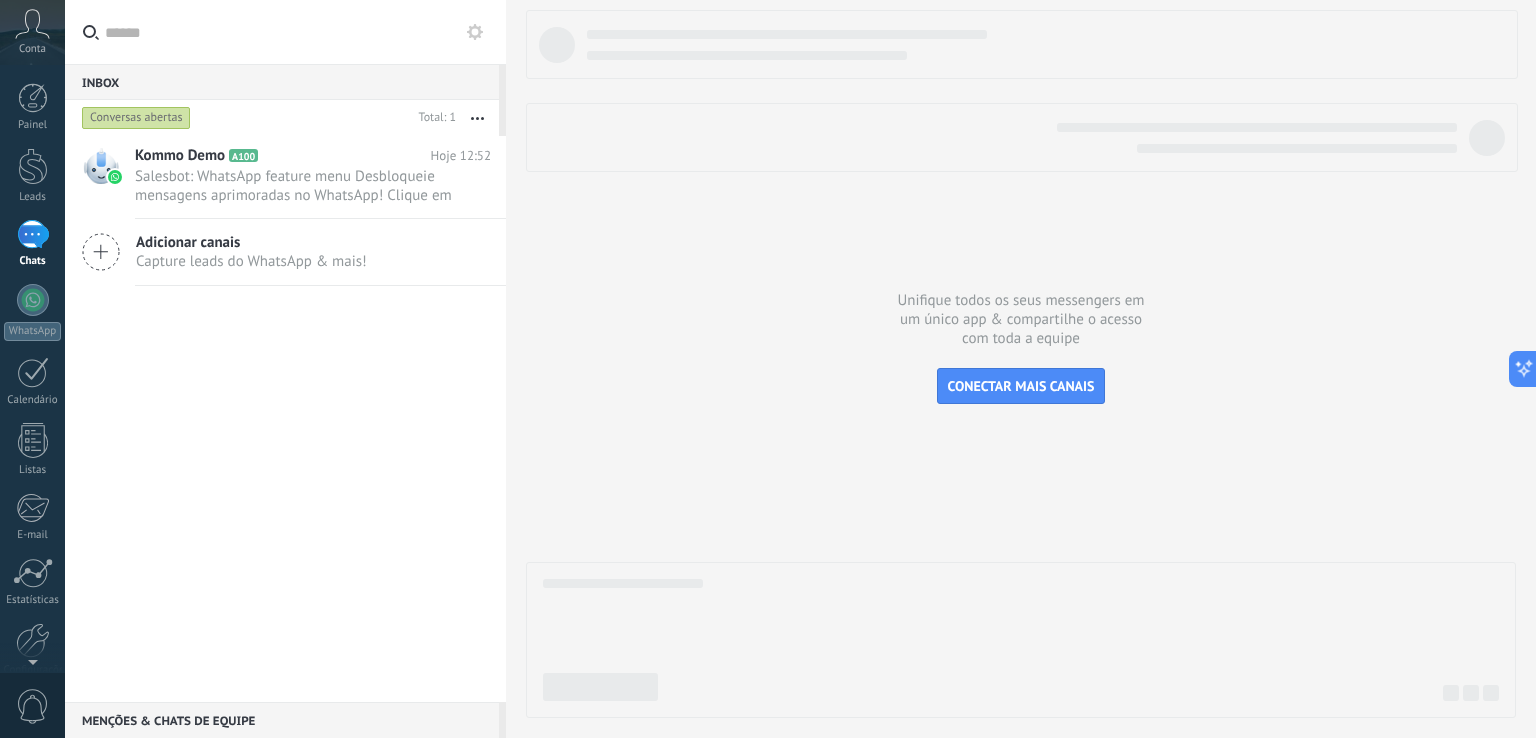 click on "Capture leads do WhatsApp & mais!" at bounding box center (251, 261) 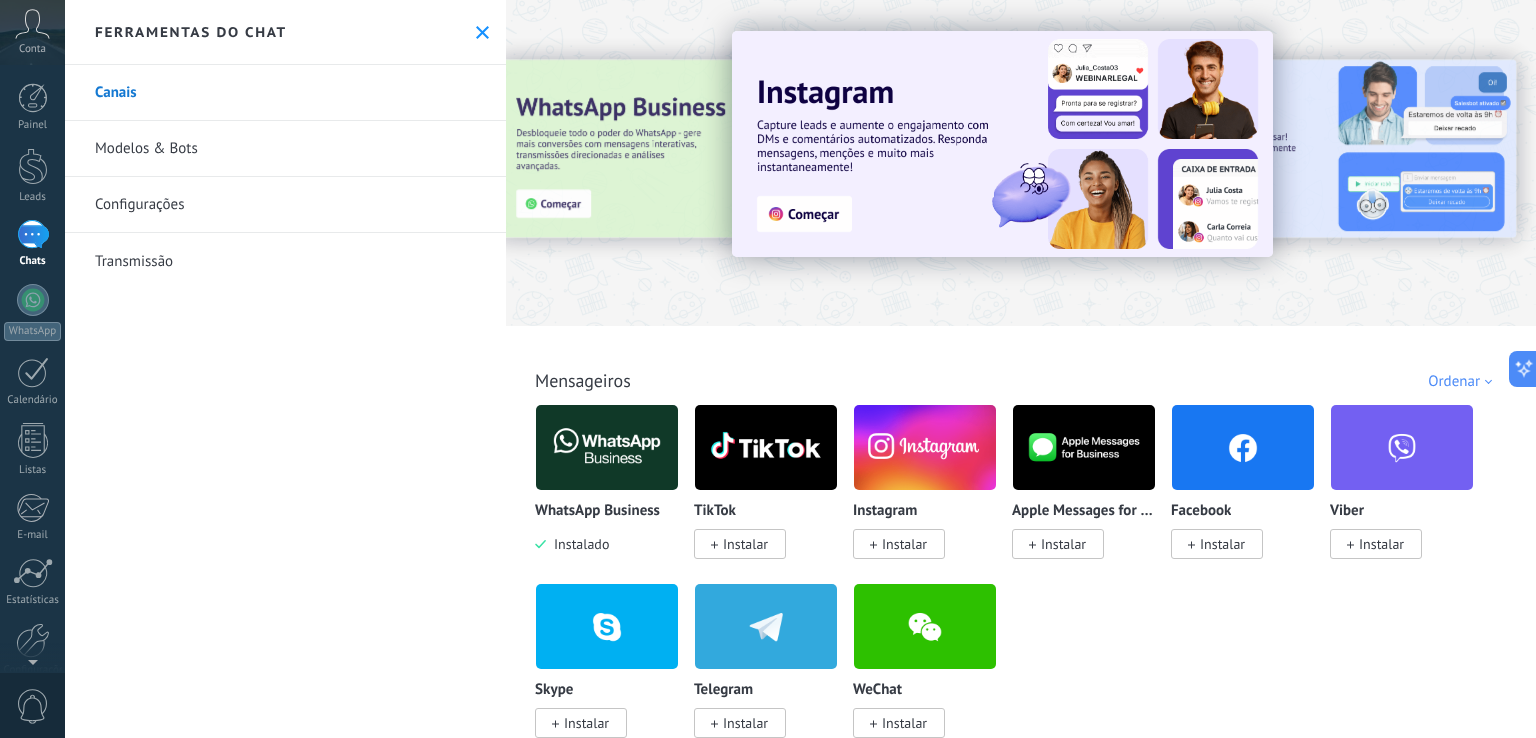 click at bounding box center [607, 447] 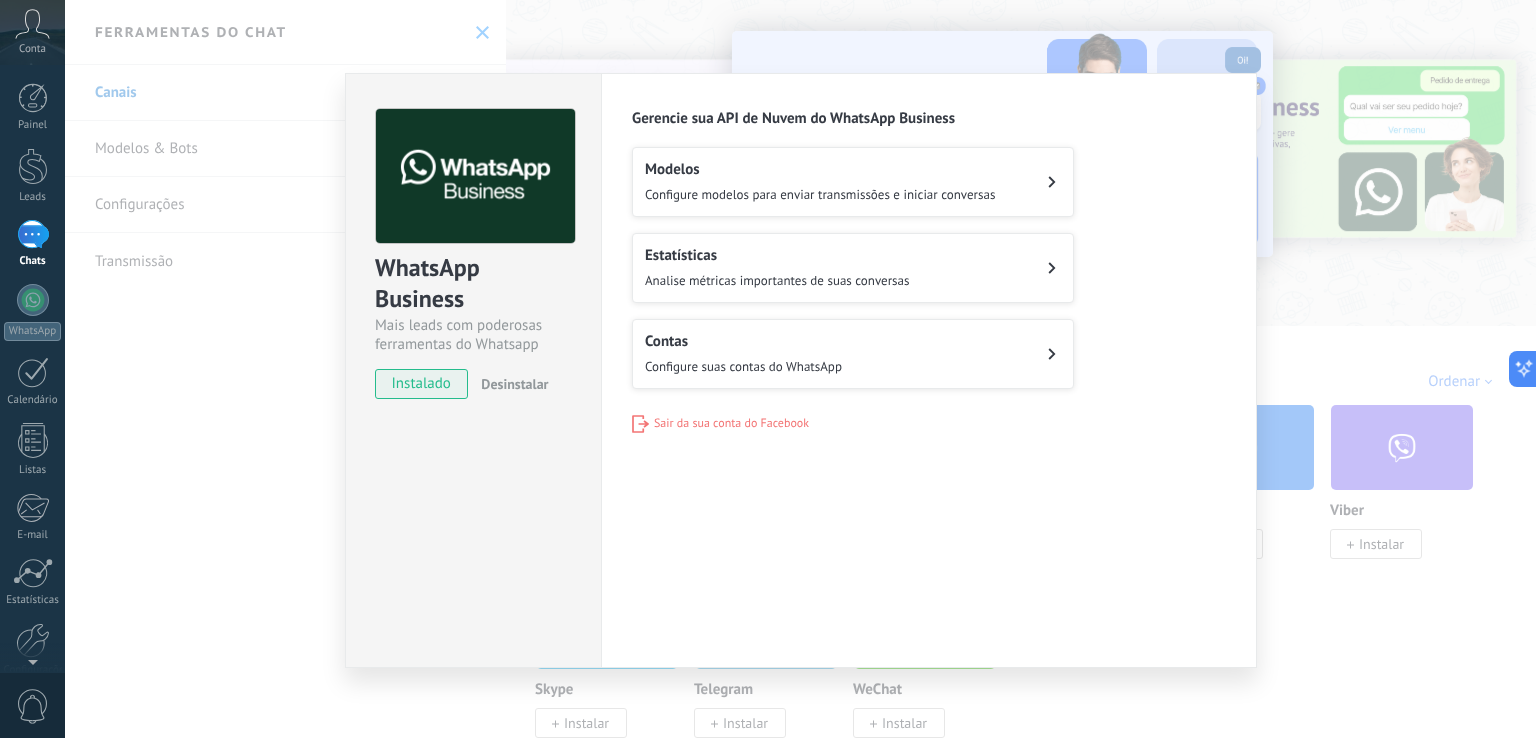 click on "Contas Configure suas contas do WhatsApp" at bounding box center [853, 354] 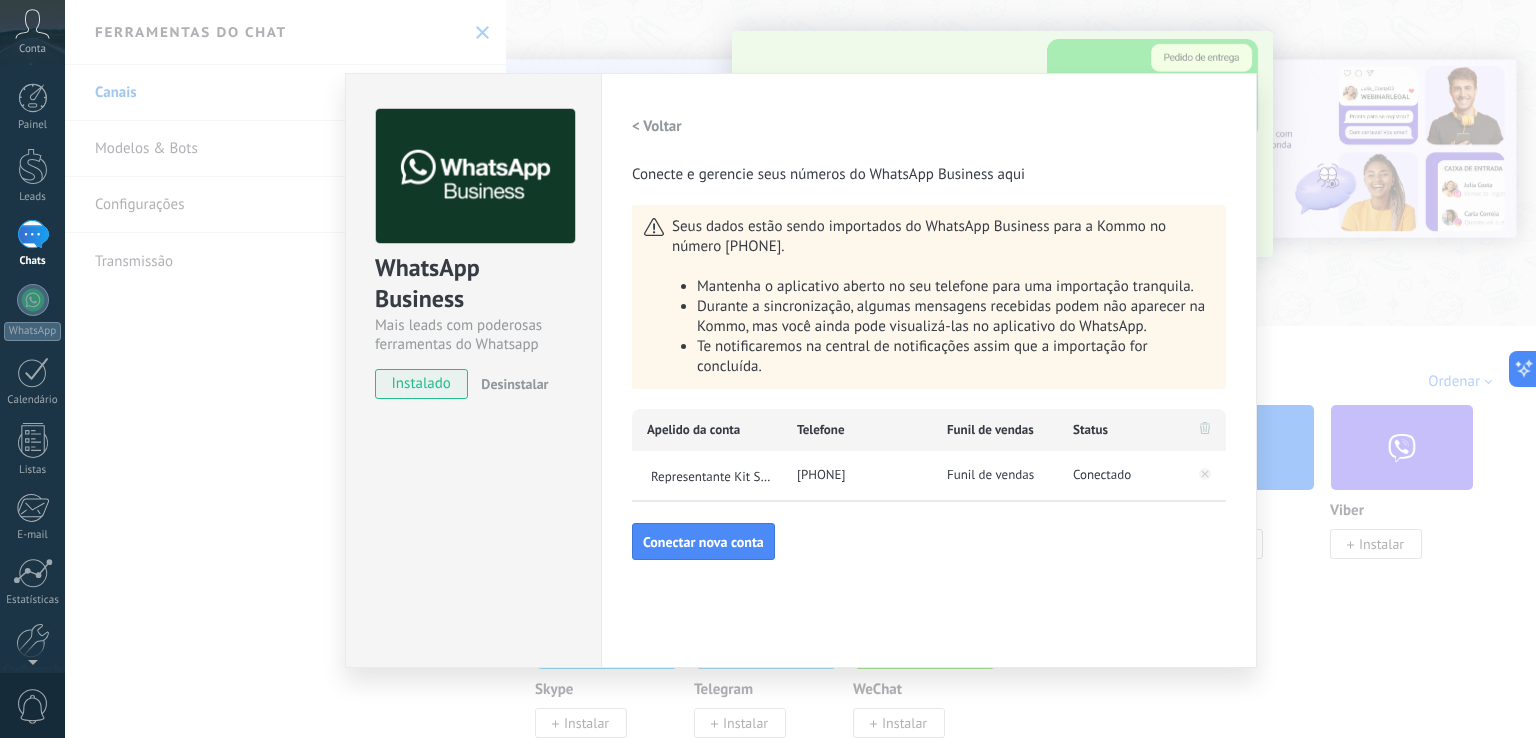 click on "< Voltar Conecte e gerencie seus números do WhatsApp Business aqui Seus dados estão sendo importados do WhatsApp Business para a Kommo no número   [PHONE] . Mantenha o aplicativo aberto no seu telefone para uma importação tranquila. Durante a sincronização, algumas mensagens recebidas podem não aparecer na Kommo, mas você ainda pode visualizá-las no aplicativo do WhatsApp. Te notificaremos na central de notificações assim que a importação for concluída. Apelido da conta Telefone Funil de vendas Status Representante Kit SOS Crescimento Capilar [PHONE] Funil de vendas Conectado Conectar nova conta" at bounding box center (929, 335) 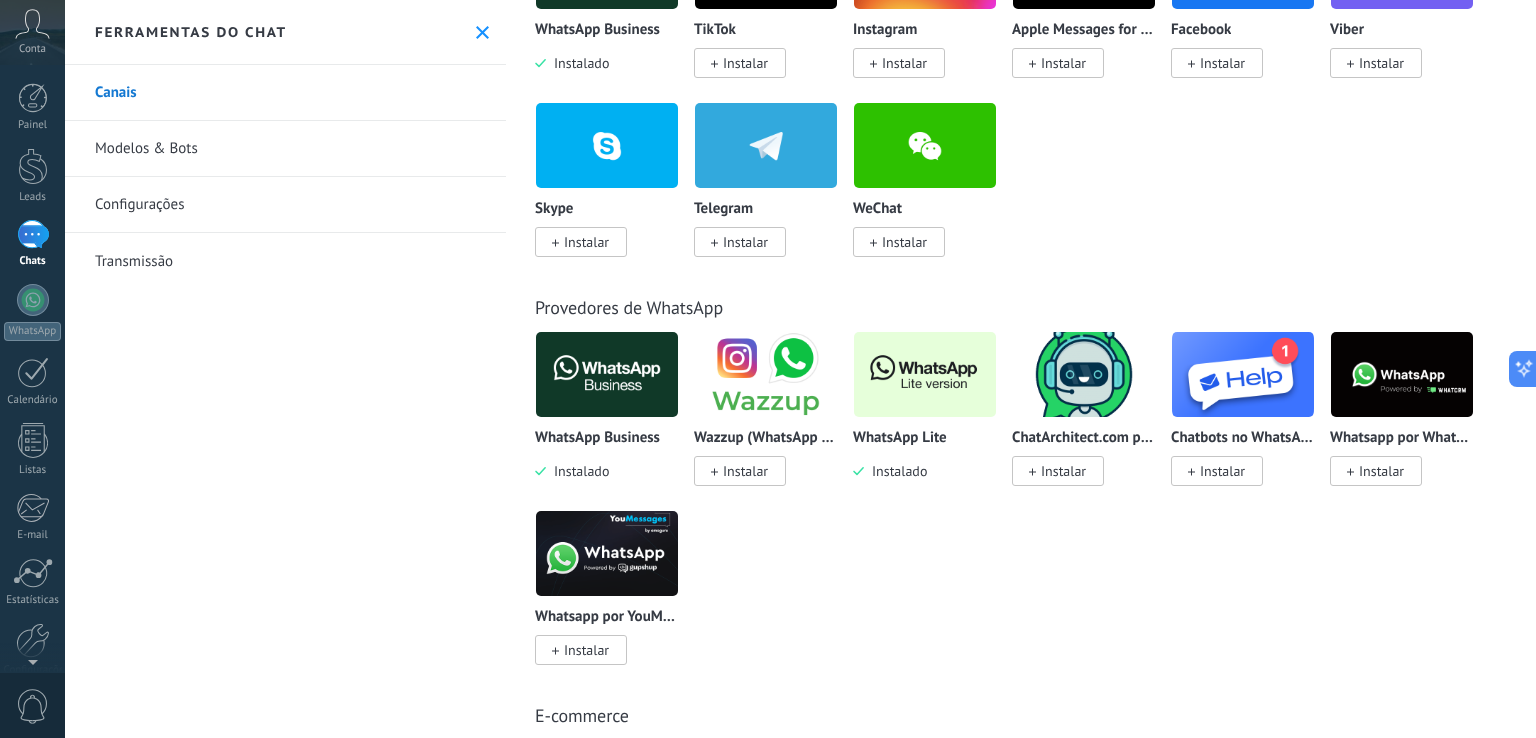 scroll, scrollTop: 500, scrollLeft: 0, axis: vertical 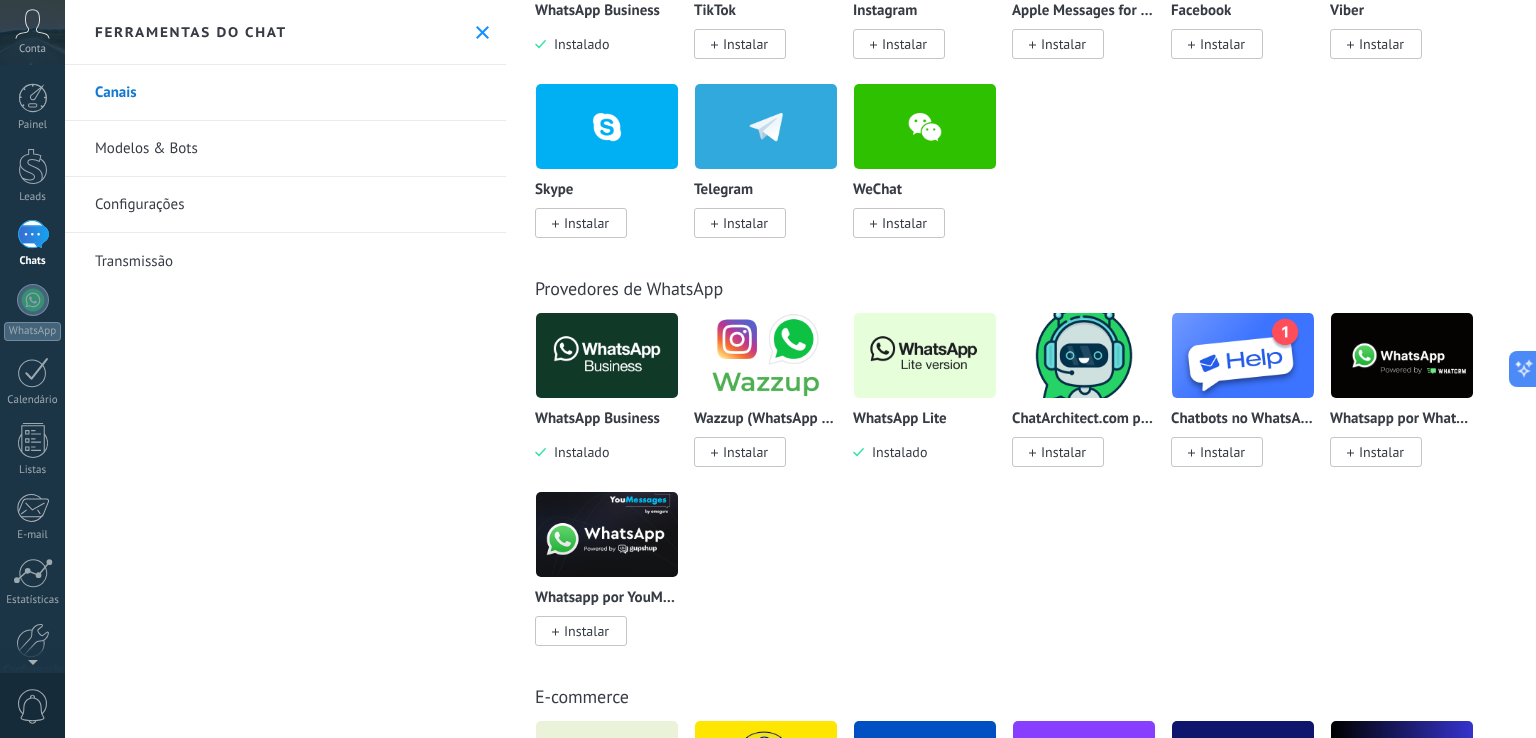 click at bounding box center [33, 234] 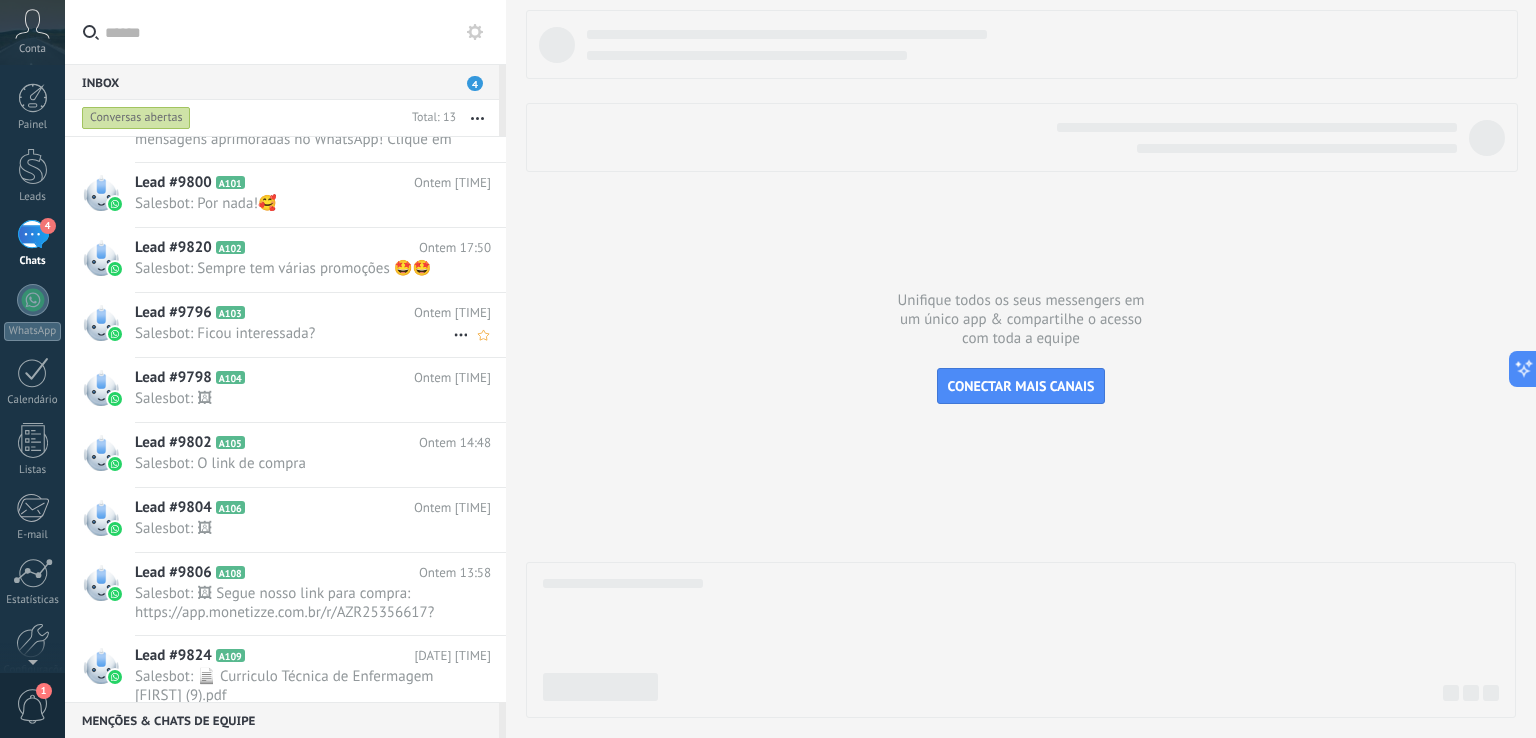 scroll, scrollTop: 17, scrollLeft: 0, axis: vertical 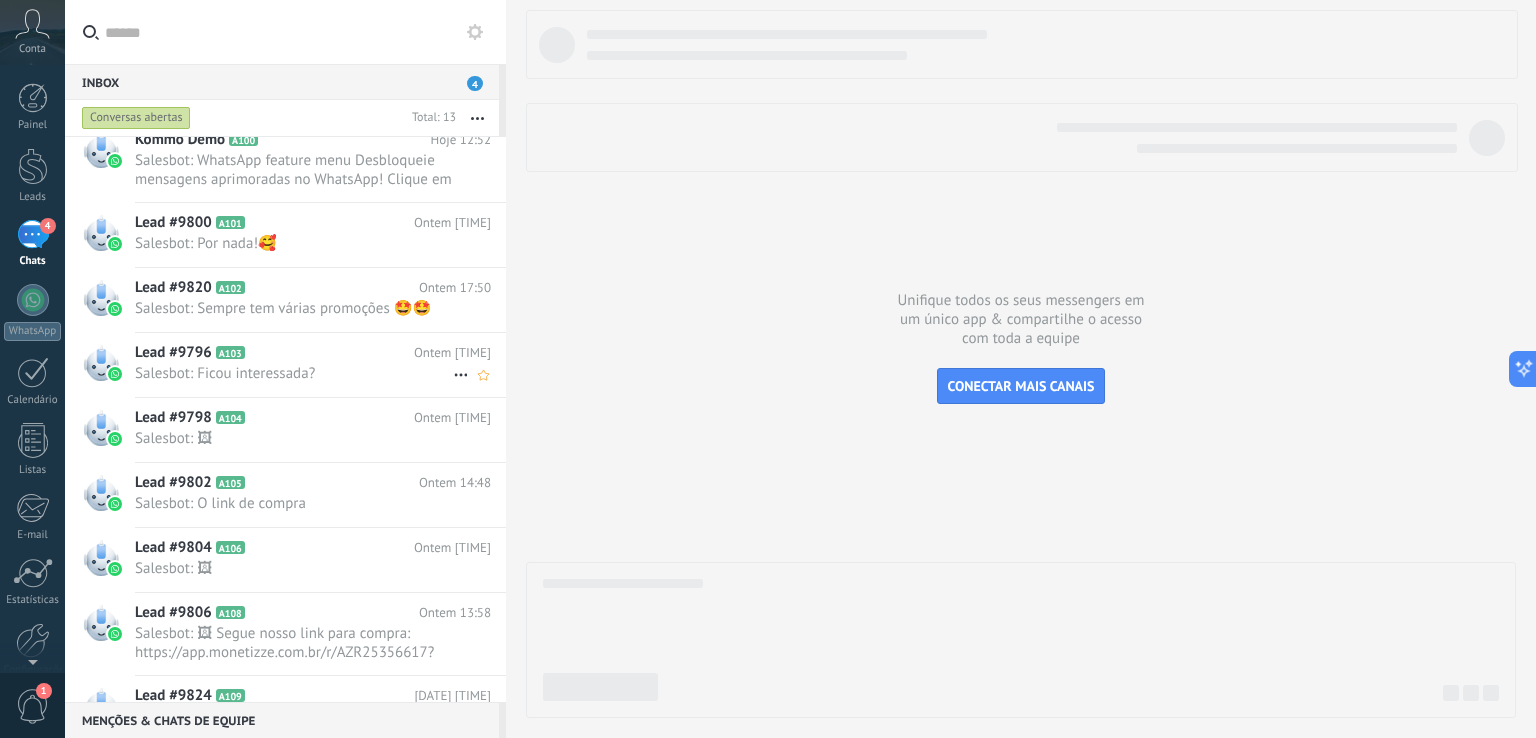 click on "Salesbot: Ficou interessada?" at bounding box center (294, 373) 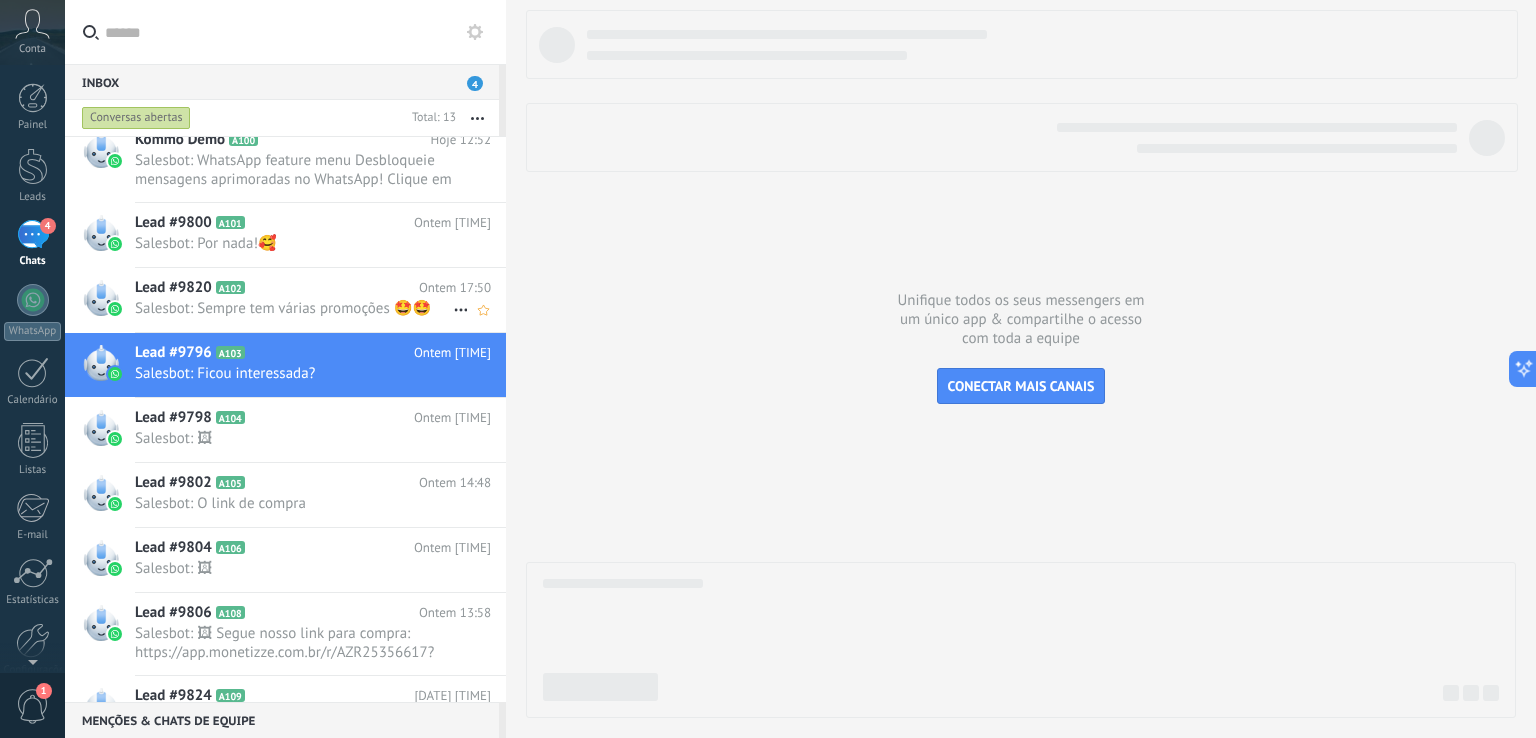 click on "Salesbot: Sempre tem várias promoções 🤩🤩" at bounding box center (294, 308) 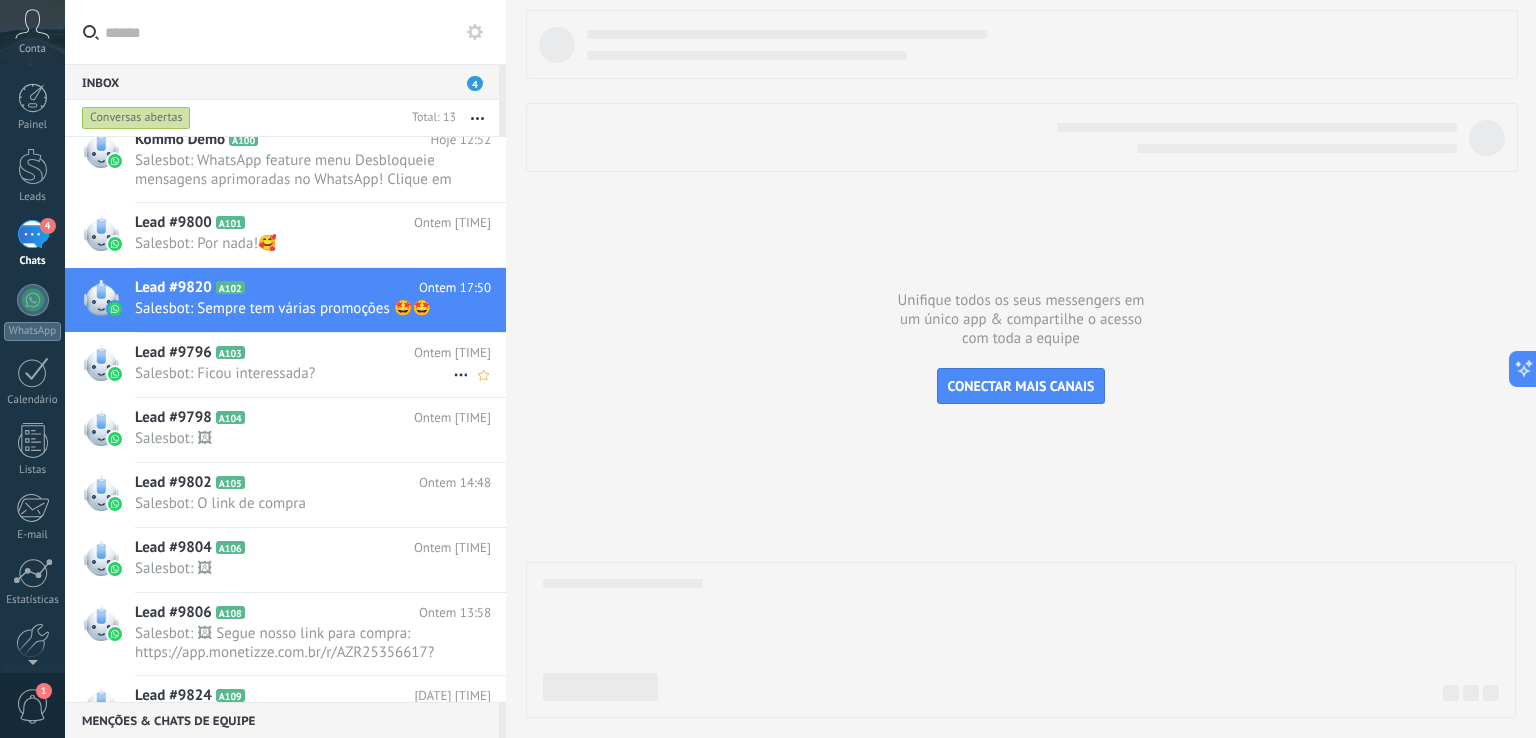click on "A103" at bounding box center [230, 352] 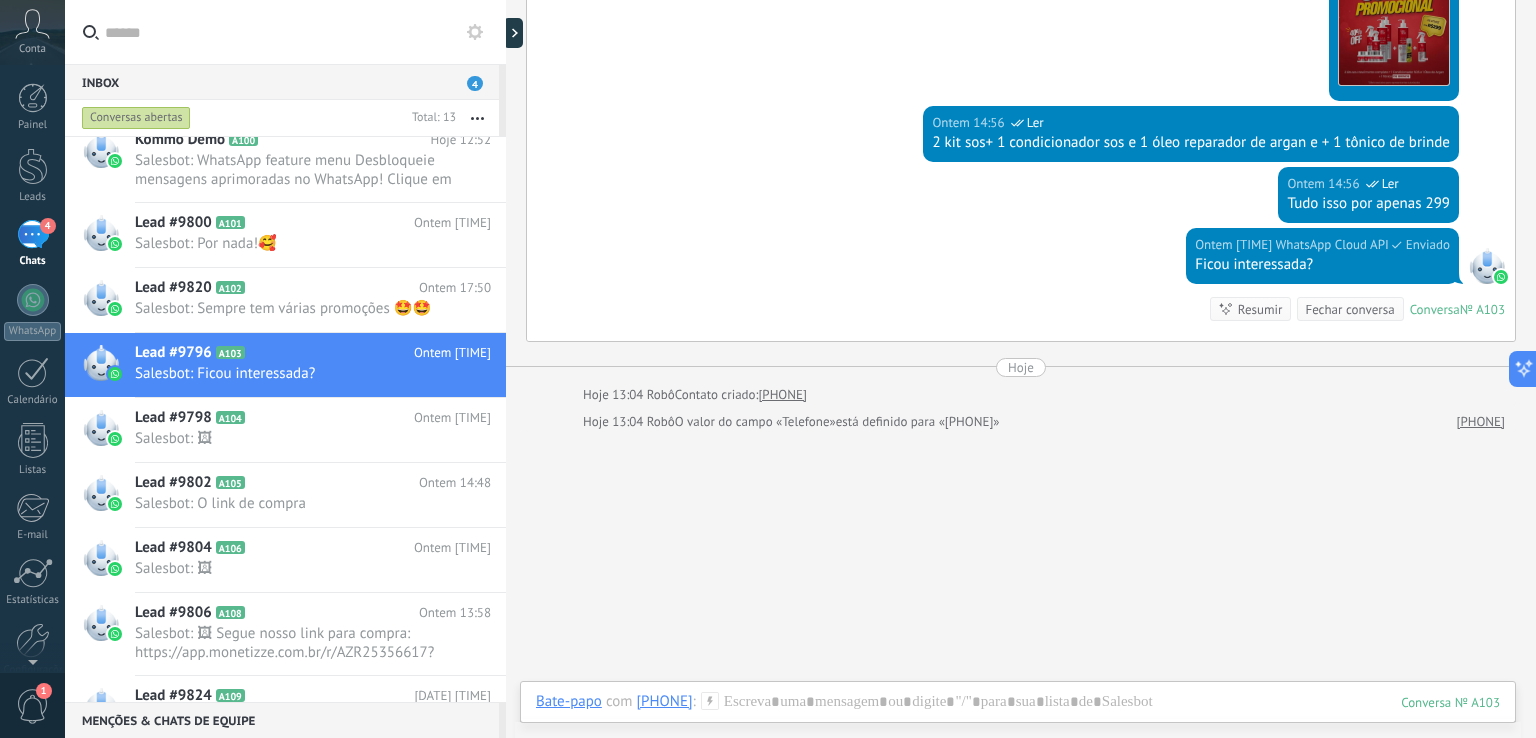scroll, scrollTop: 793, scrollLeft: 0, axis: vertical 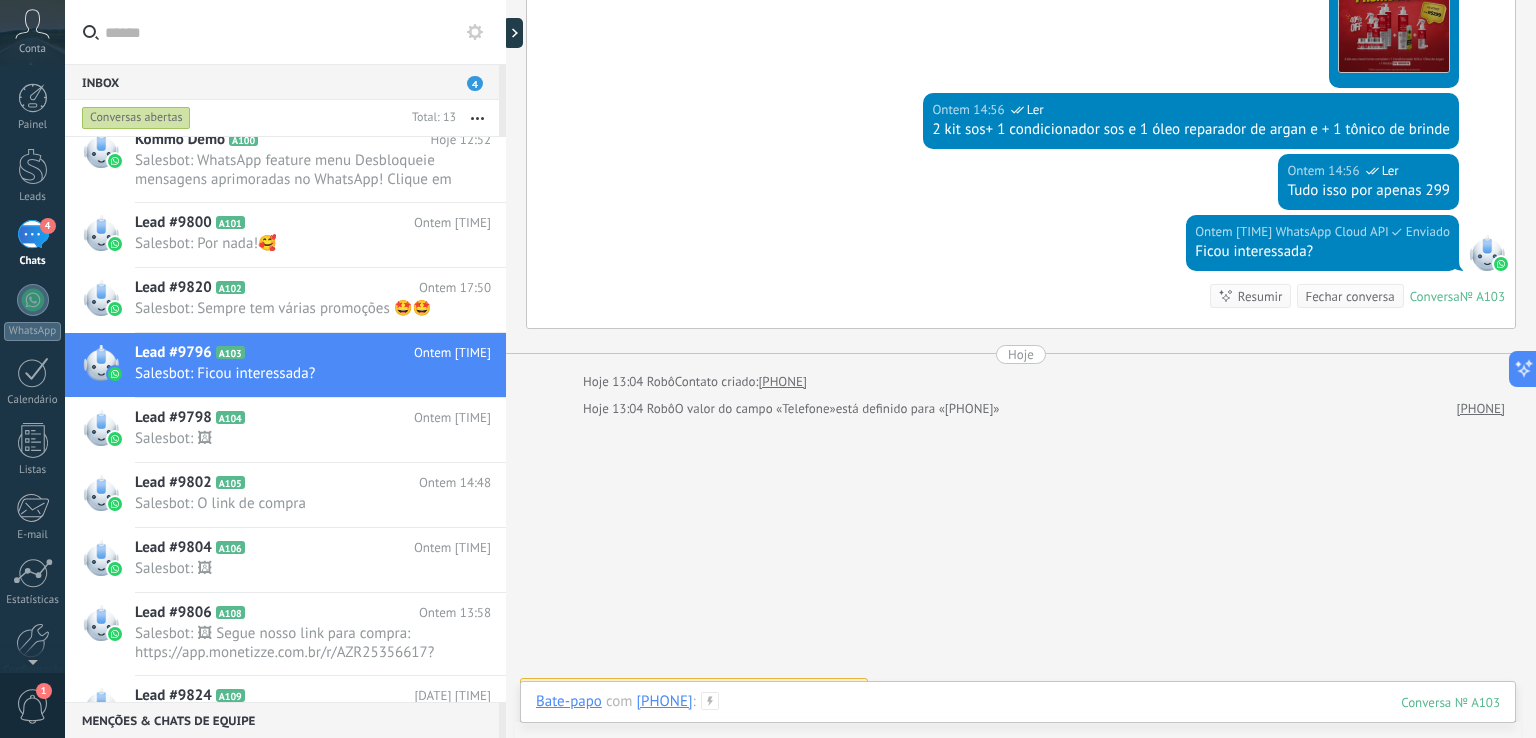 click at bounding box center (1018, 722) 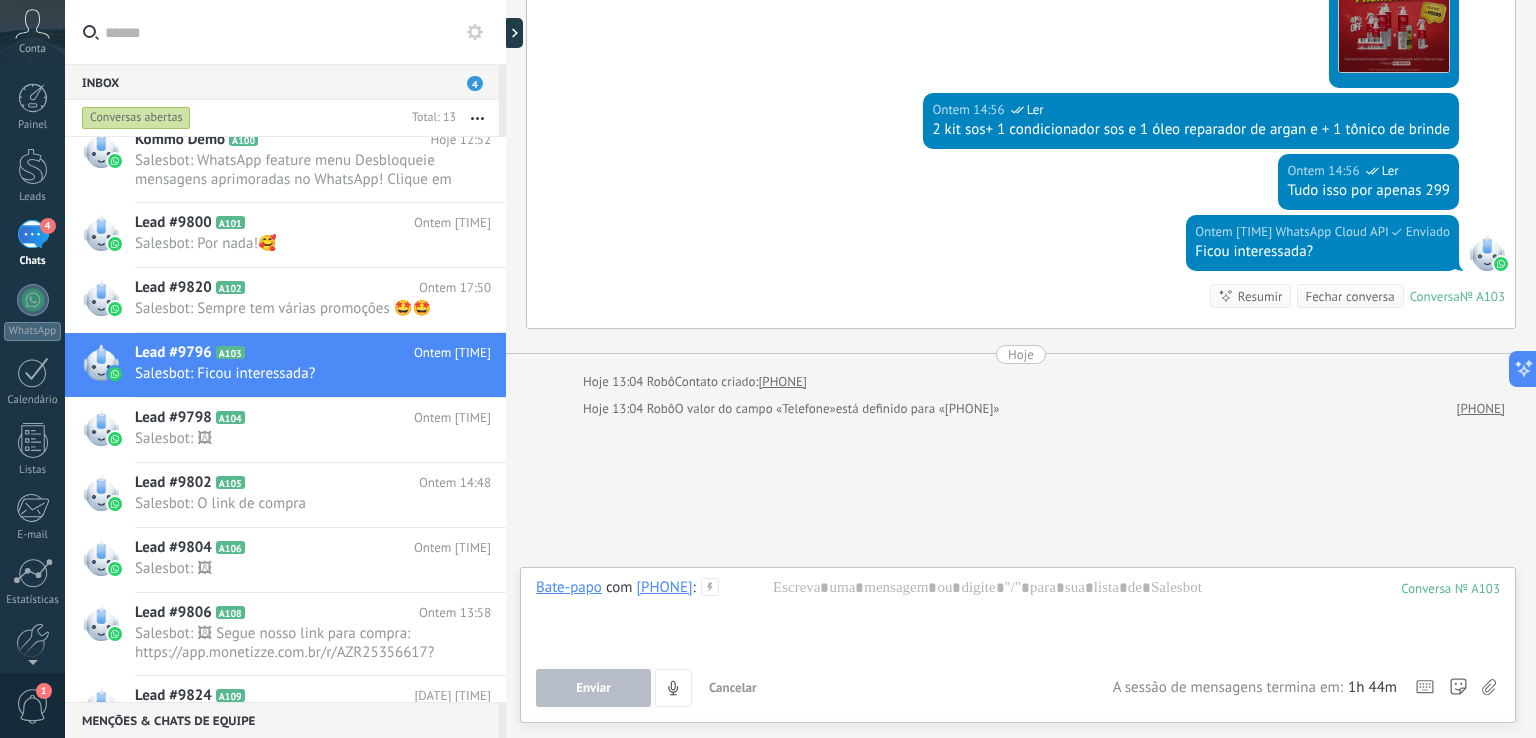 click on "Ontem [TIME] WhatsApp Cloud API  Ler Download Ontem [TIME] WhatsApp Cloud API  Ler Olá boa tarde tudo bem?? Ontem [TIME] WhatsApp Cloud API  Ler Sou a [FIRST] consultora da lizzante Ontem [TIME] WhatsApp Cloud API  Ler Qual sua dúvida sobre o nosso kit? Ontem [TIME] [PHONE]  Valor Ontem [TIME] WhatsApp Cloud API  Ler Download Ontem [TIME] WhatsApp Cloud API  Ler Hoje também tem combo promocional Ontem [TIME] WhatsApp Cloud API  Ler 2 kit sos+ 1 condicionador sos e 1 óleo reparador de argan e + 1 tônico de brinde Ontem [TIME] WhatsApp Cloud API  Ler Tudo isso por apenas 299 Ontem [TIME] WhatsApp Cloud API  Enviado Ficou interessada? Conversa  № A103 Conversa № A103 Resumir Resumir Fechar conversa Ontem [TIME] SalesBot: Ficou interessada? Conversa № A103 Hoje Ontem [TIME] SalesBot: Sempre tem várias promoções 🤩🤩 Conversa № A102 Hoje [TIME] Robô  [PHONE]" at bounding box center [1021, -13] 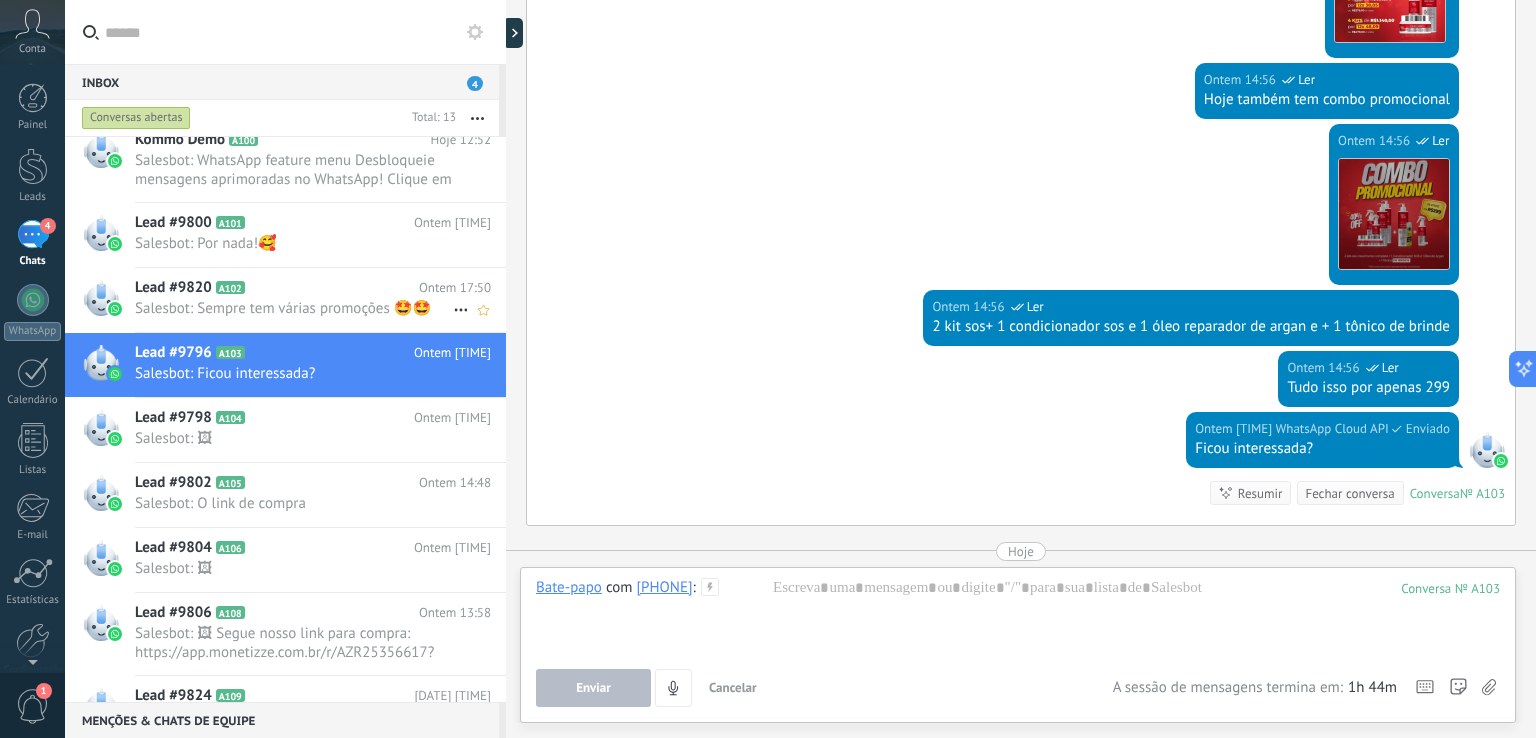 scroll, scrollTop: 593, scrollLeft: 0, axis: vertical 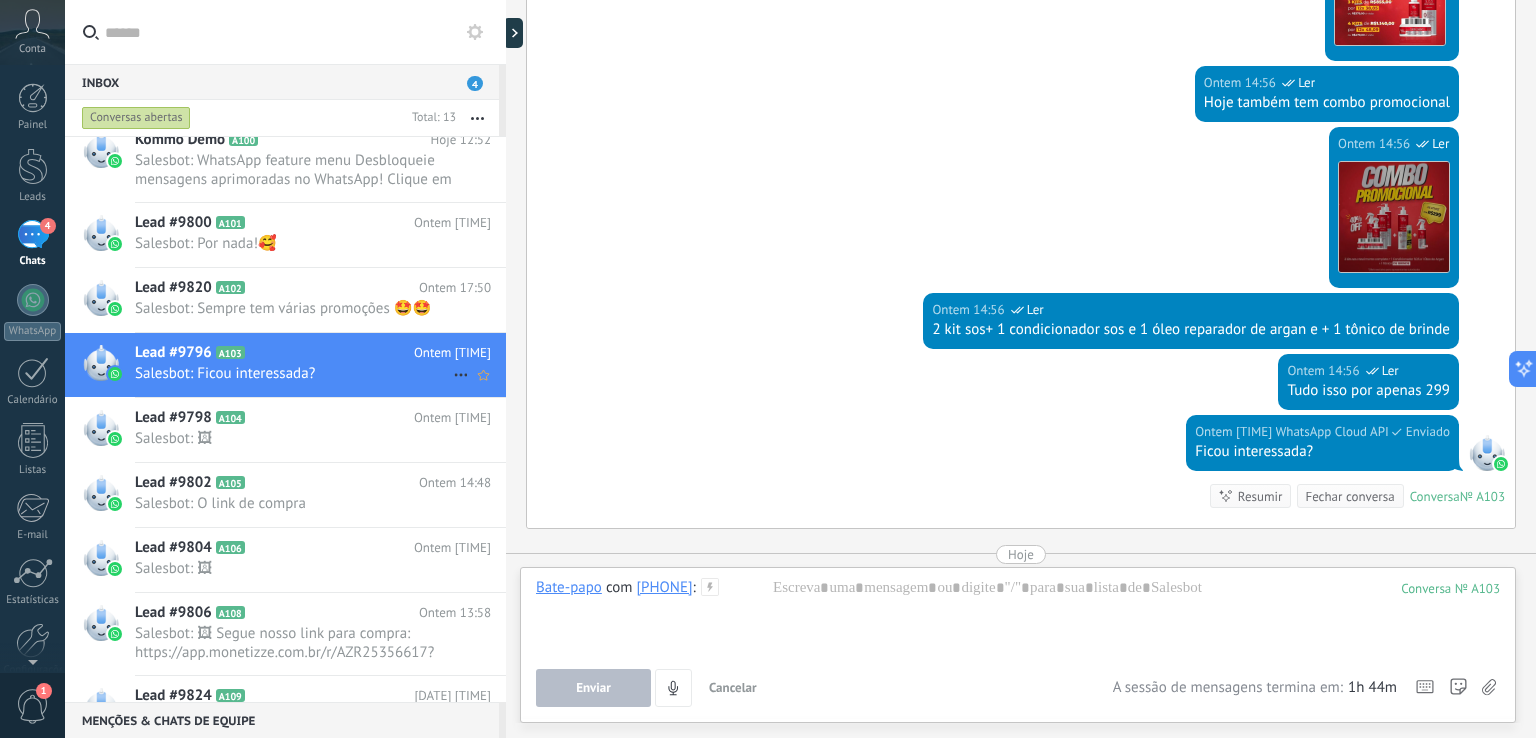 click 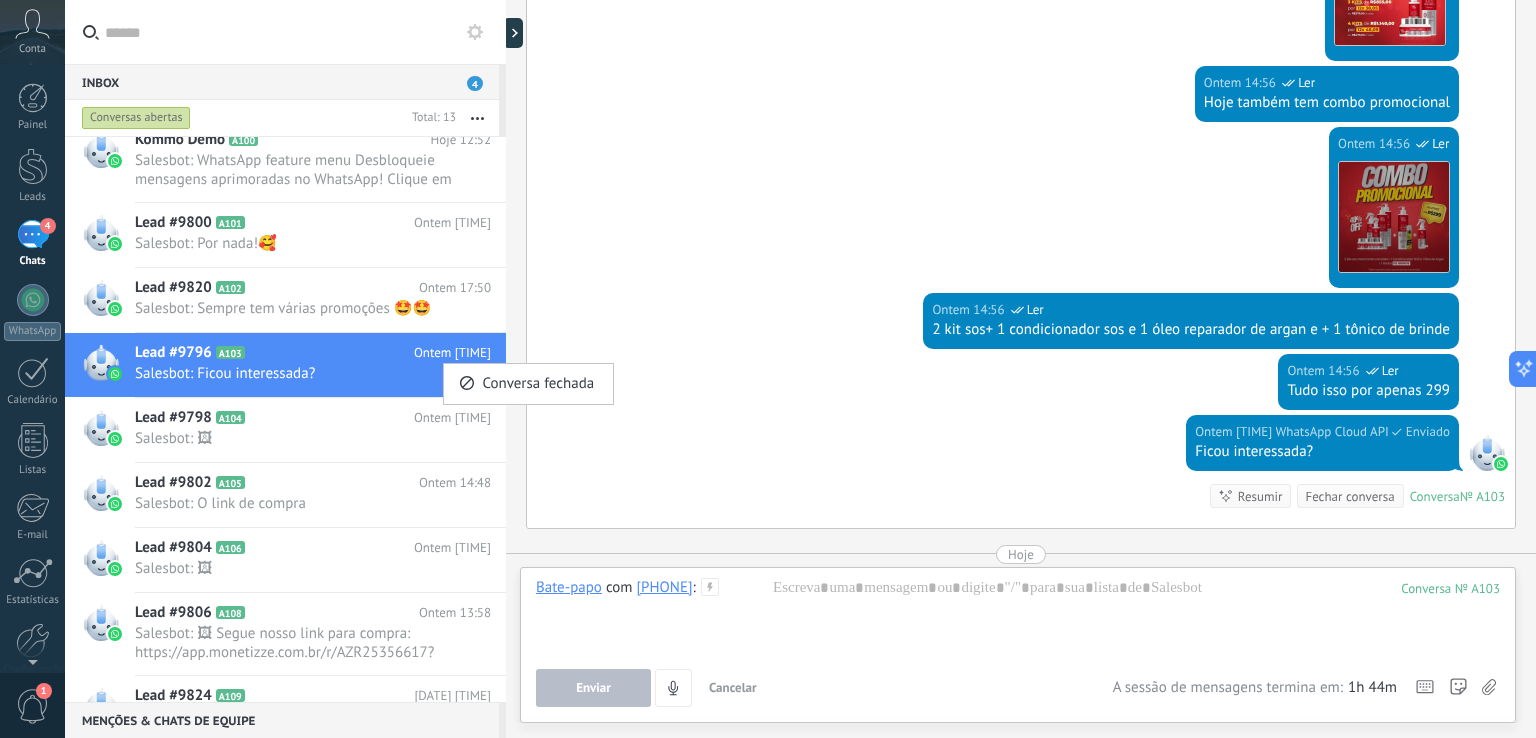 drag, startPoint x: 674, startPoint y: 309, endPoint x: 657, endPoint y: 311, distance: 17.117243 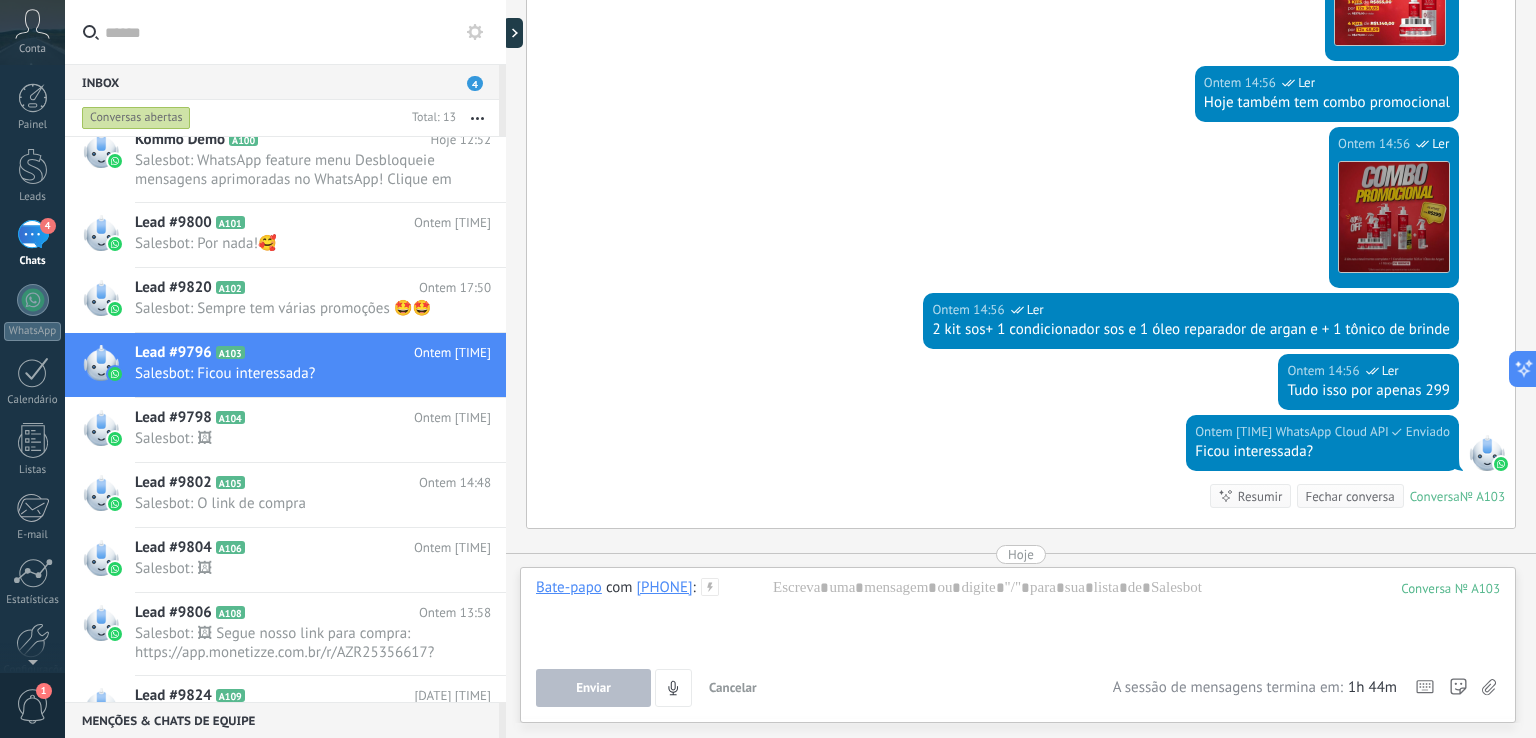 drag, startPoint x: 306, startPoint y: 361, endPoint x: 666, endPoint y: 281, distance: 368.78177 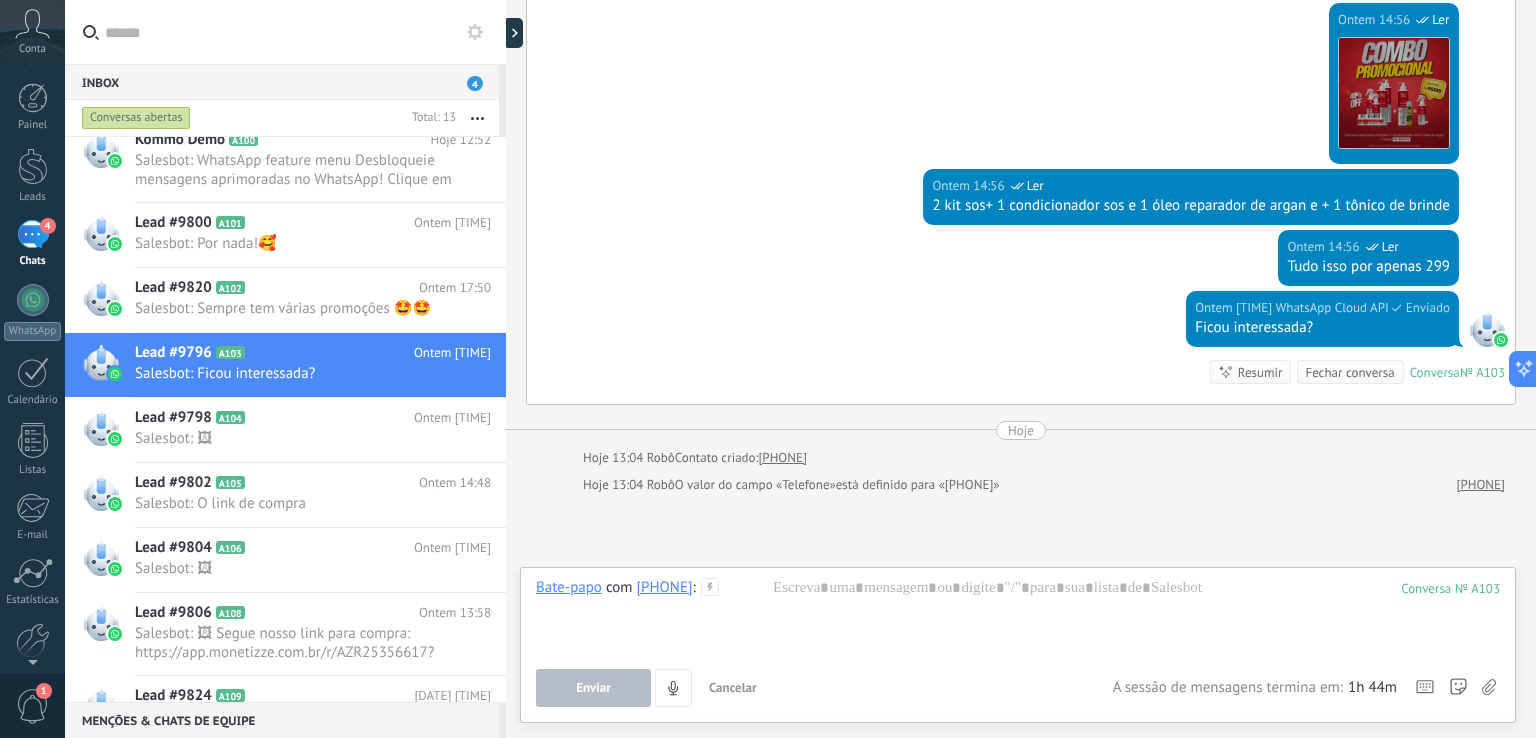 scroll, scrollTop: 793, scrollLeft: 0, axis: vertical 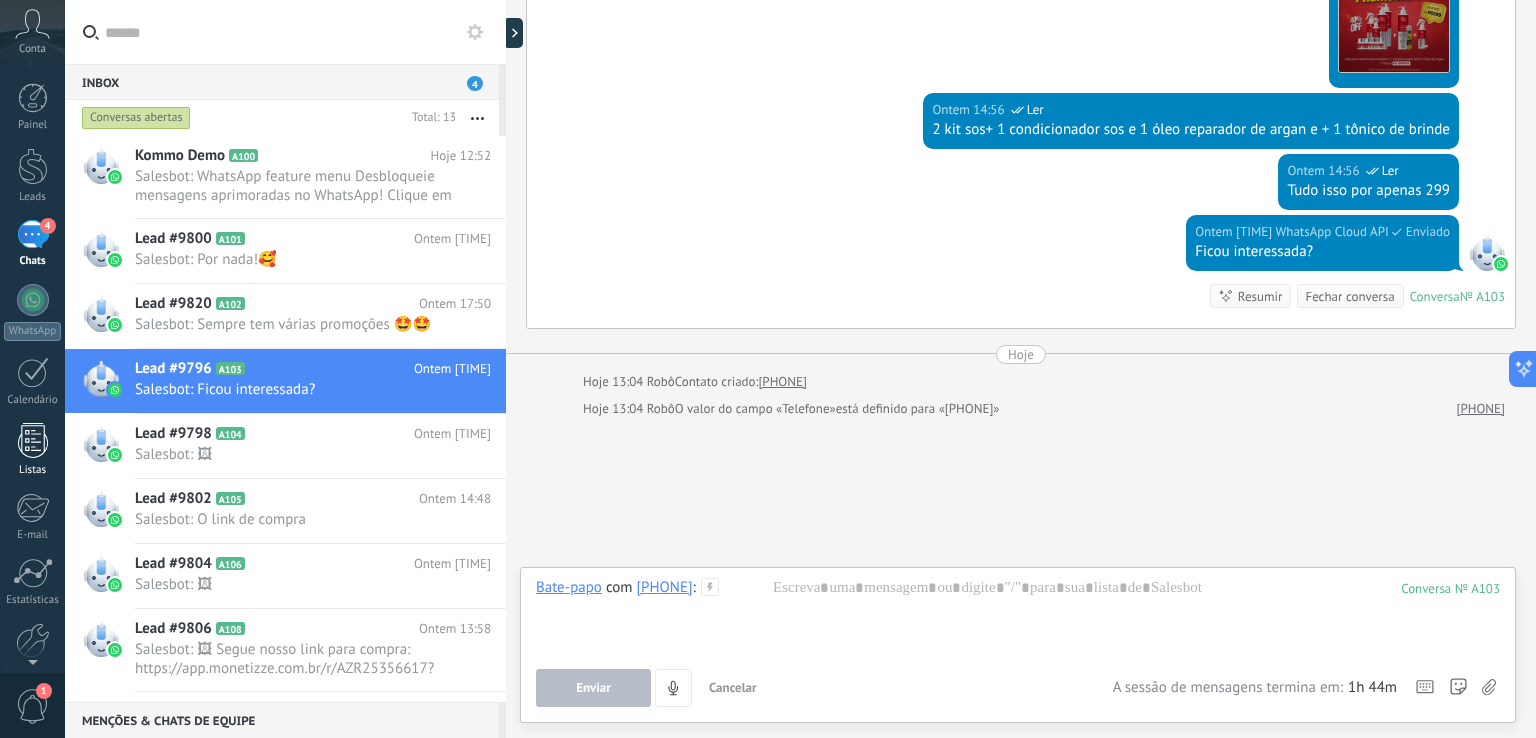 click at bounding box center [33, 440] 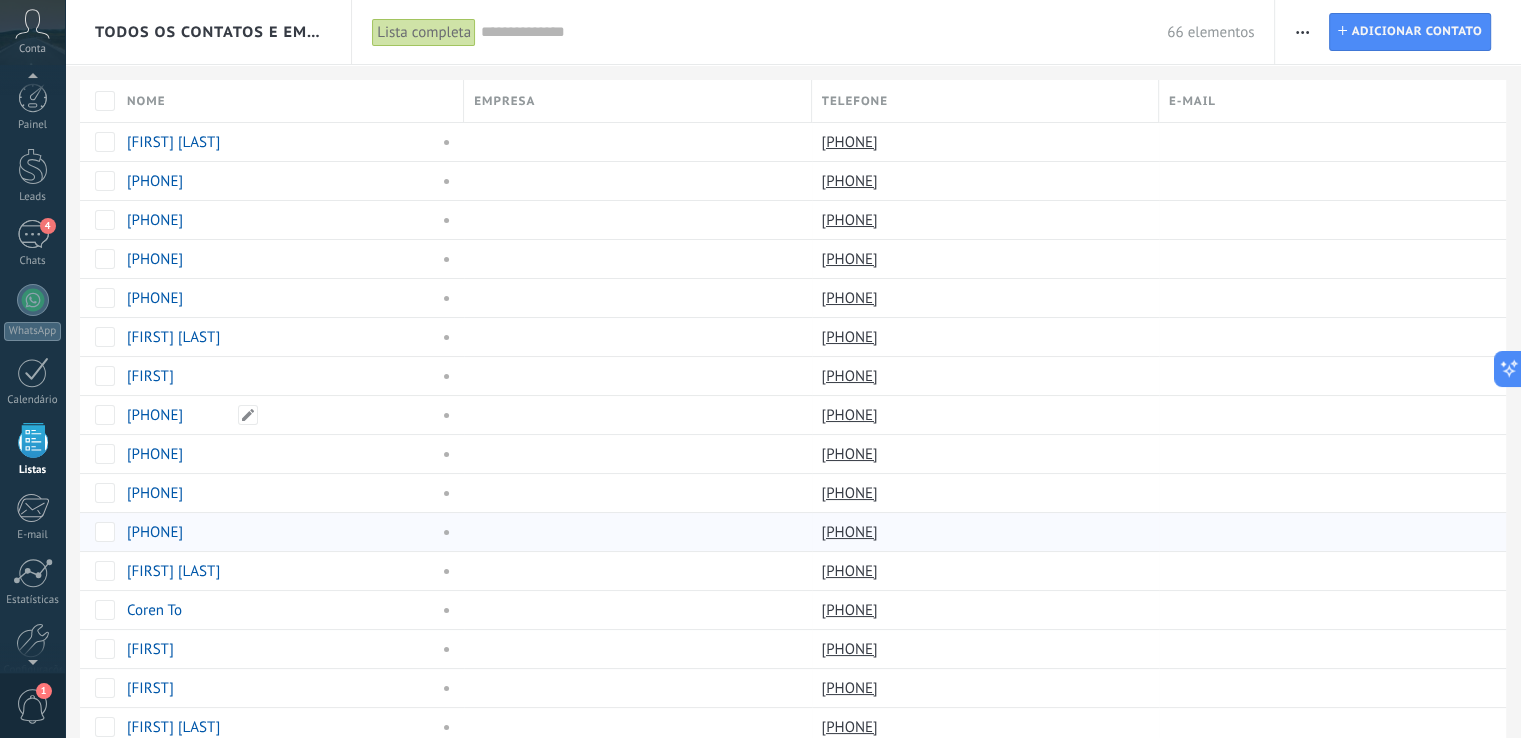 scroll, scrollTop: 51, scrollLeft: 0, axis: vertical 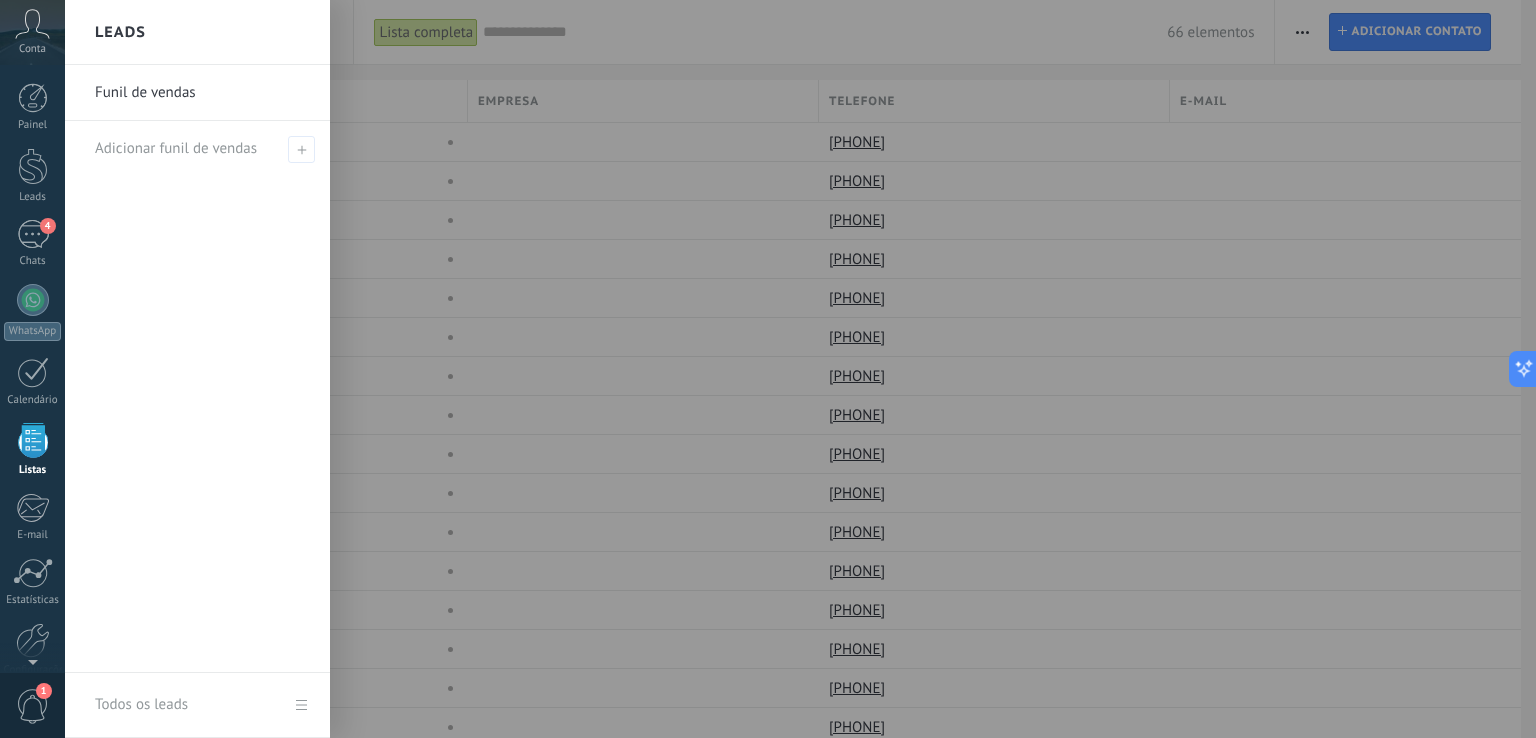 click on "Funil de vendas" at bounding box center (202, 93) 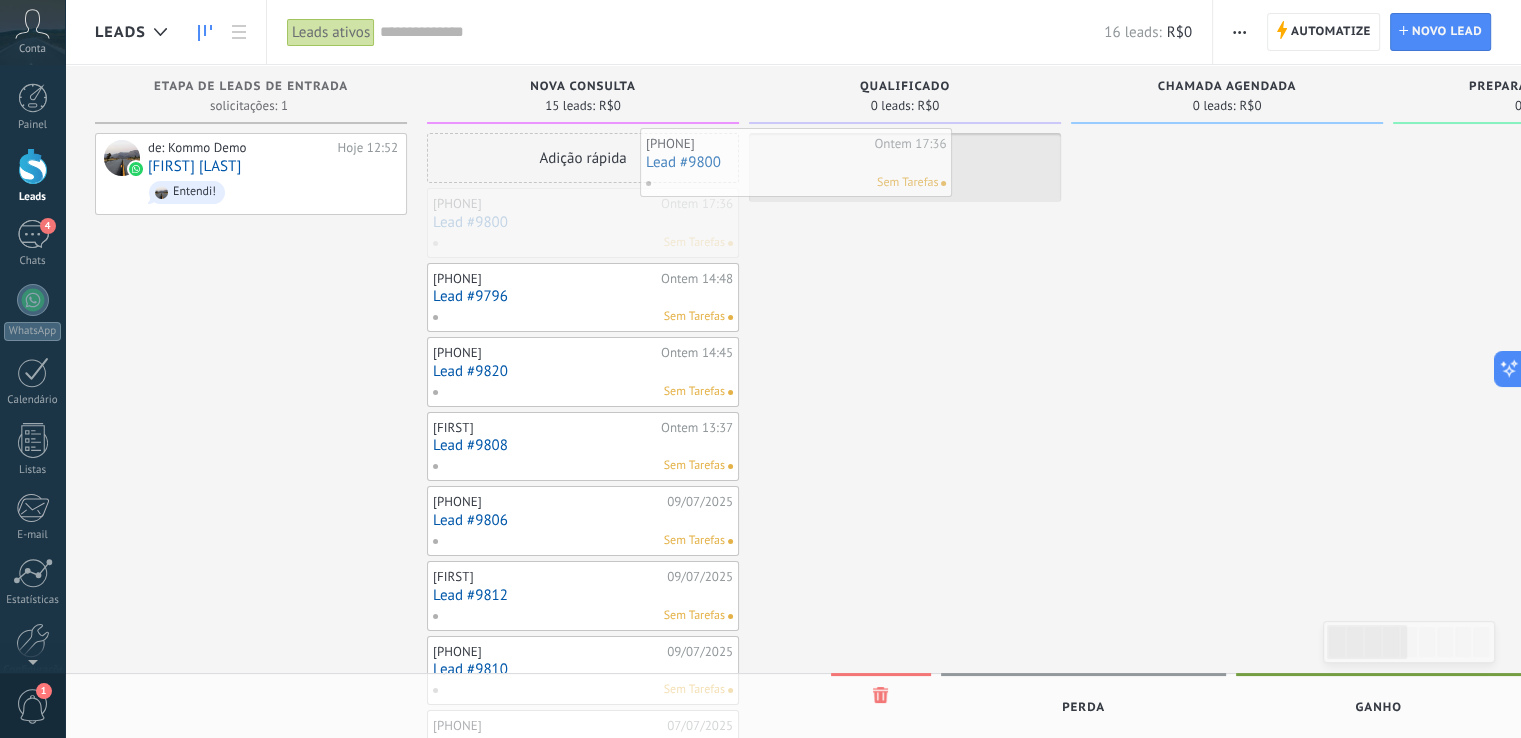 drag, startPoint x: 649, startPoint y: 233, endPoint x: 943, endPoint y: 175, distance: 299.66647 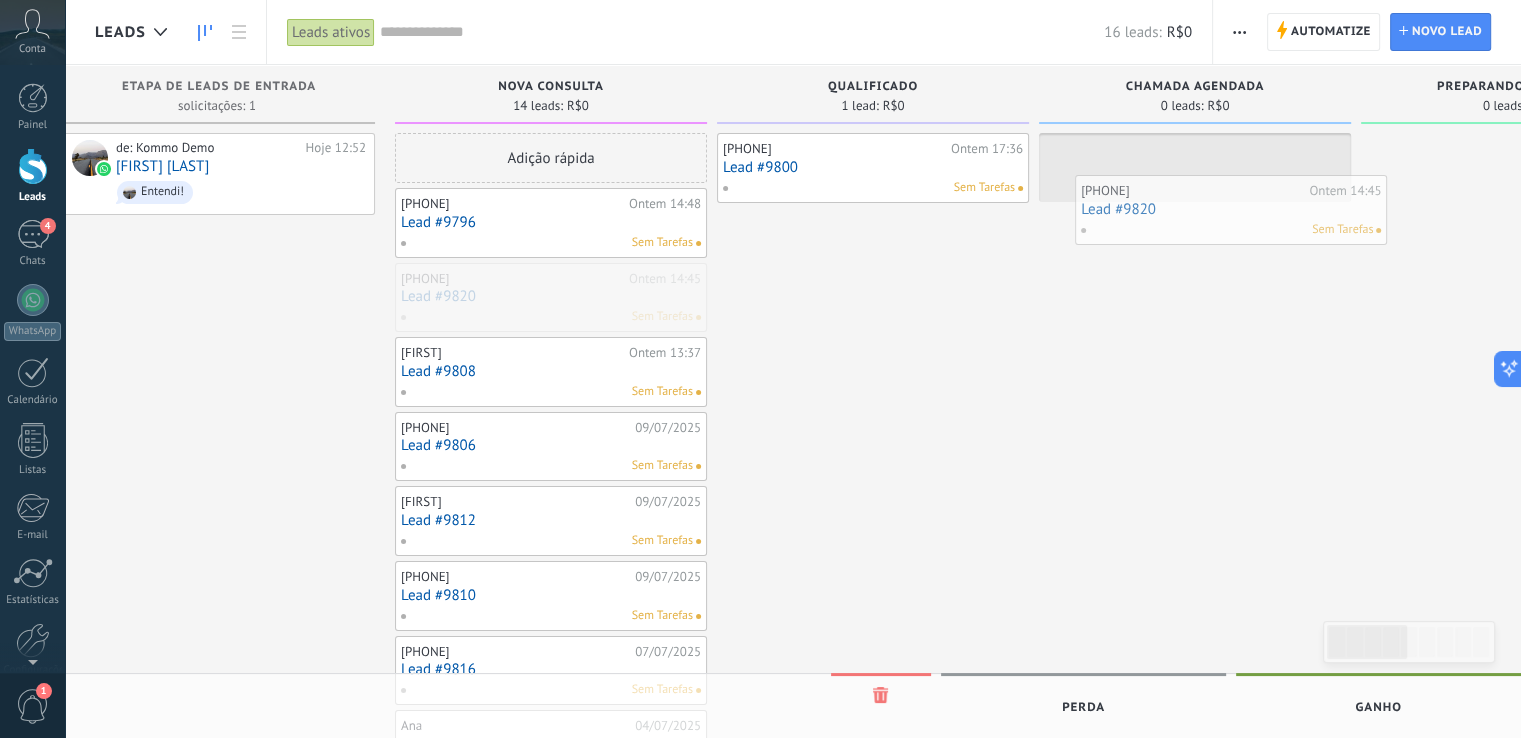 drag, startPoint x: 600, startPoint y: 283, endPoint x: 1267, endPoint y: 181, distance: 674.754 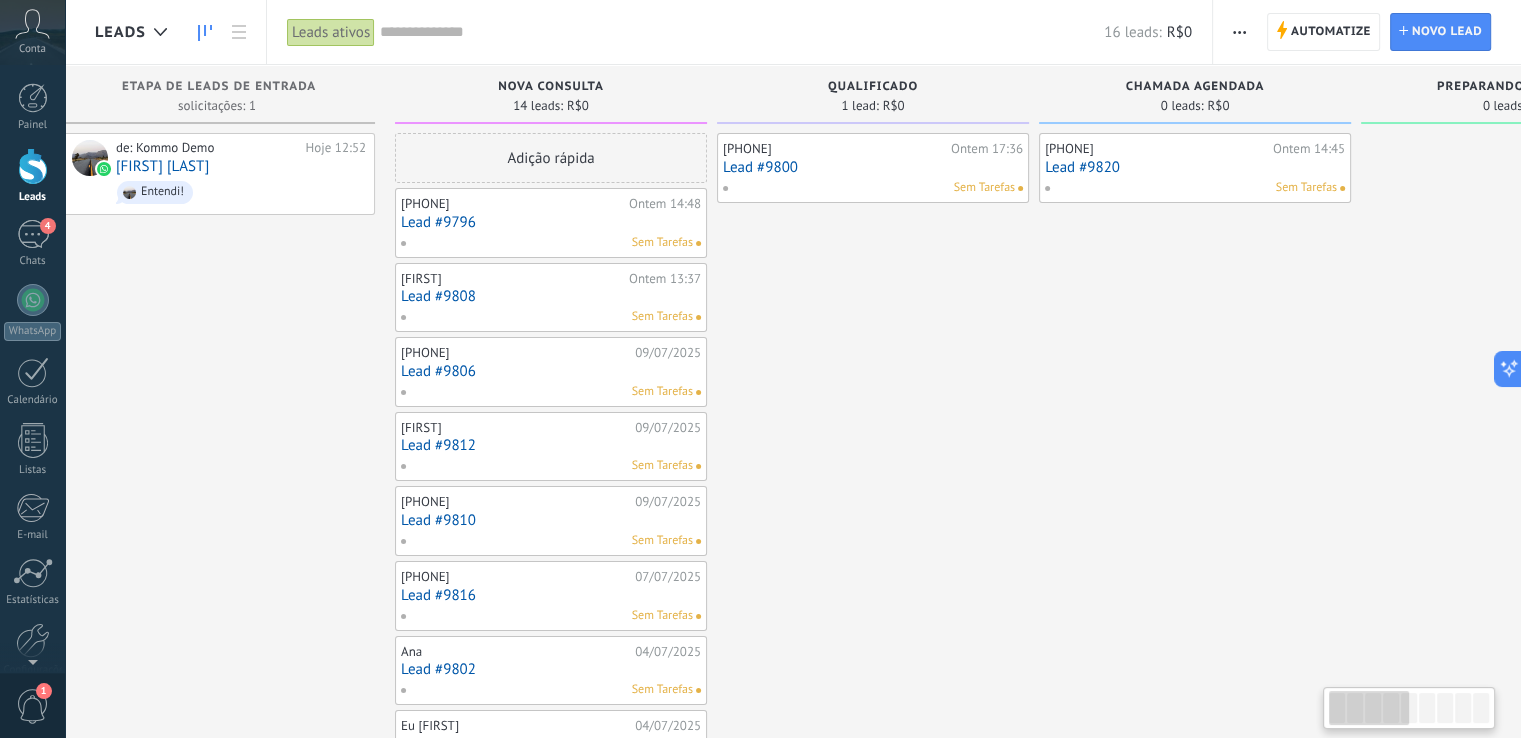 scroll, scrollTop: 0, scrollLeft: 43, axis: horizontal 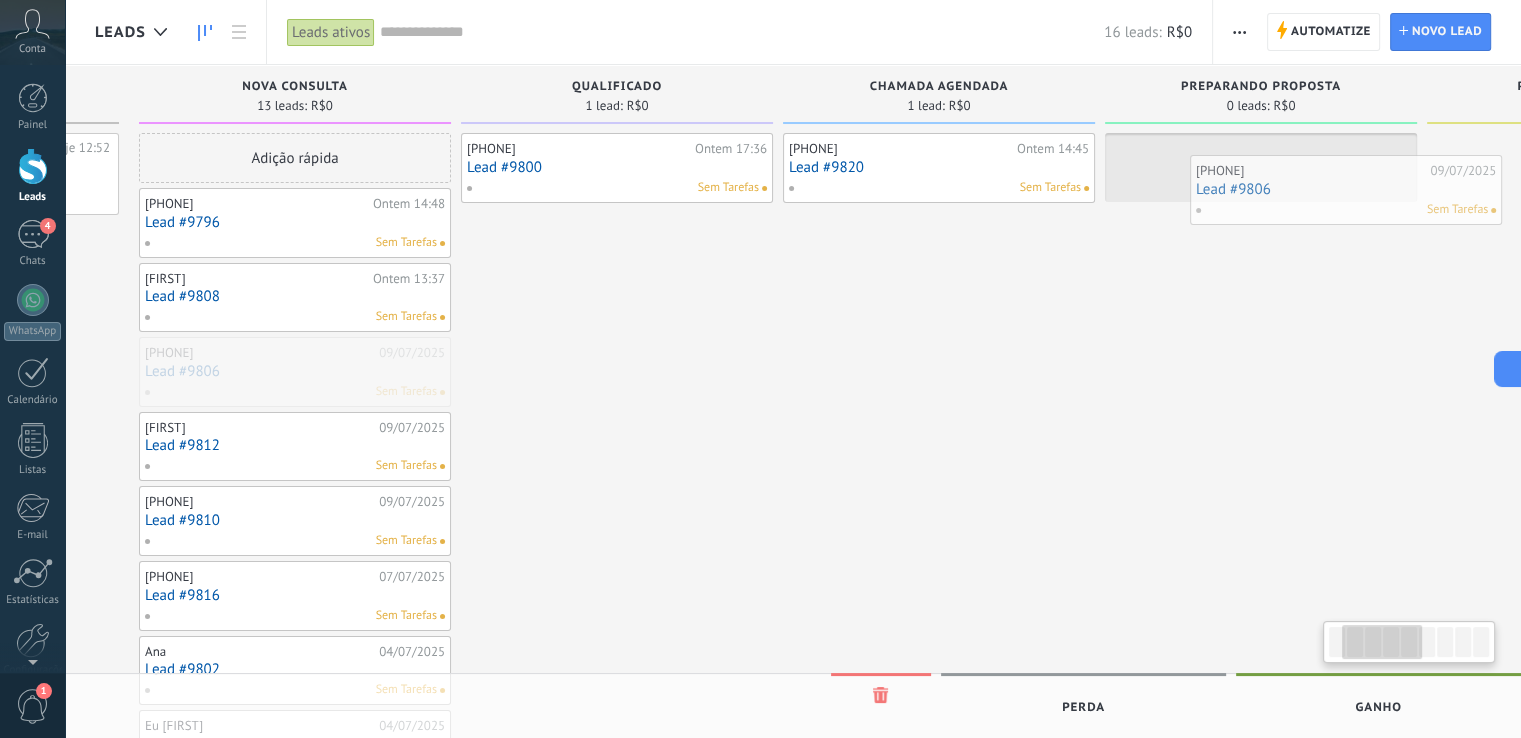 drag, startPoint x: 546, startPoint y: 337, endPoint x: 1352, endPoint y: 156, distance: 826.07324 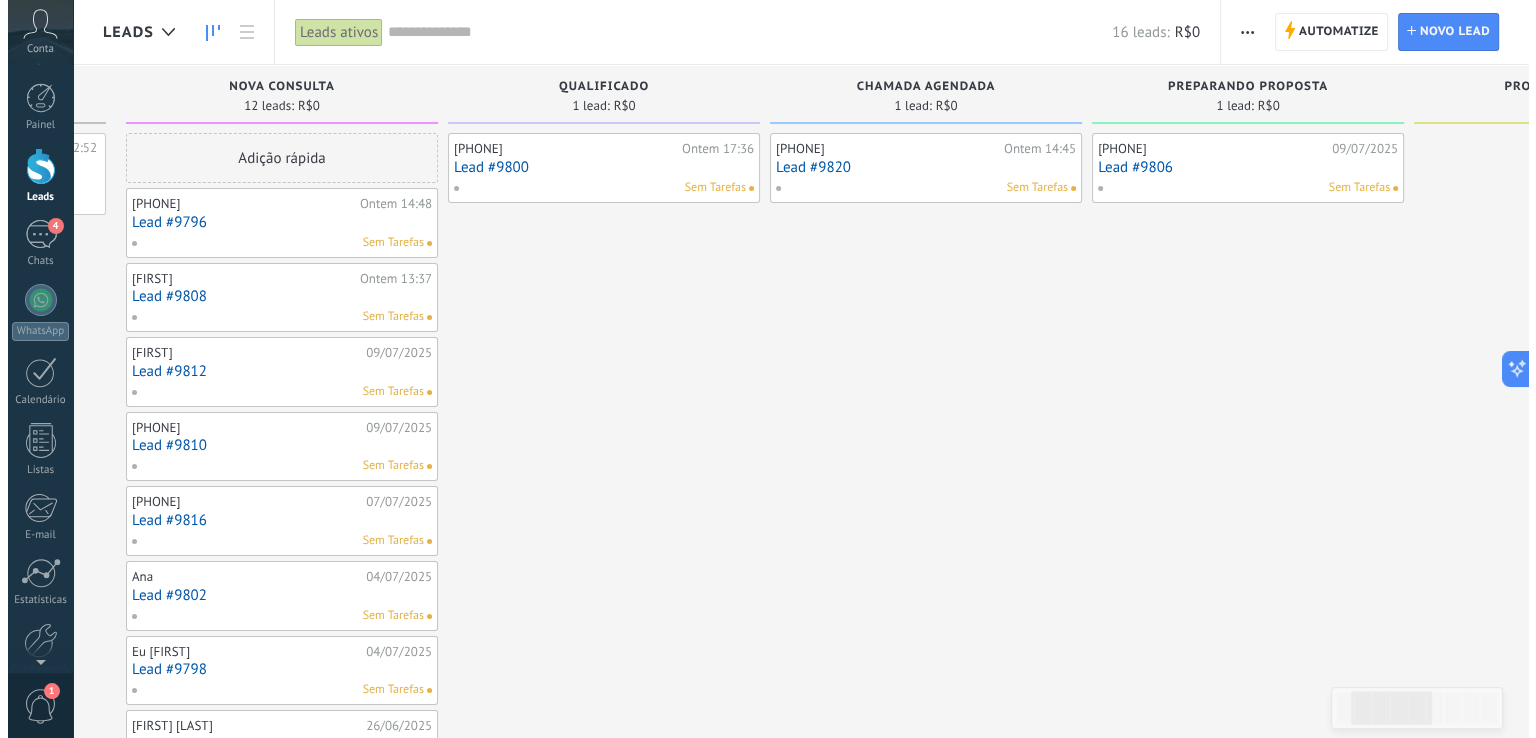 scroll, scrollTop: 0, scrollLeft: 412, axis: horizontal 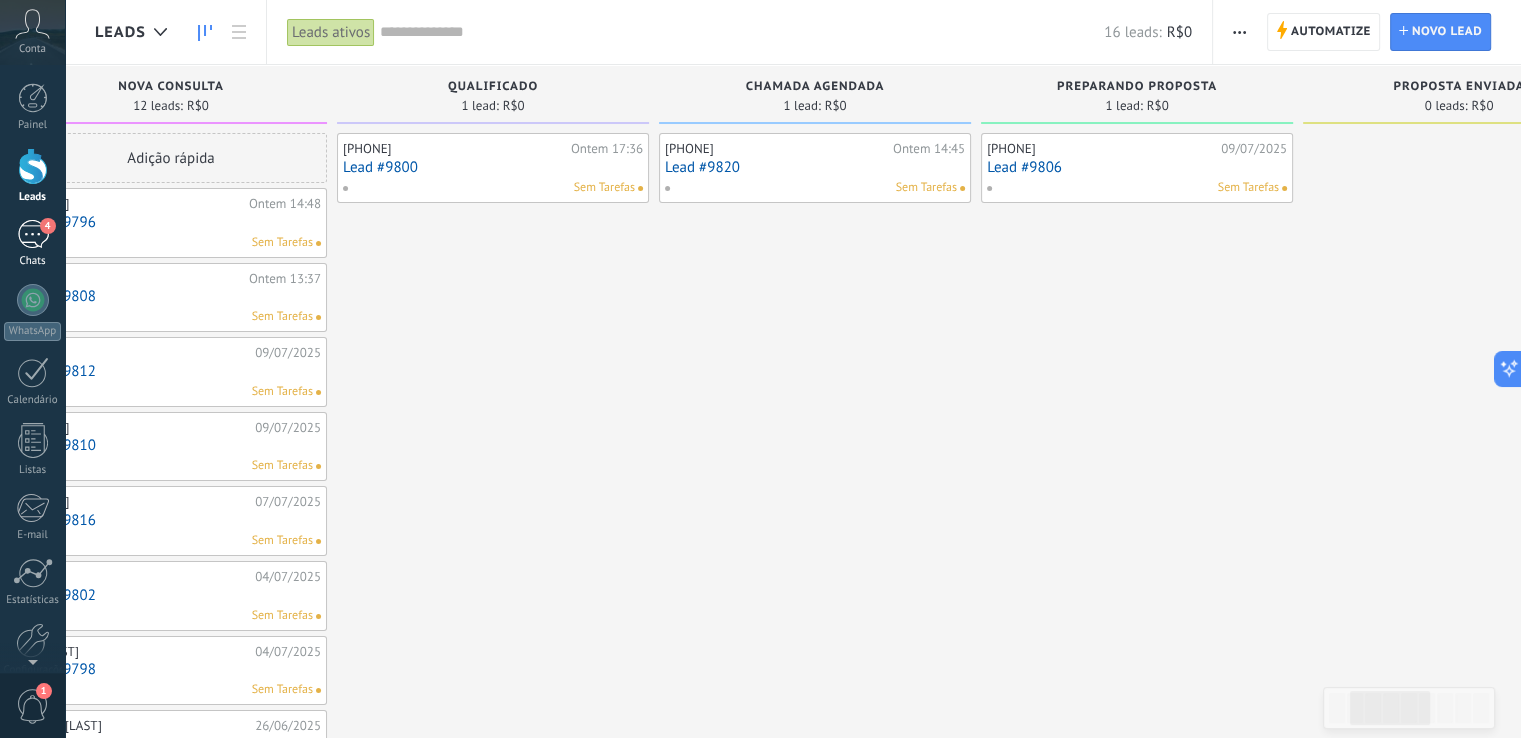 drag, startPoint x: 1050, startPoint y: 280, endPoint x: 35, endPoint y: 229, distance: 1016.28046 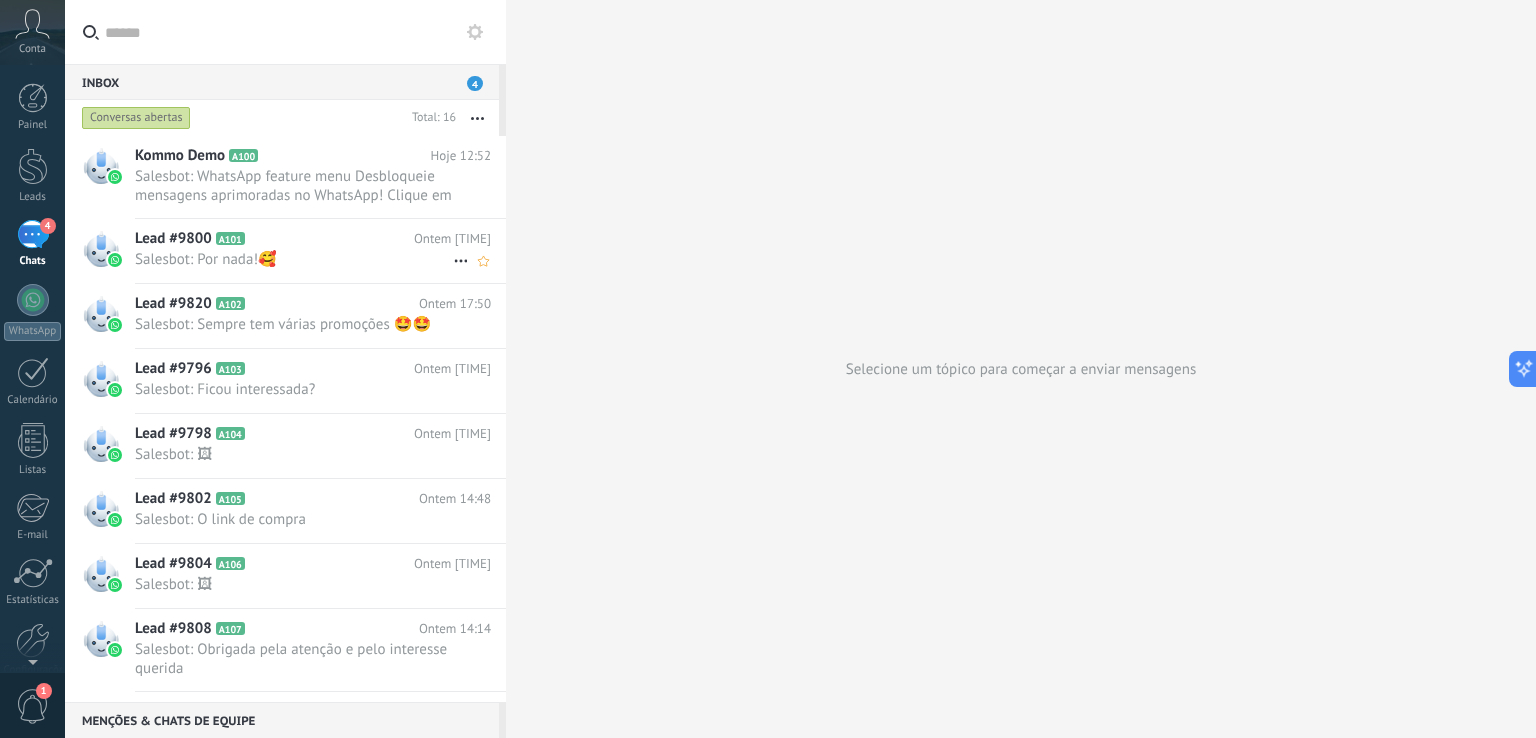 click on "Salesbot: Por nada!🥰" at bounding box center [294, 259] 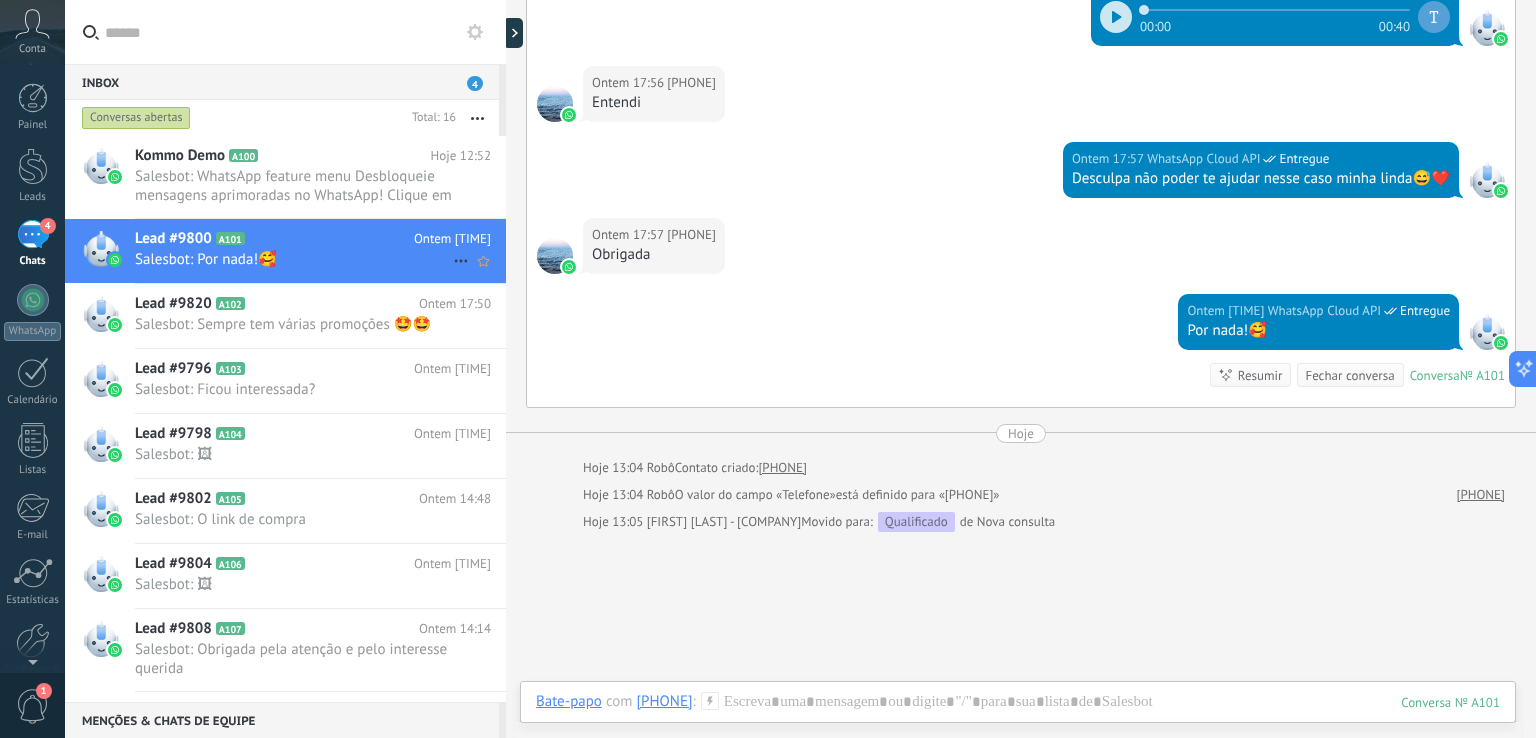 scroll, scrollTop: 624, scrollLeft: 0, axis: vertical 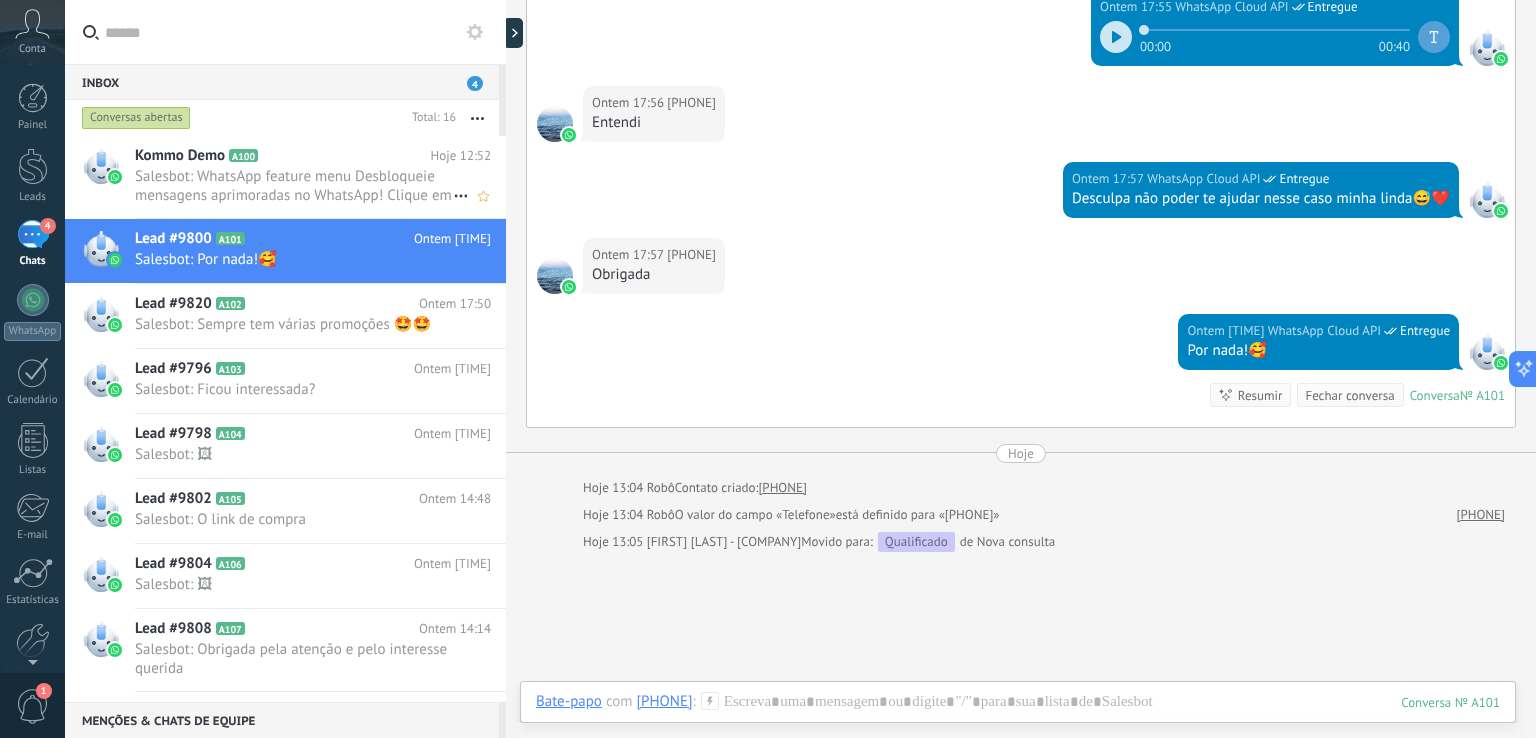 click on "Salesbot: WhatsApp feature menu
Desbloqueie mensagens aprimoradas no WhatsApp! Clique em "Saiba mais" para explorar recu..." at bounding box center (294, 186) 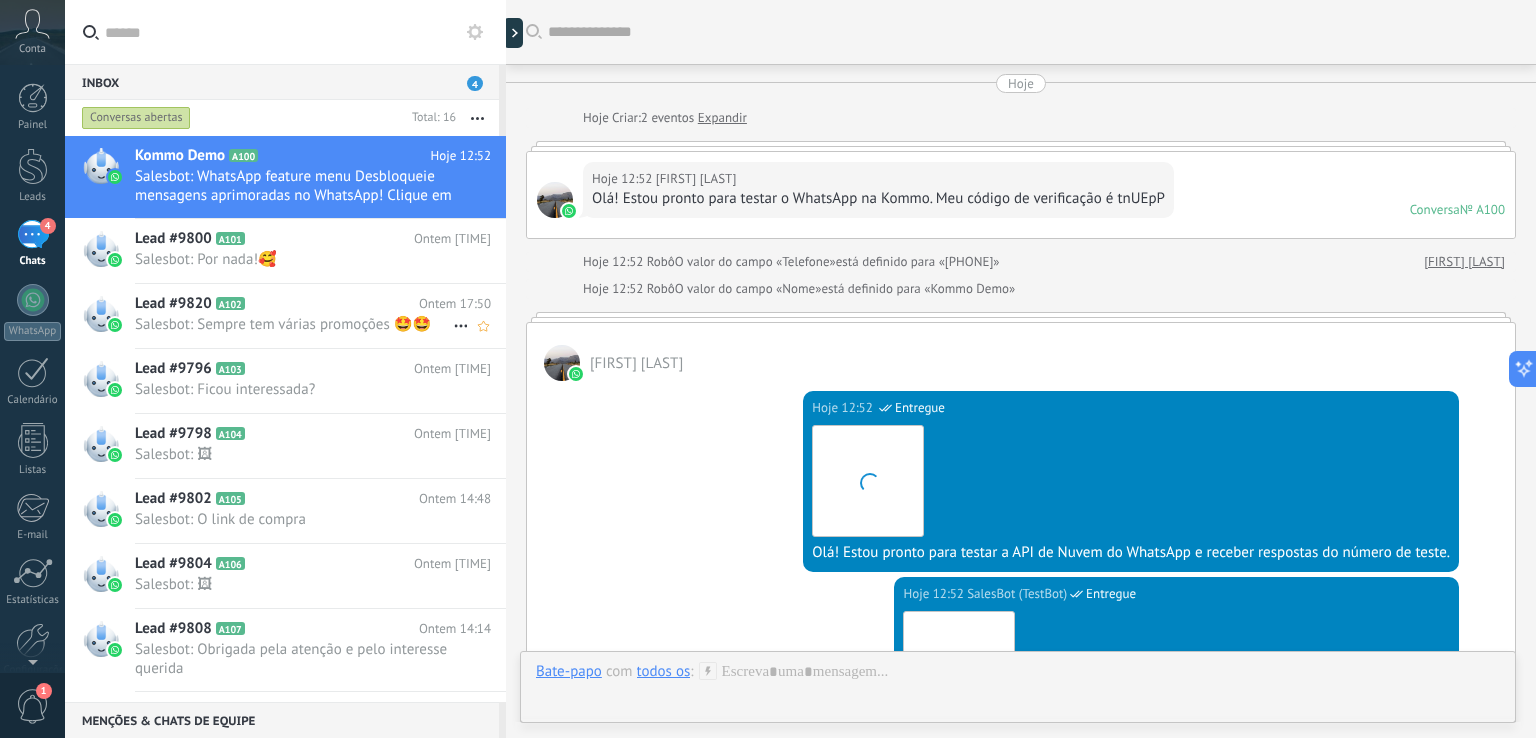 scroll, scrollTop: 796, scrollLeft: 0, axis: vertical 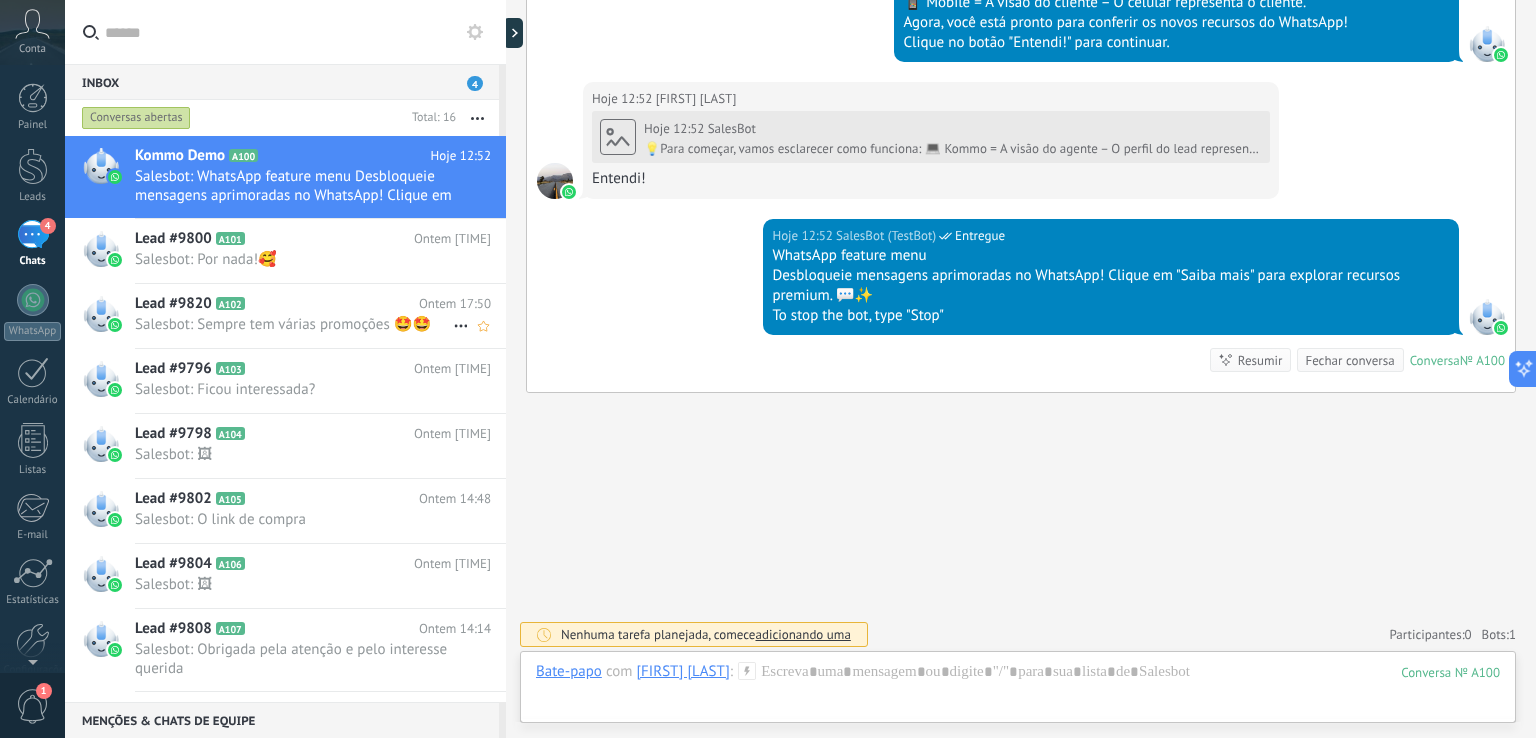 click 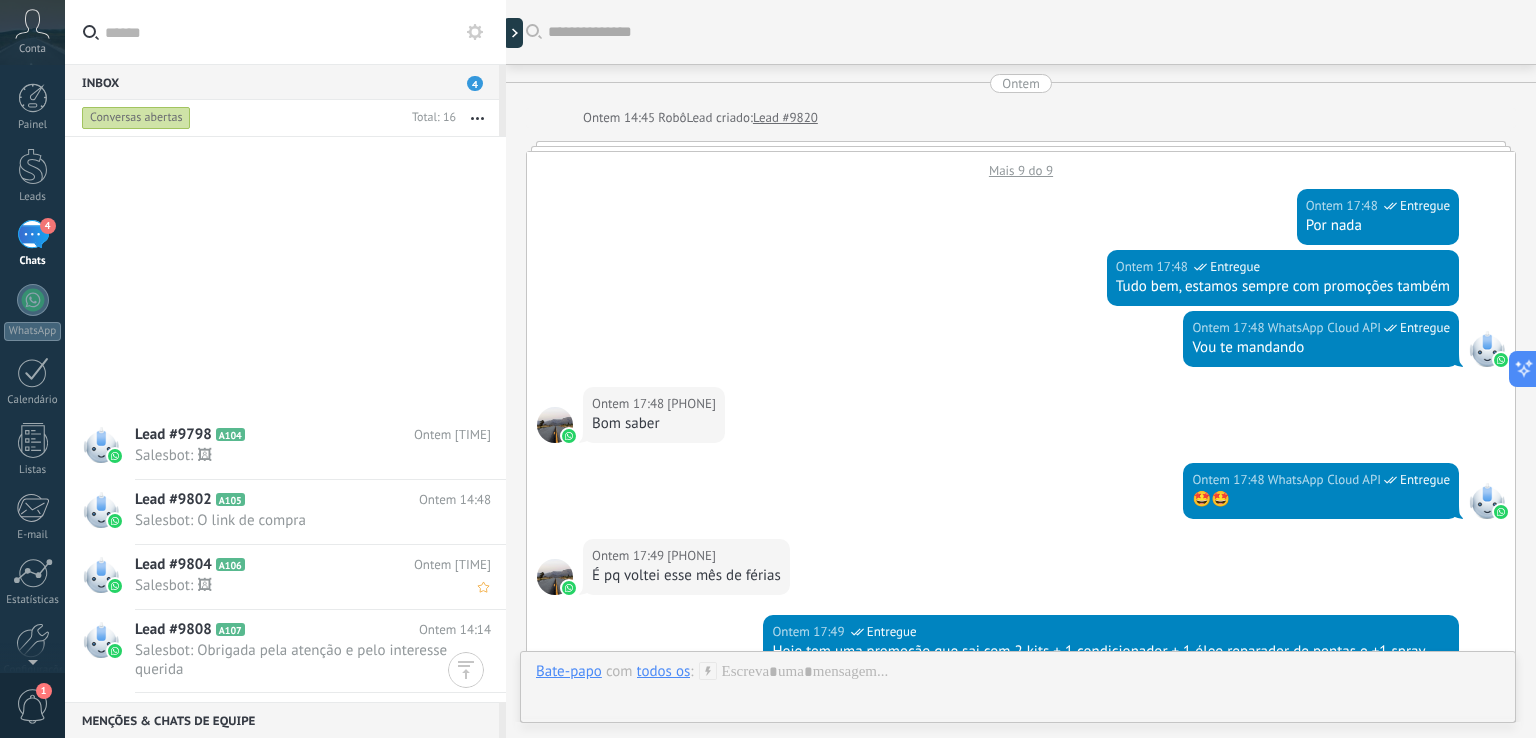 scroll, scrollTop: 94, scrollLeft: 0, axis: vertical 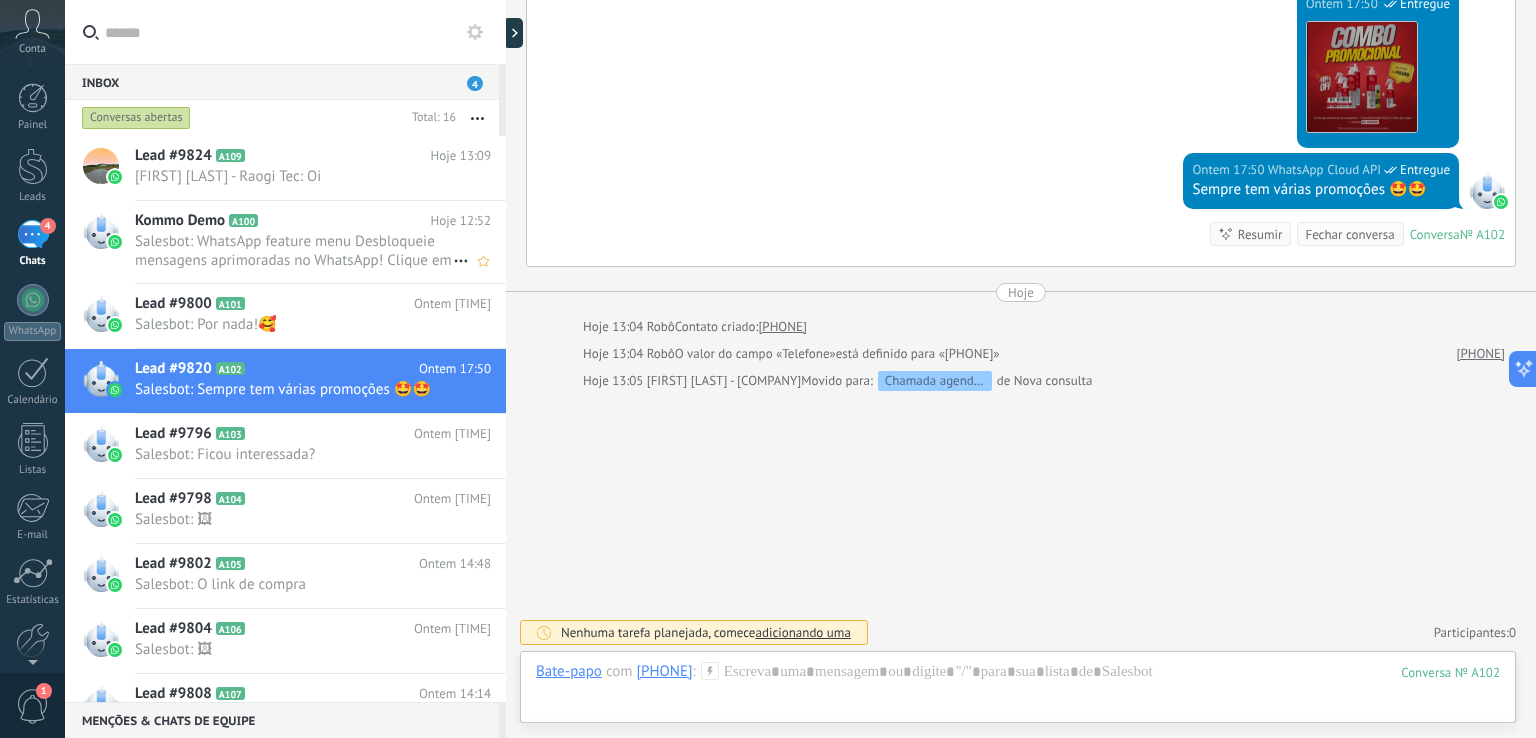 click on "Salesbot: WhatsApp feature menu
Desbloqueie mensagens aprimoradas no WhatsApp! Clique em "Saiba mais" para explorar recu..." at bounding box center (294, 251) 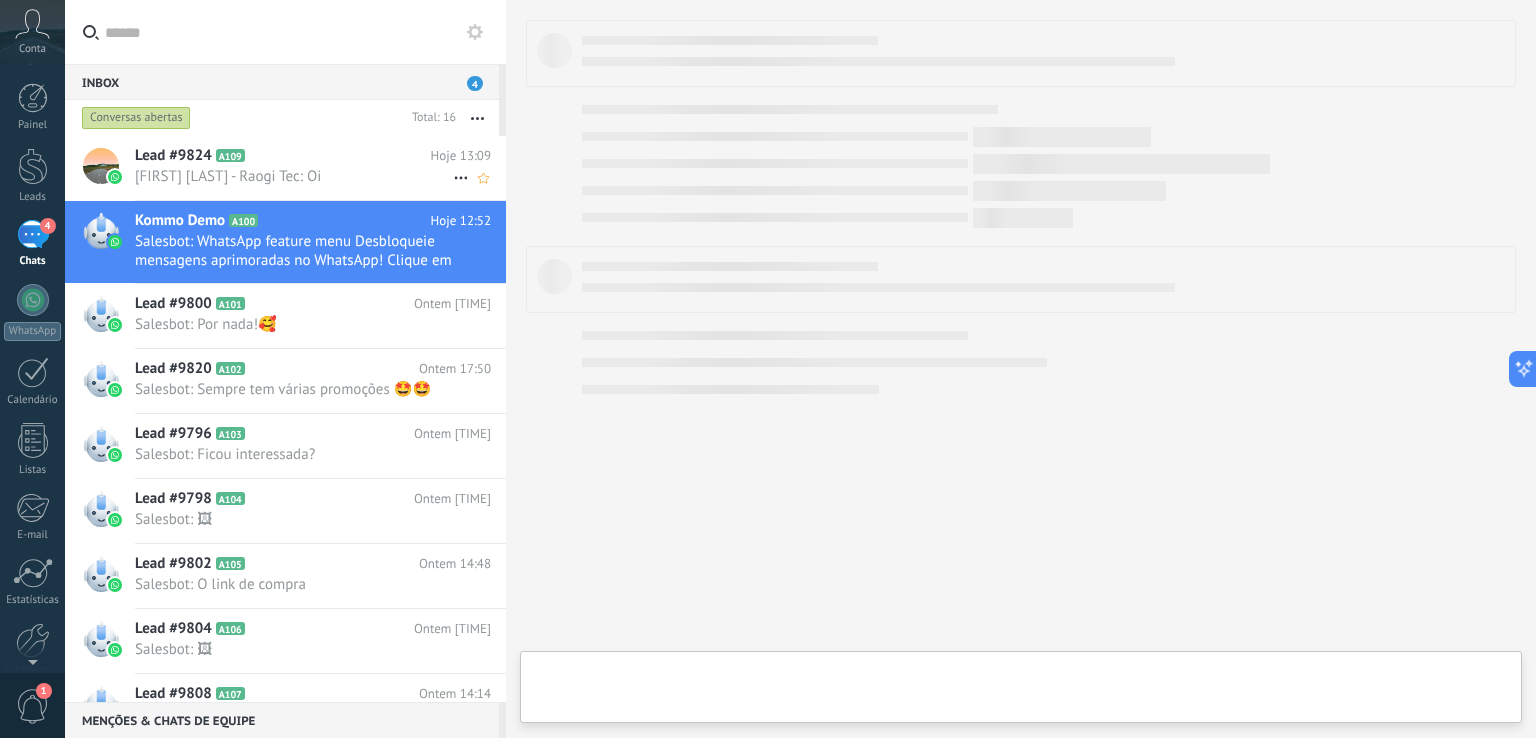click on "Lead #9824
A109" at bounding box center (283, 156) 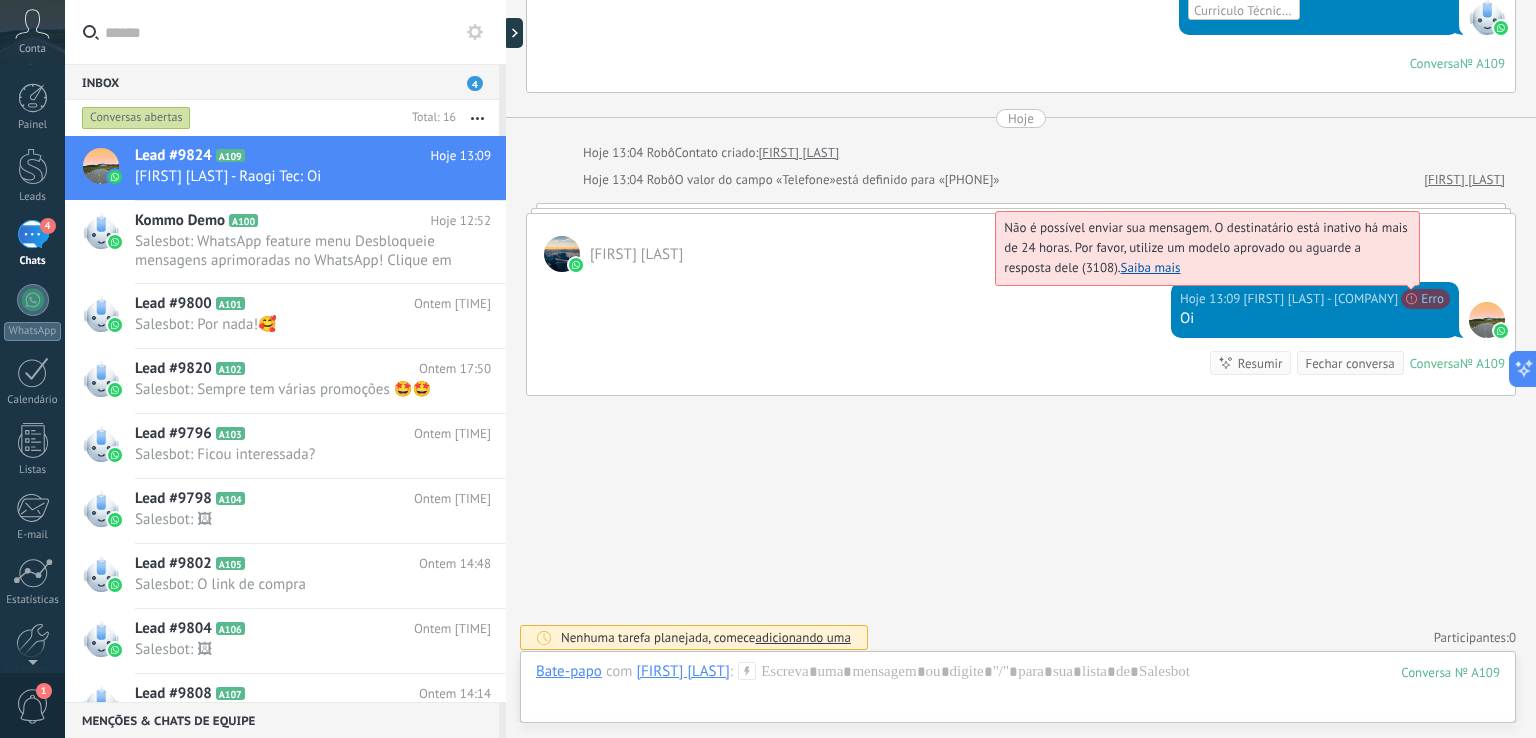 scroll, scrollTop: 2543, scrollLeft: 0, axis: vertical 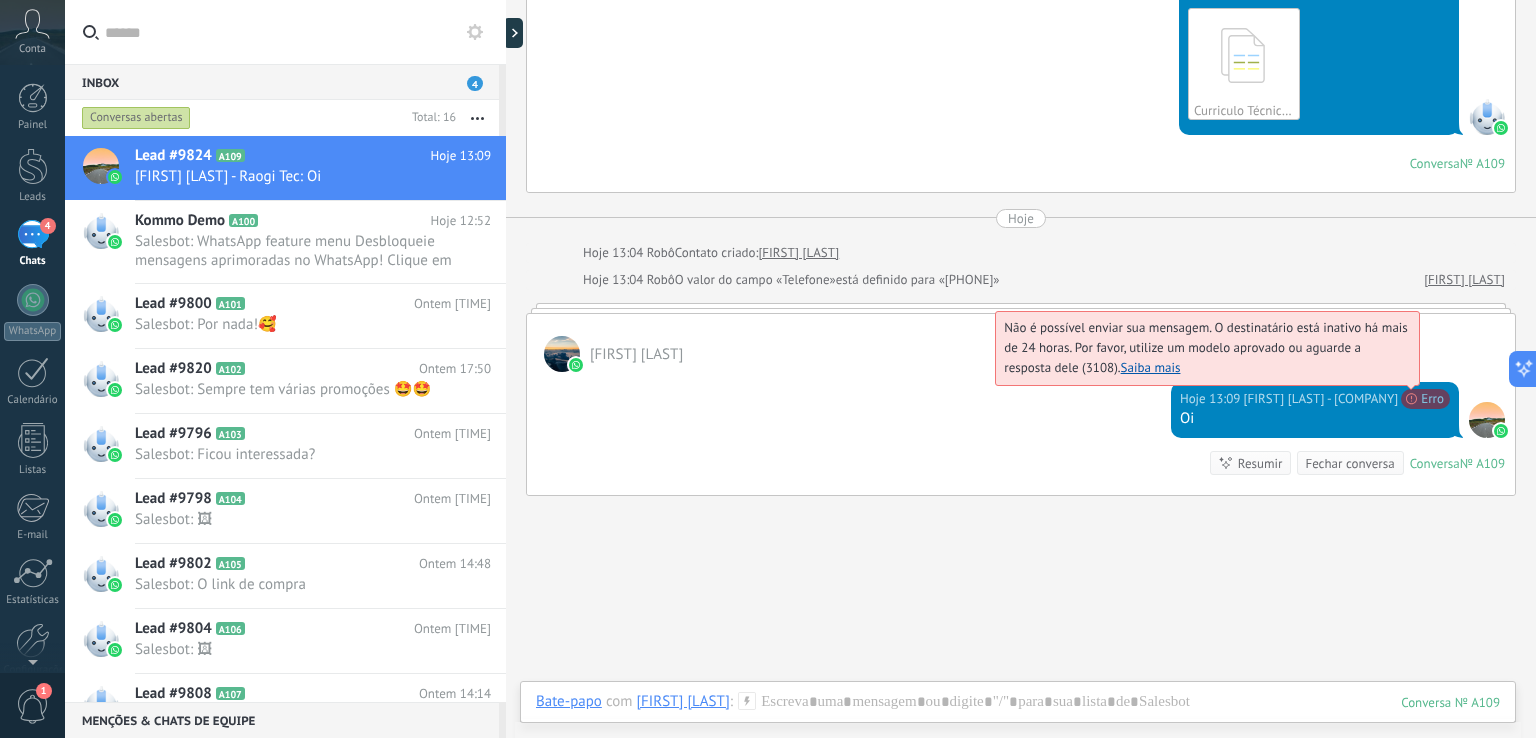 click on "Não é possível enviar sua mensagem. O destinatário está inativo há mais de 24 horas. Por favor, utilize um modelo aprovado ou aguarde a resposta dele (3108).  Saiba mais" at bounding box center [1206, 347] 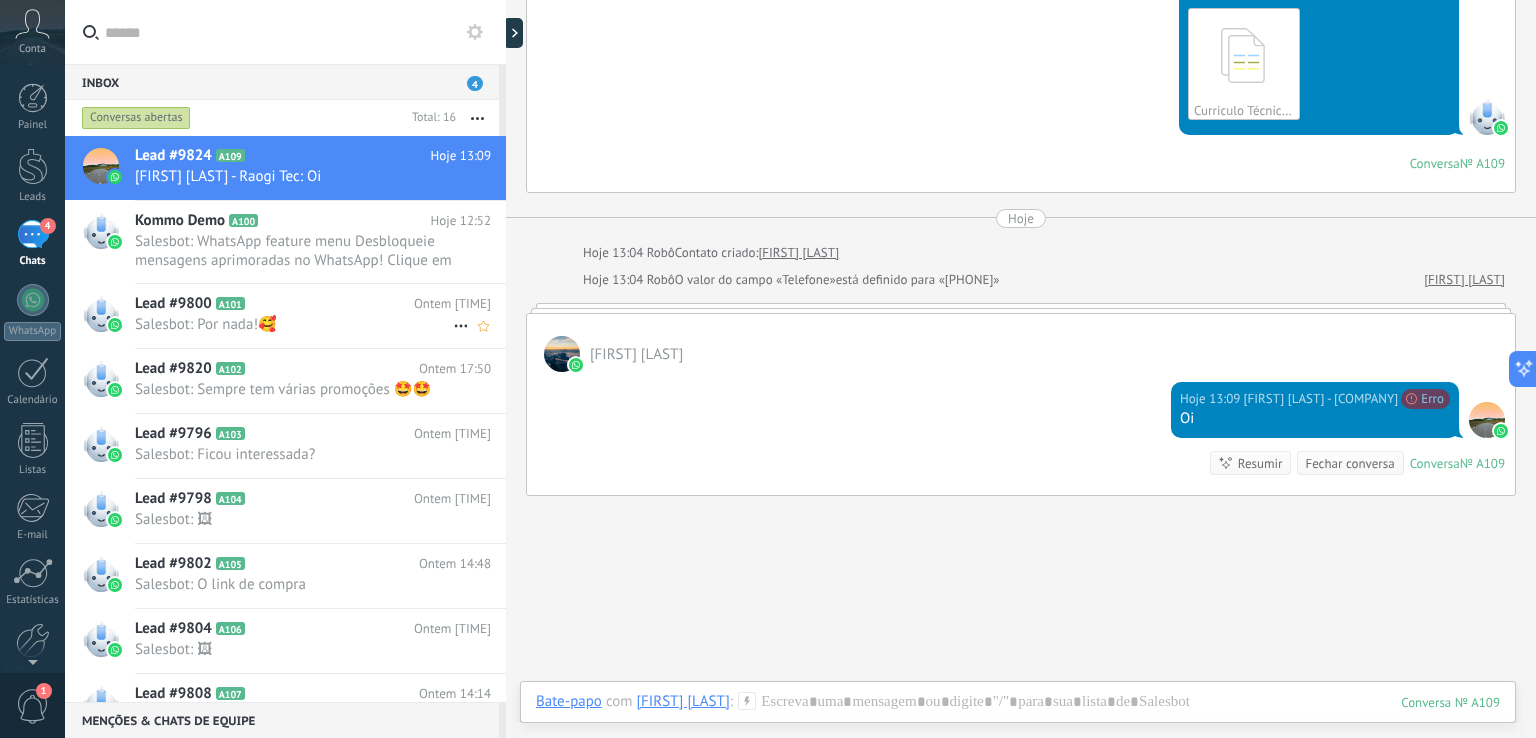 click on "Salesbot: Por nada!🥰" at bounding box center (294, 324) 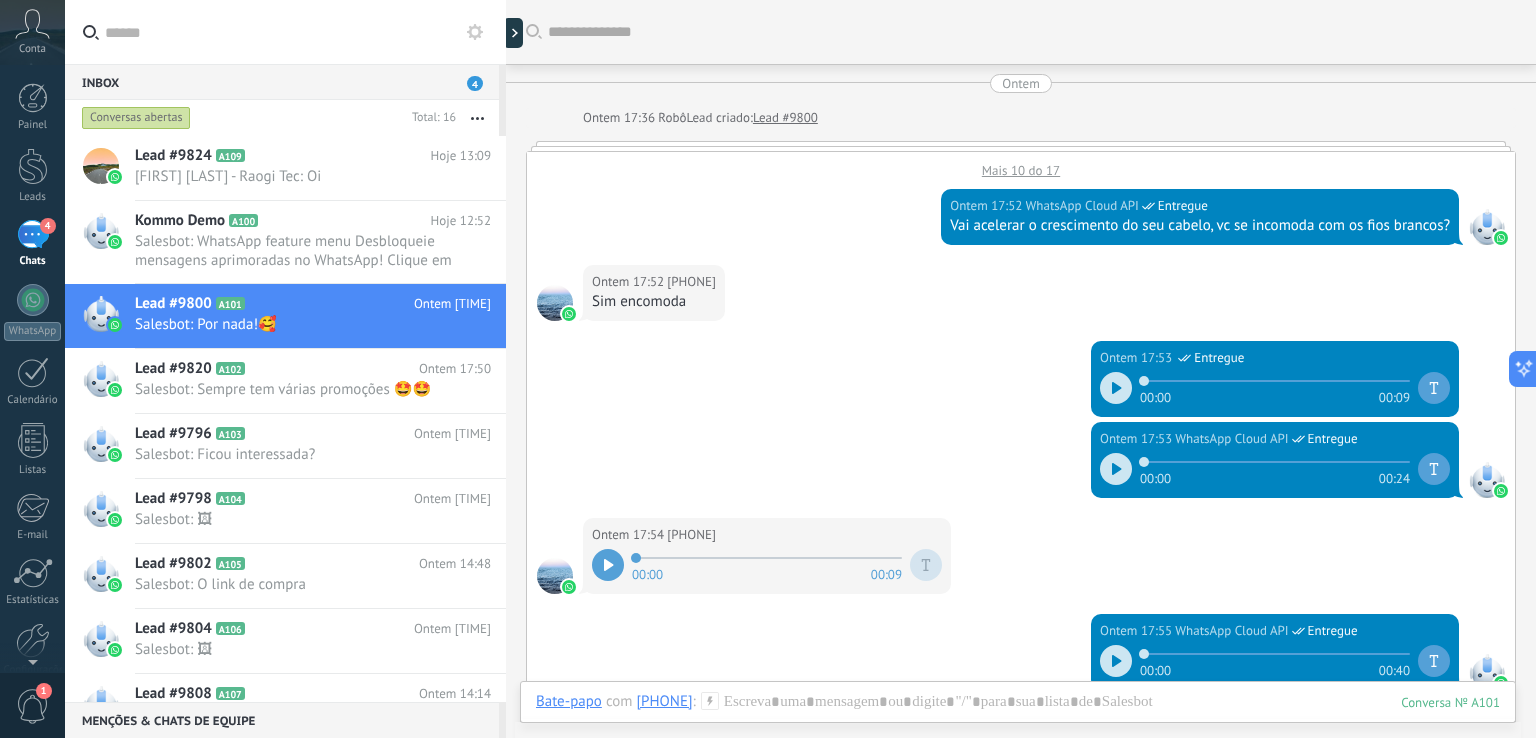 scroll, scrollTop: 624, scrollLeft: 0, axis: vertical 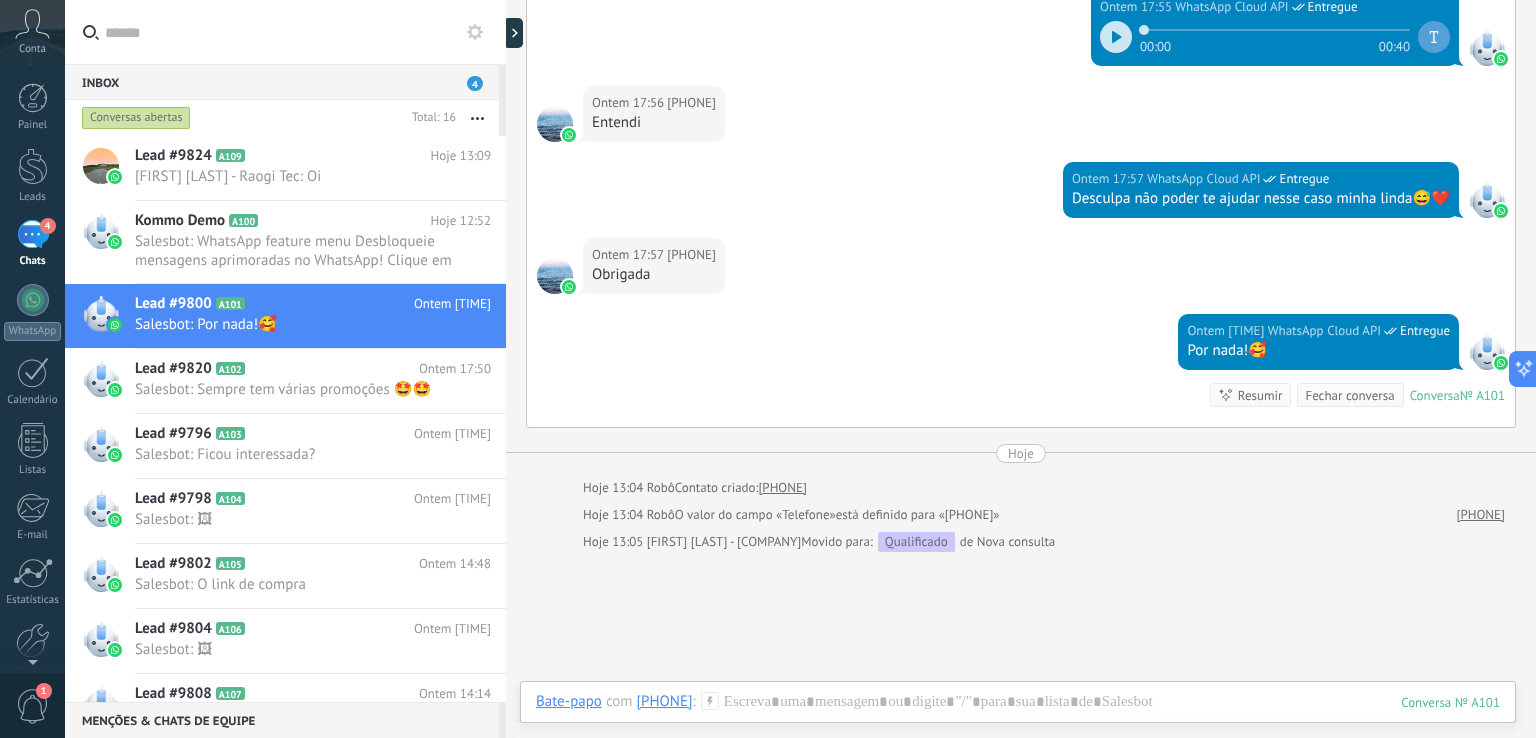 click on "Painel
Leads
4
Chats
WhatsApp
Clientes" at bounding box center (32, 425) 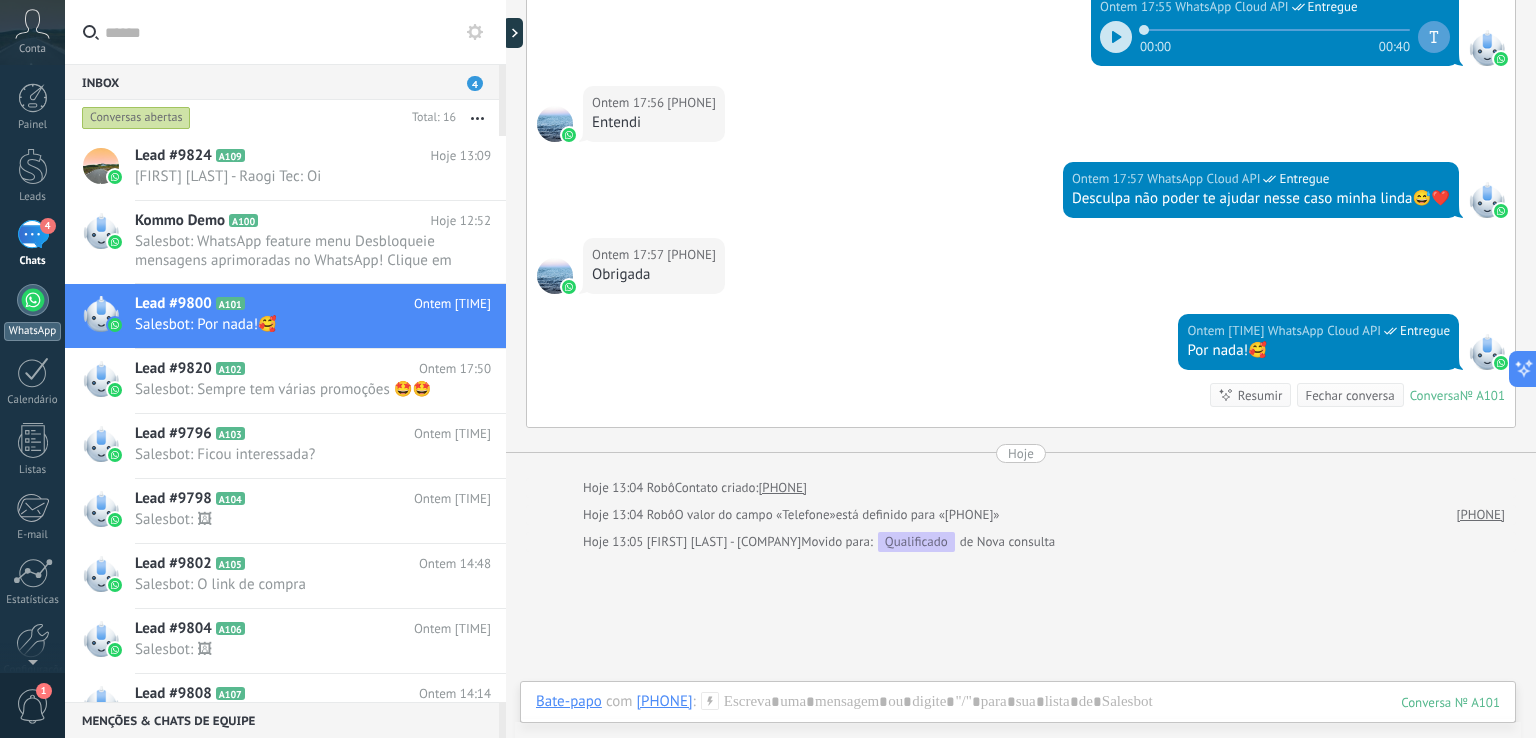 click at bounding box center (33, 300) 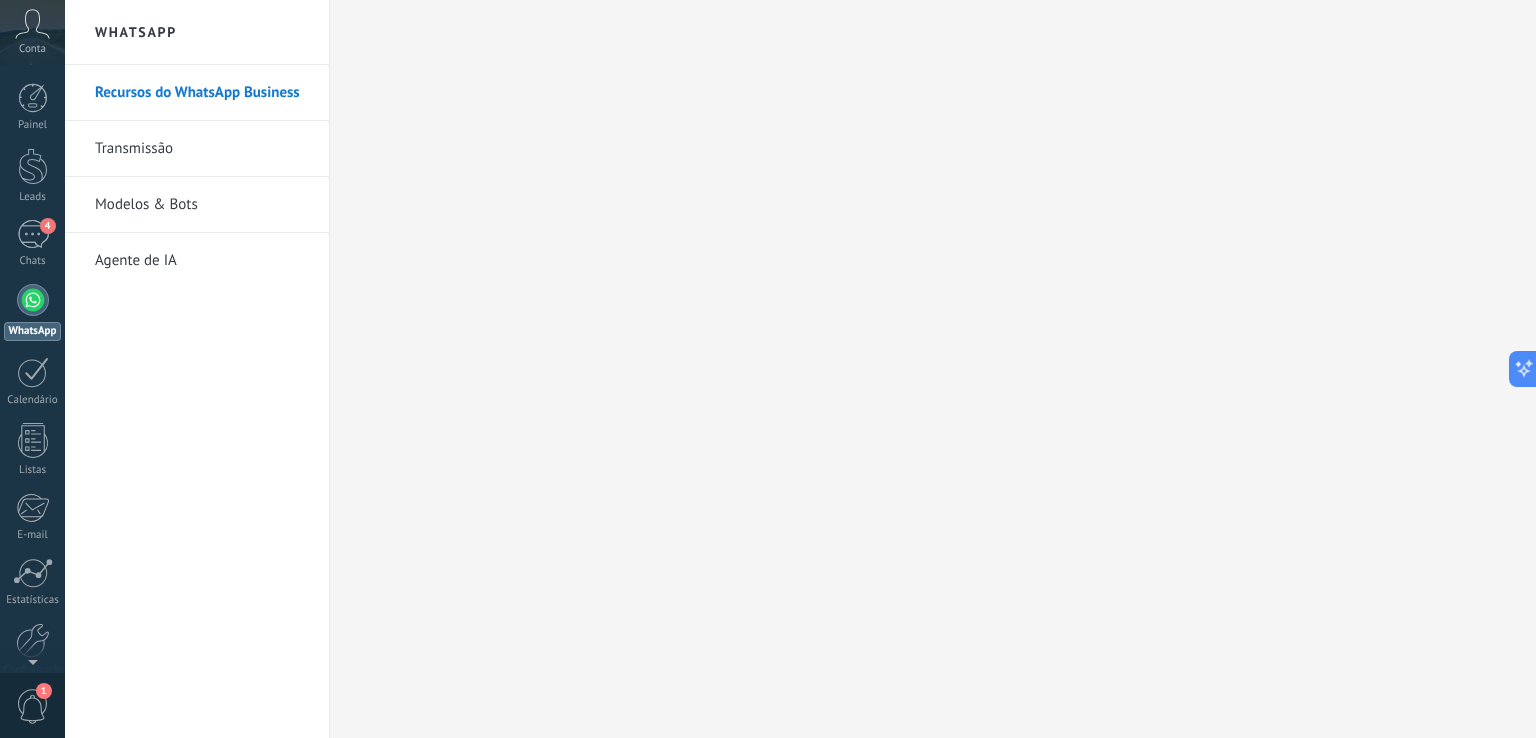 click on "Painel
Leads
4
Chats
WhatsApp
Clientes" at bounding box center [32, 425] 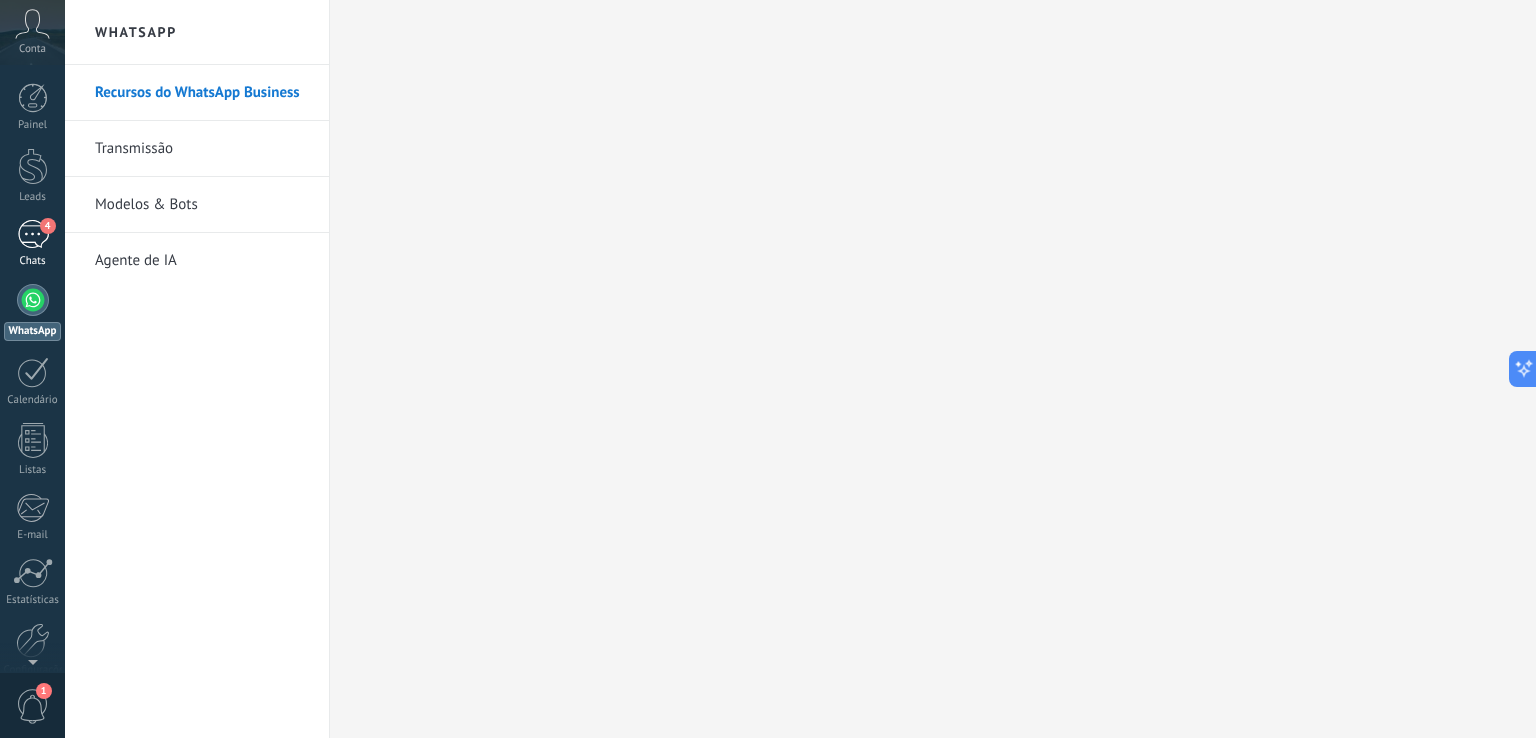 click on "4" at bounding box center (33, 234) 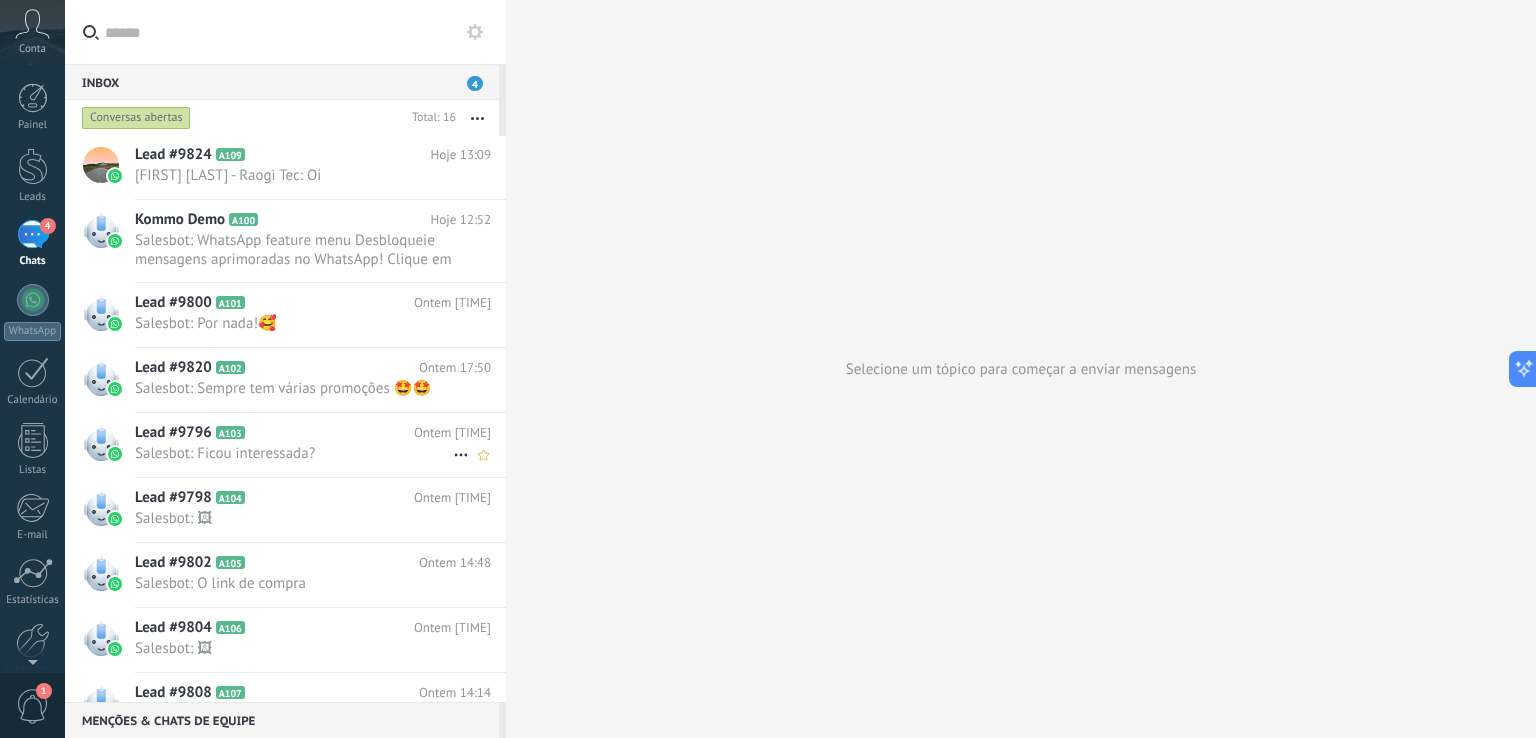 scroll, scrollTop: 0, scrollLeft: 0, axis: both 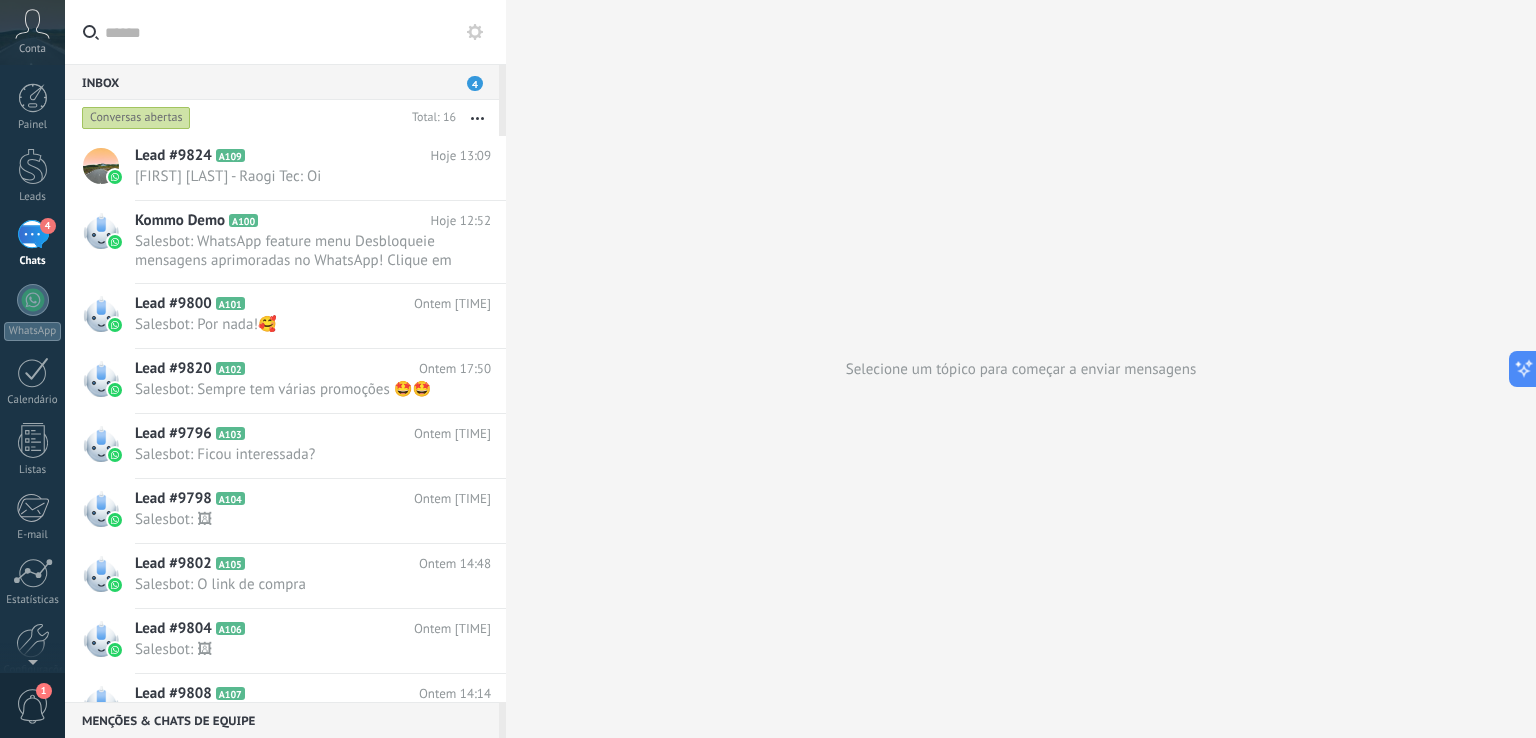 click on "4" at bounding box center [475, 83] 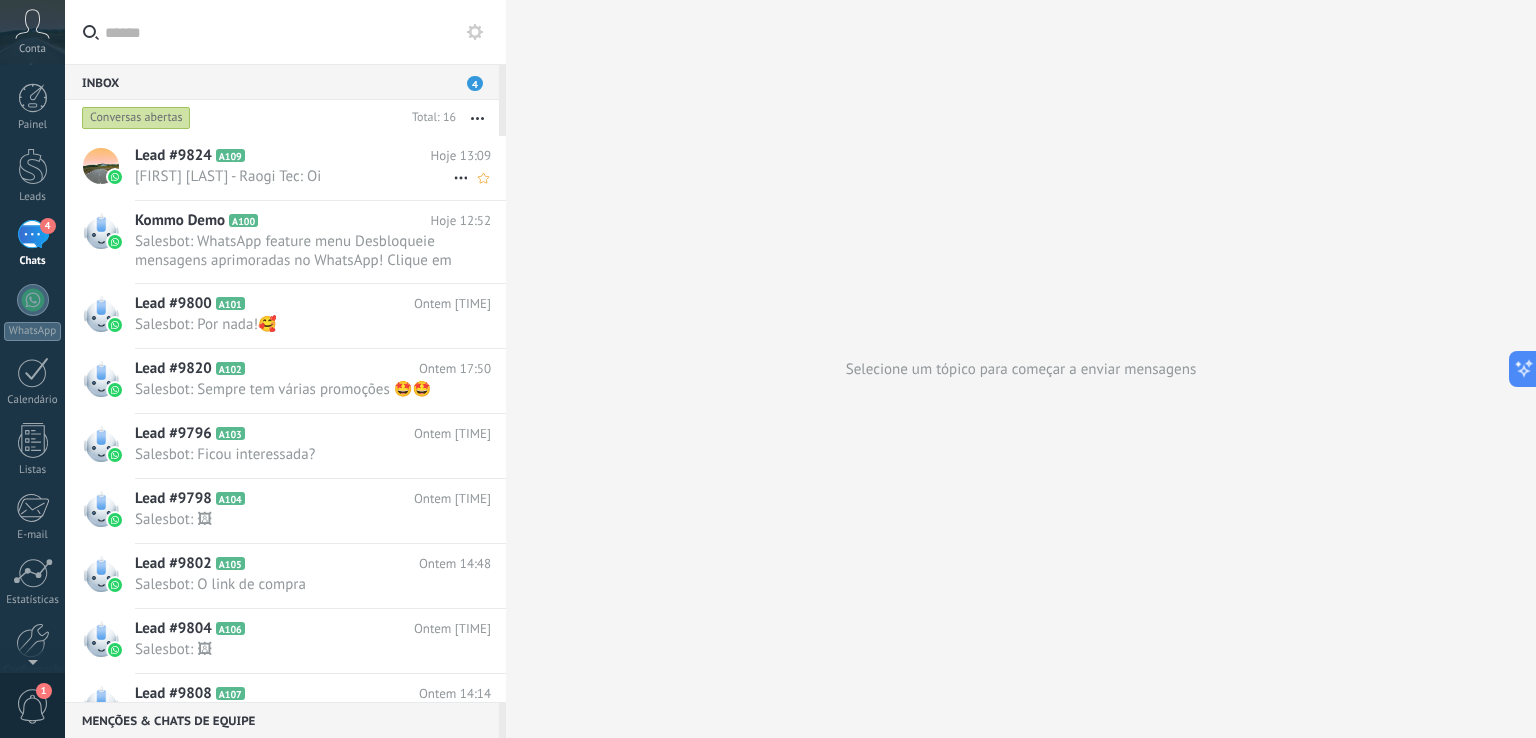 click on "[FIRST] [LAST] - Raogi Tec: Oi" at bounding box center (294, 176) 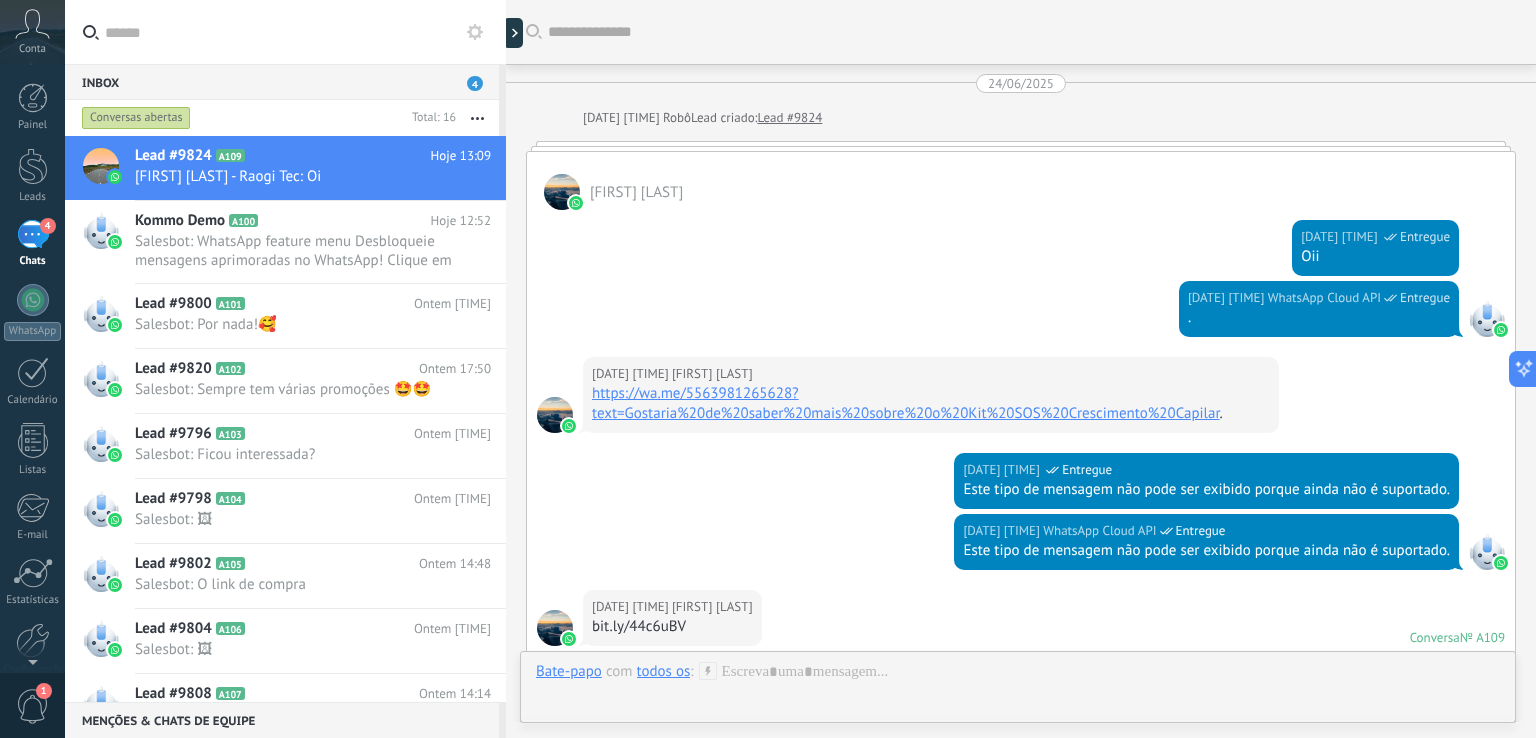 scroll, scrollTop: 2567, scrollLeft: 0, axis: vertical 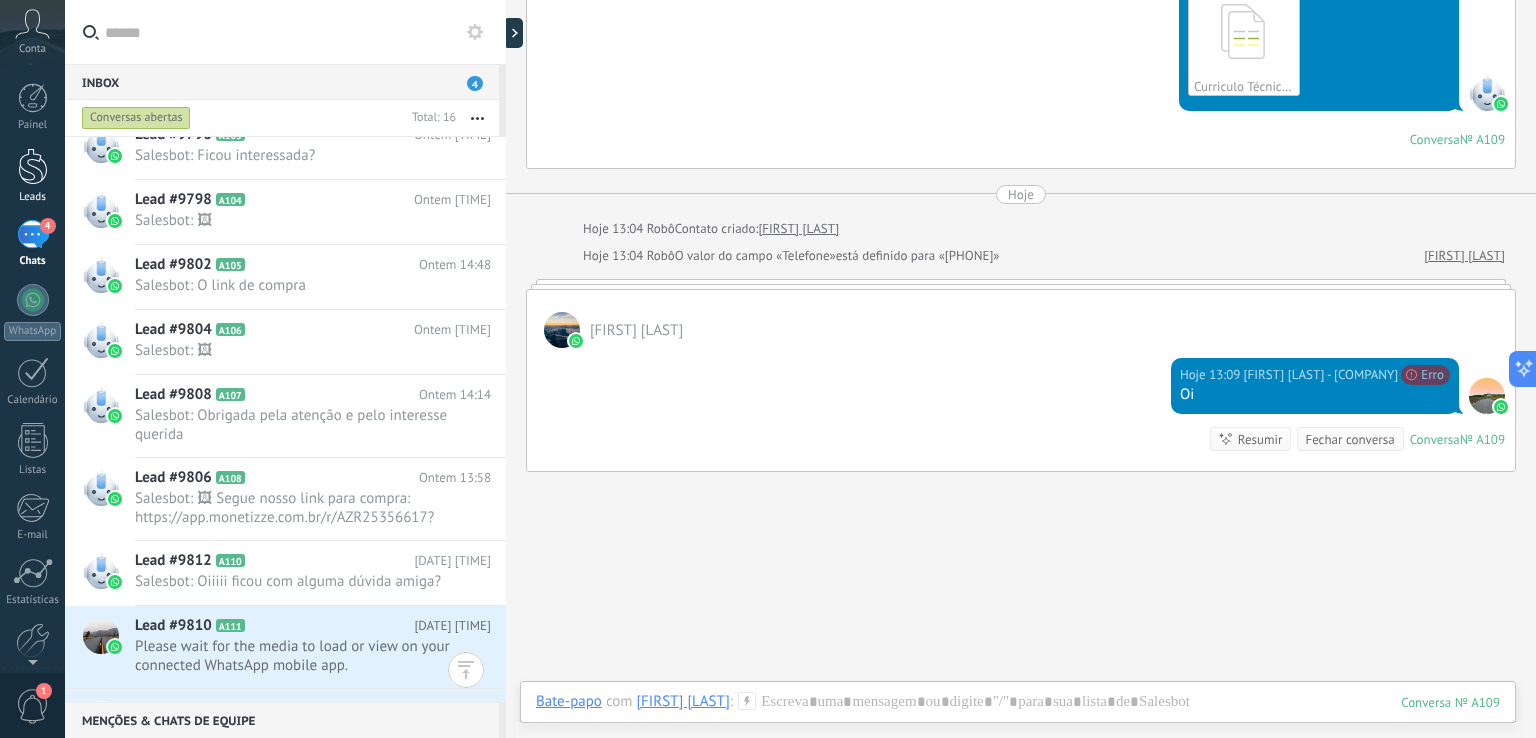 click at bounding box center [33, 166] 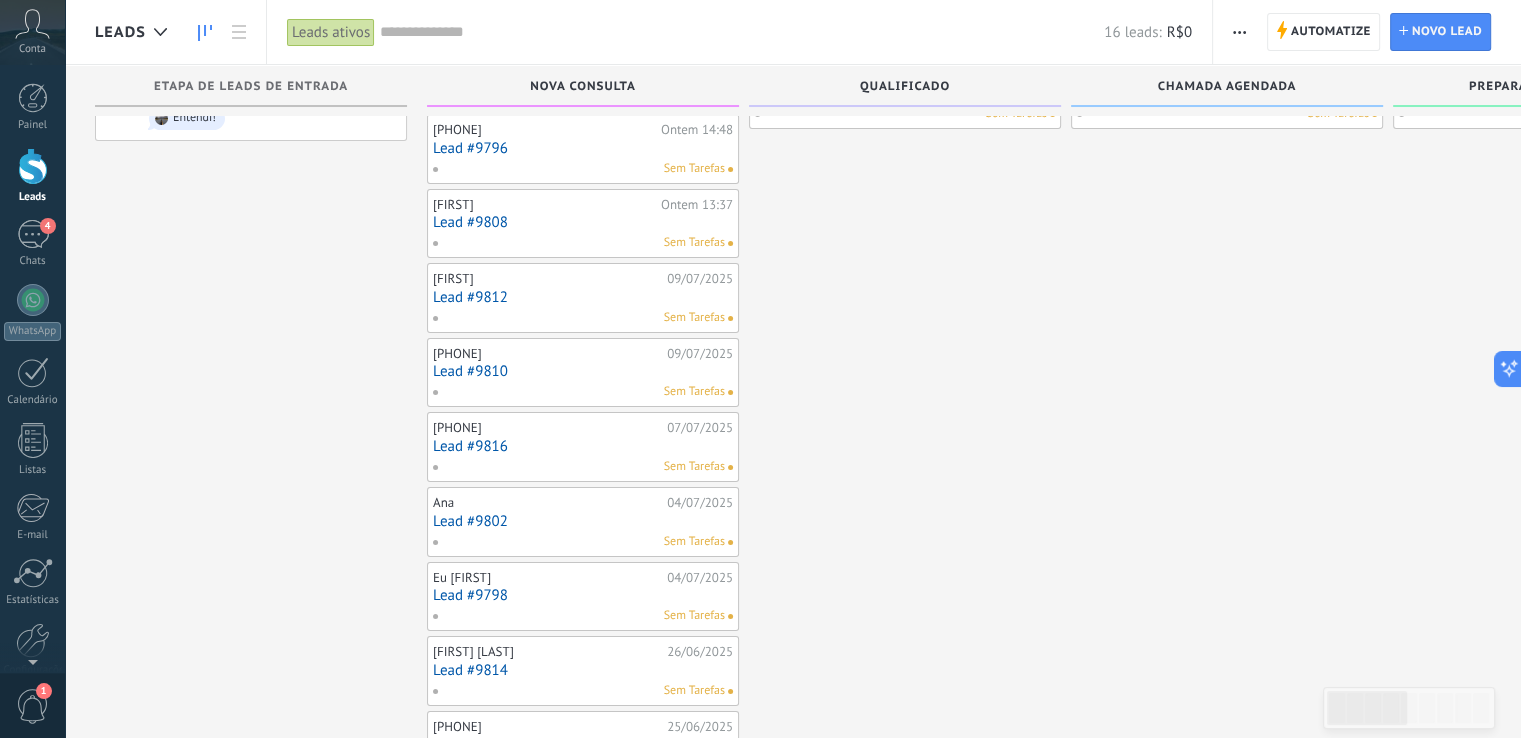 scroll, scrollTop: 0, scrollLeft: 0, axis: both 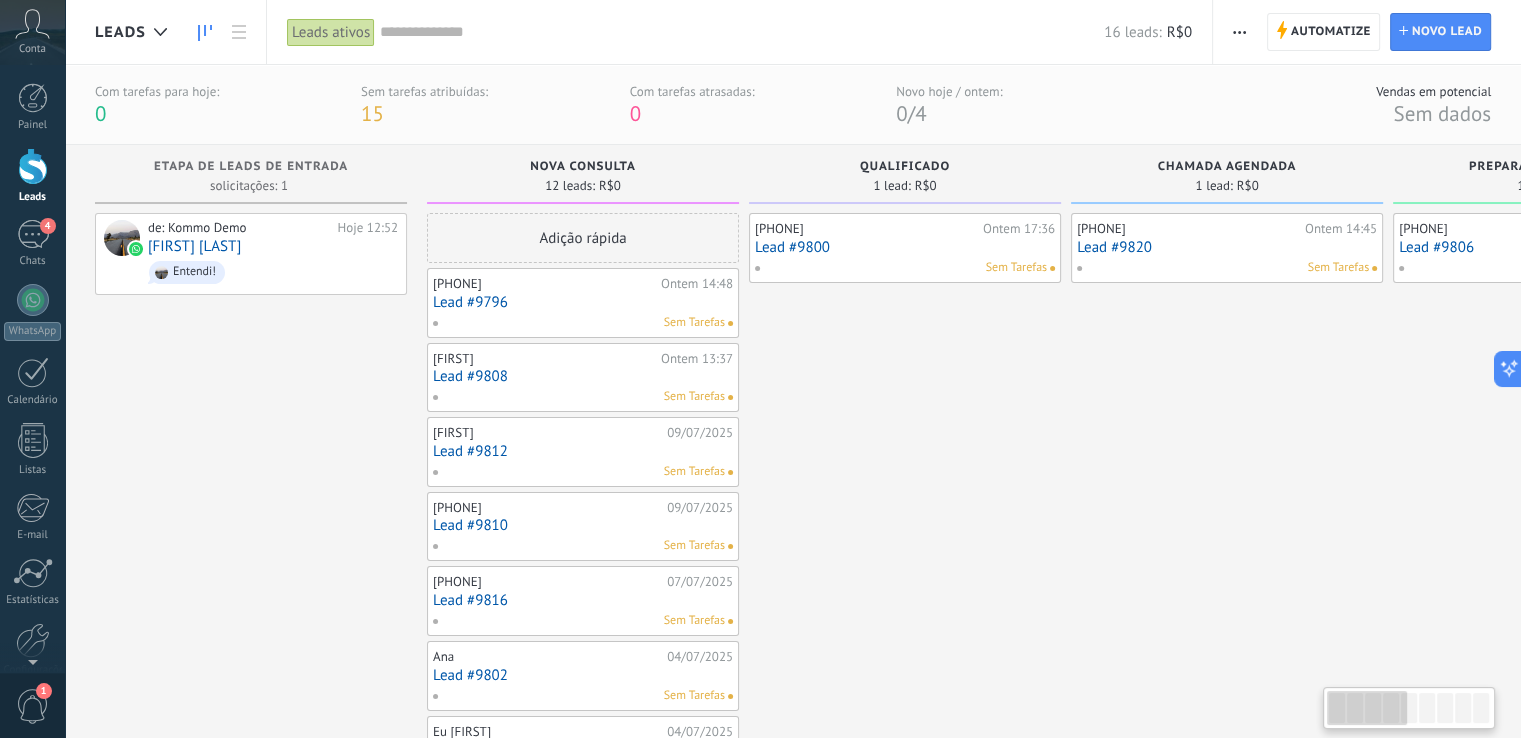 click 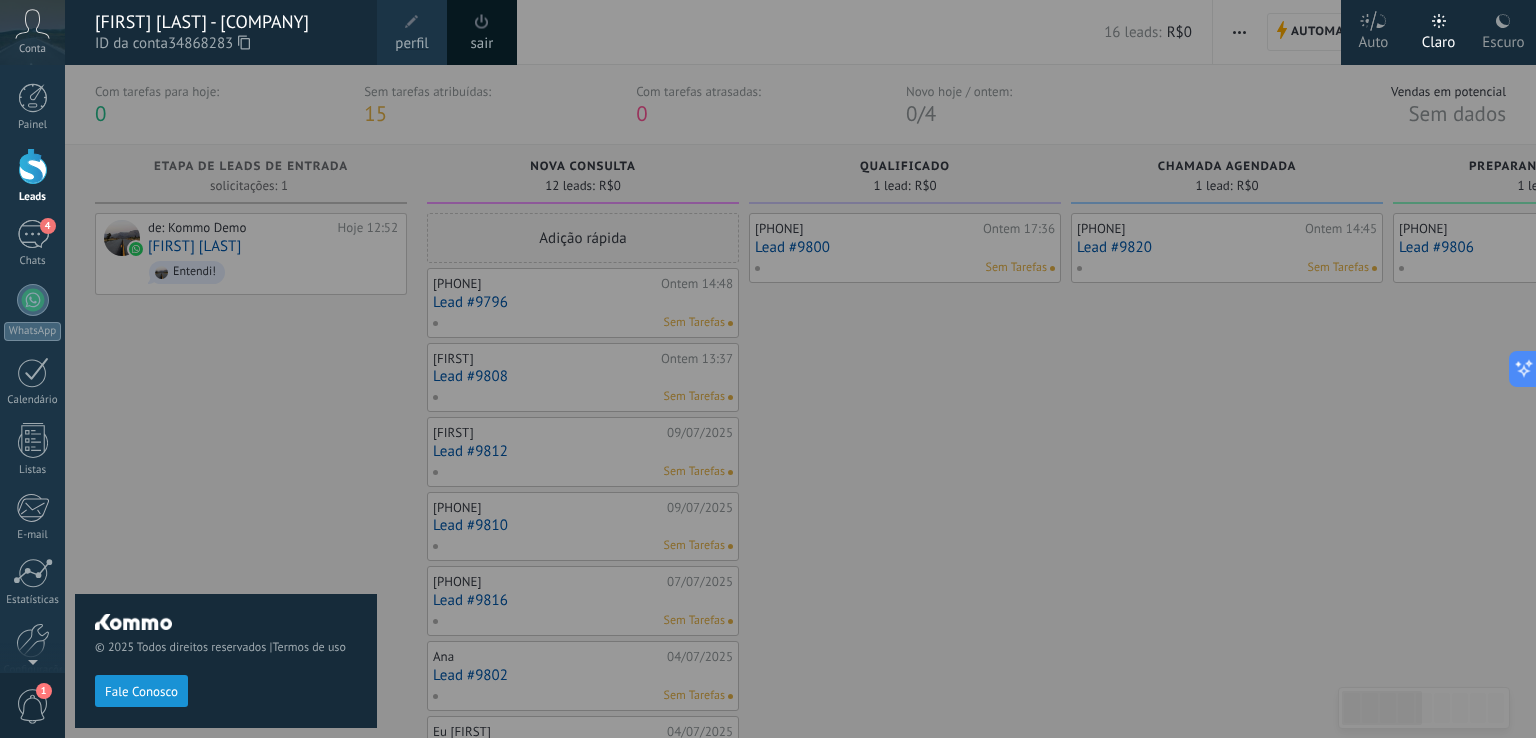 click 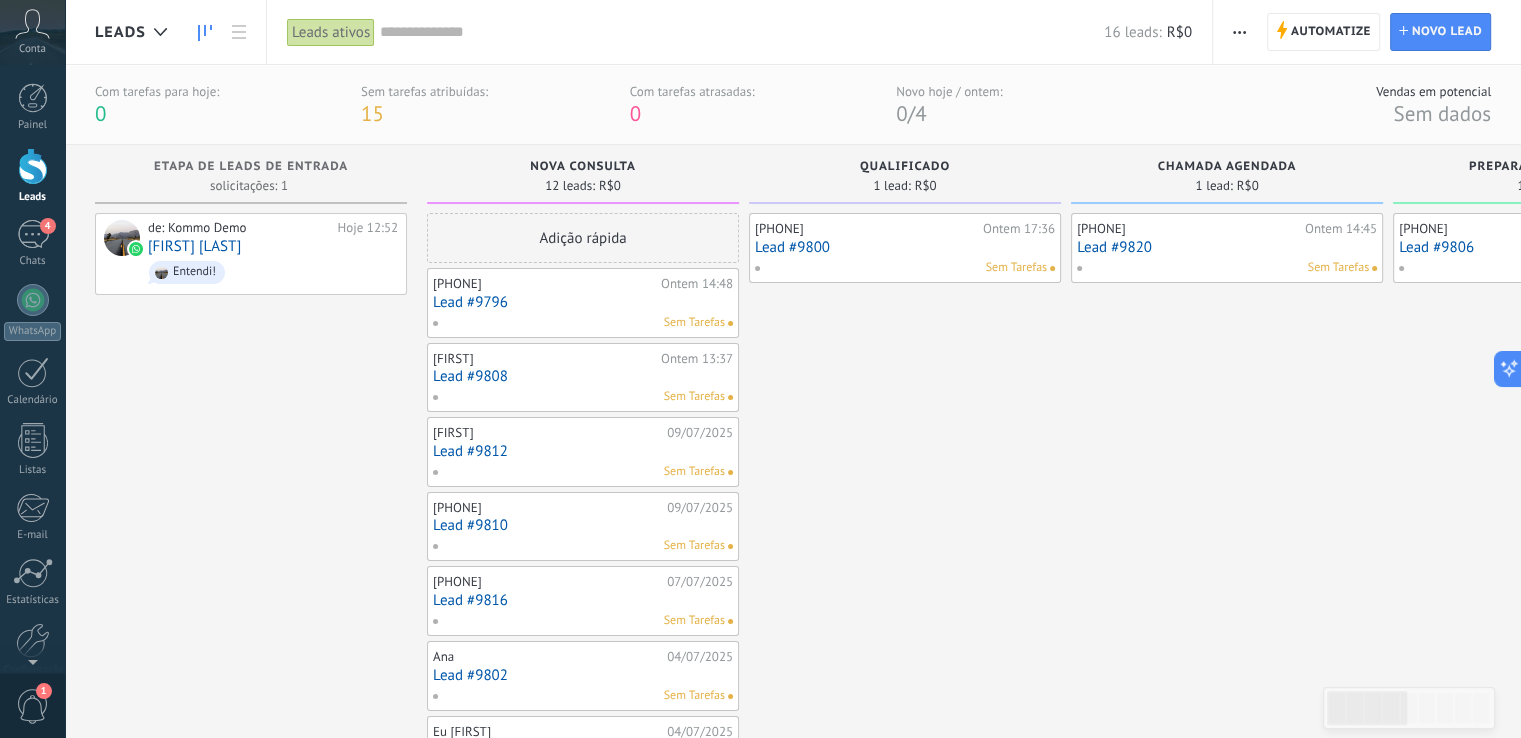click at bounding box center (1239, 32) 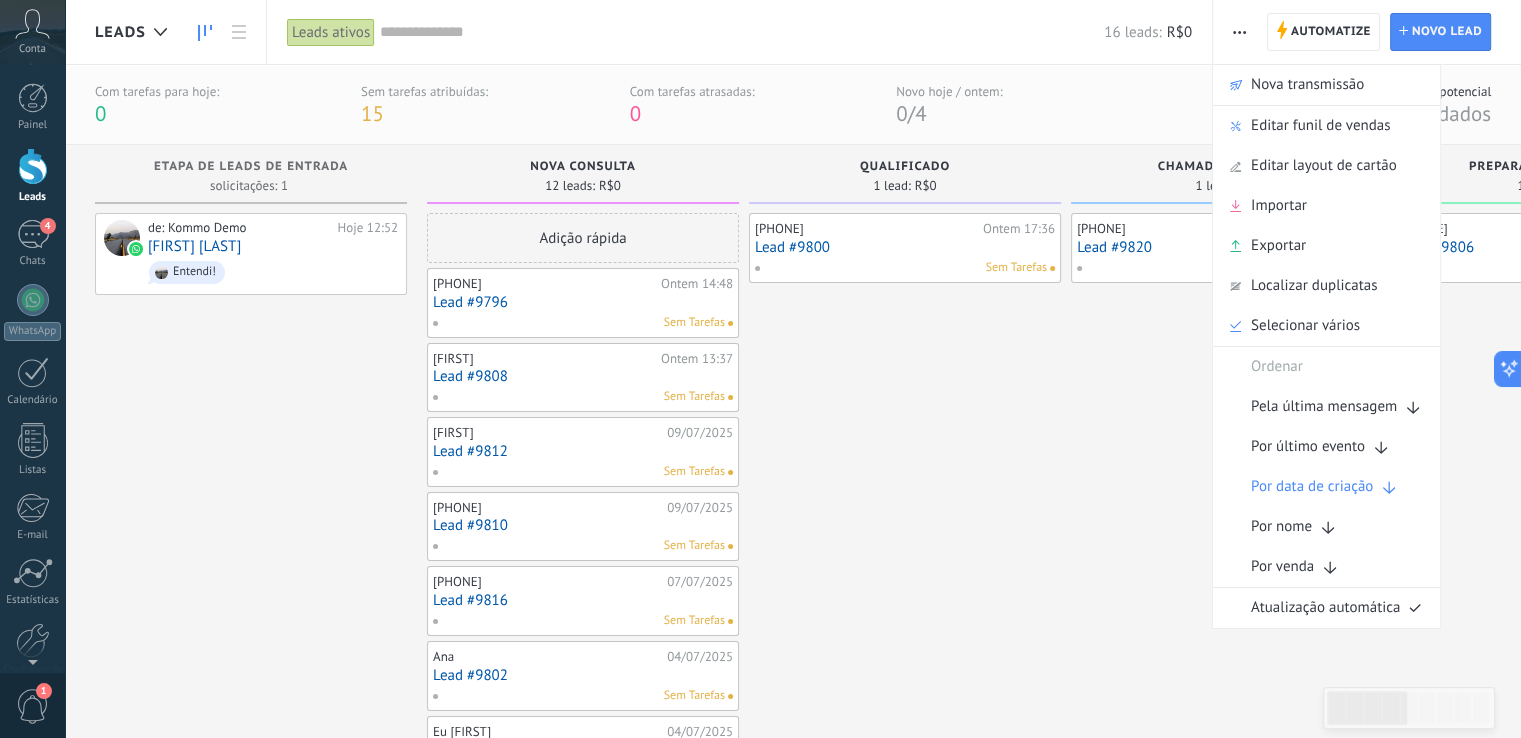 click at bounding box center [1239, 32] 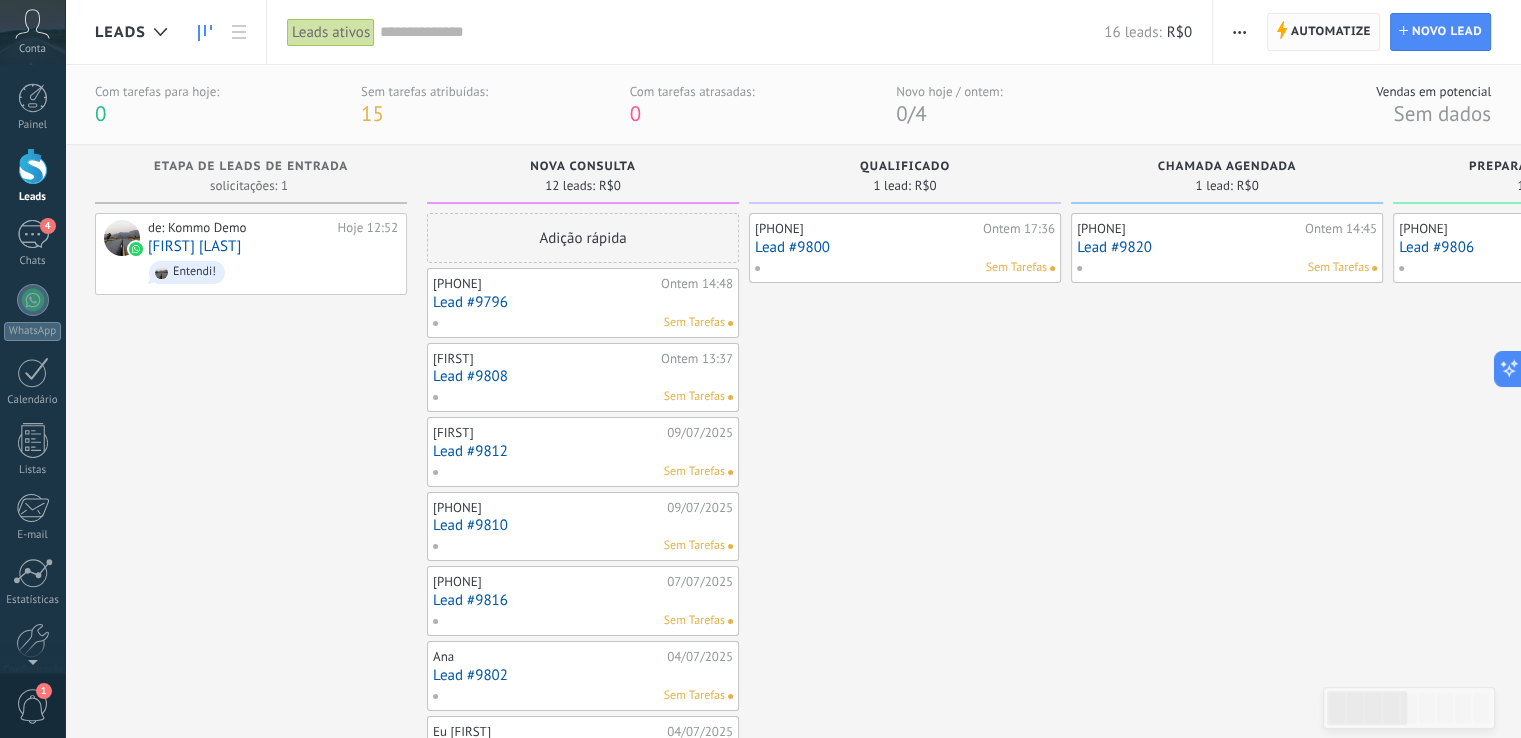 click on "Automatize" at bounding box center (1331, 32) 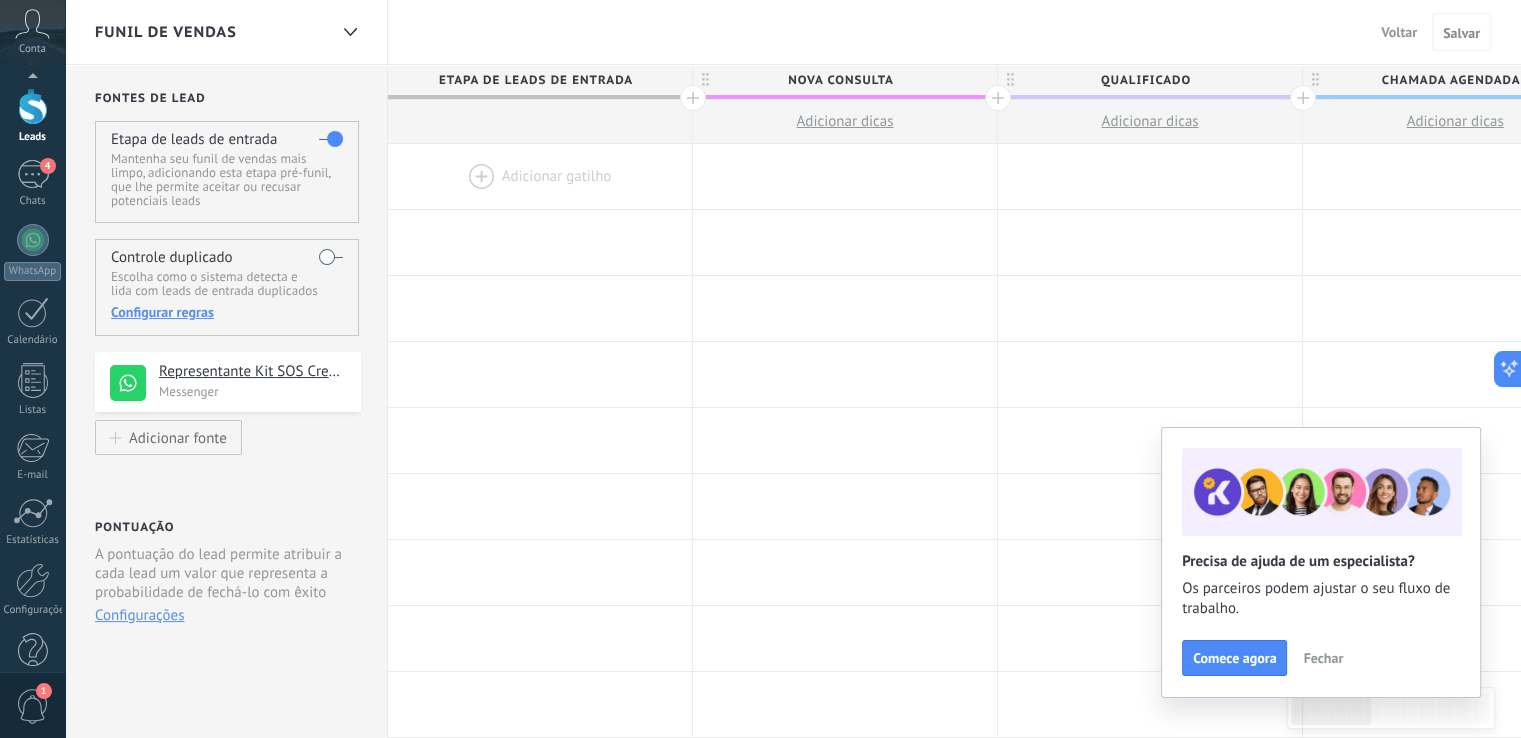 scroll, scrollTop: 93, scrollLeft: 0, axis: vertical 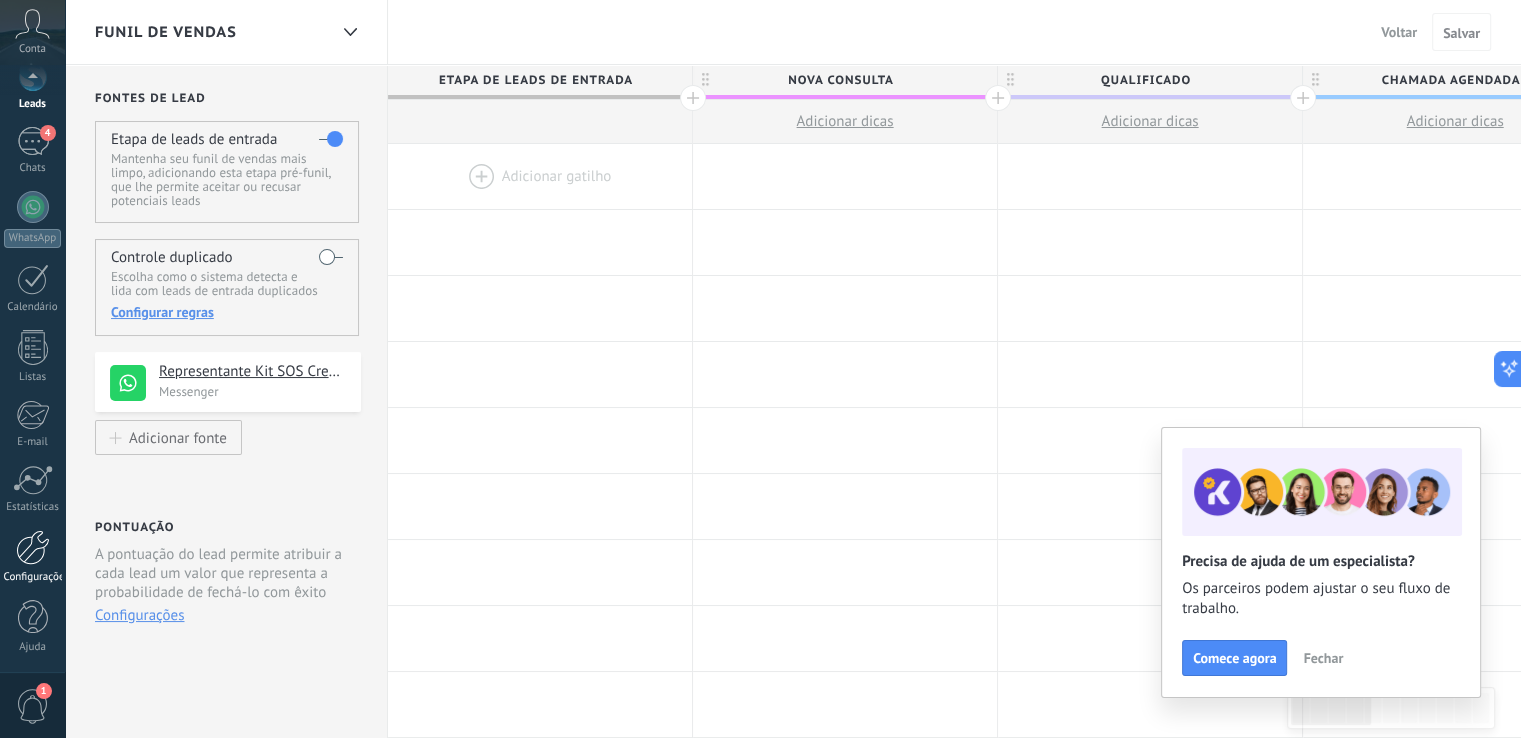 click at bounding box center [33, 547] 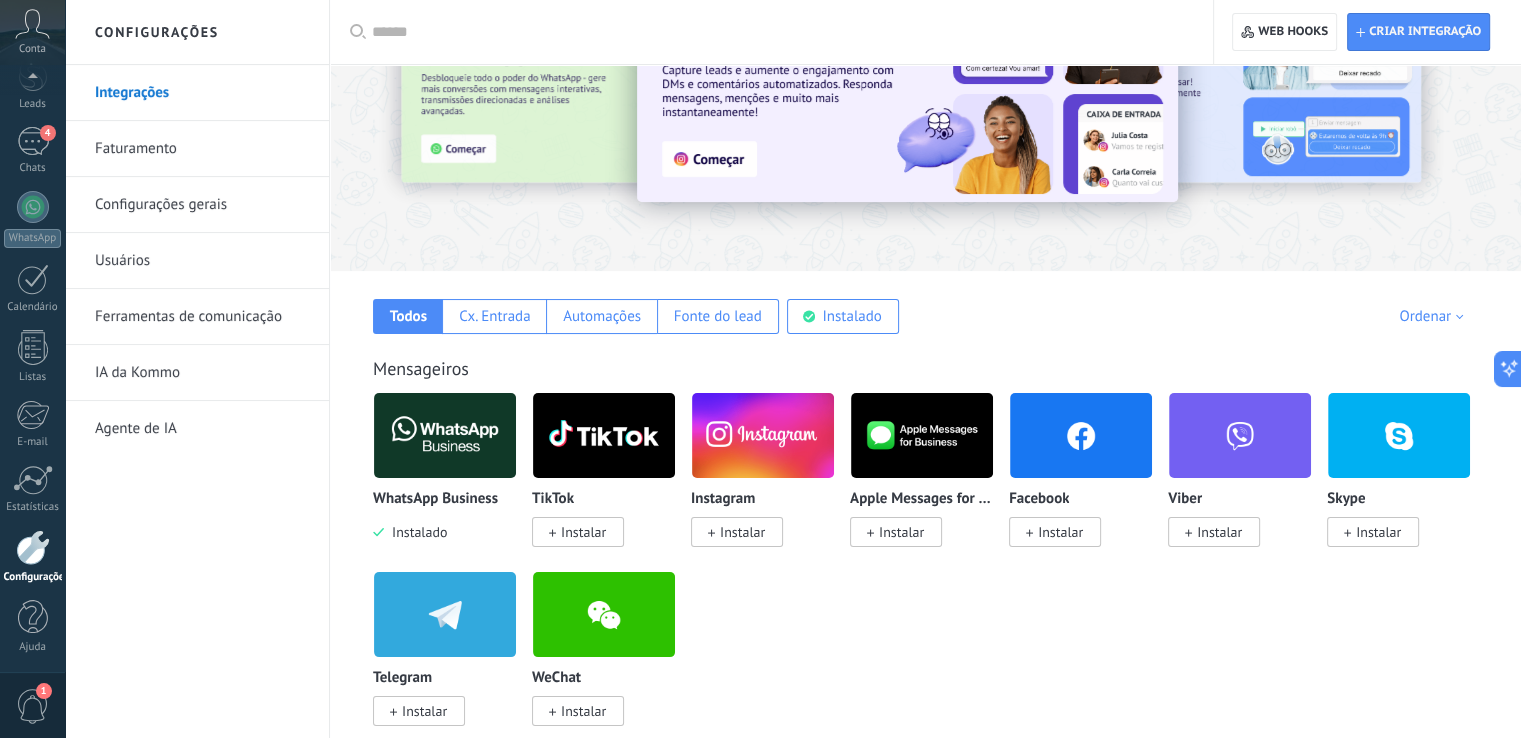 scroll, scrollTop: 300, scrollLeft: 0, axis: vertical 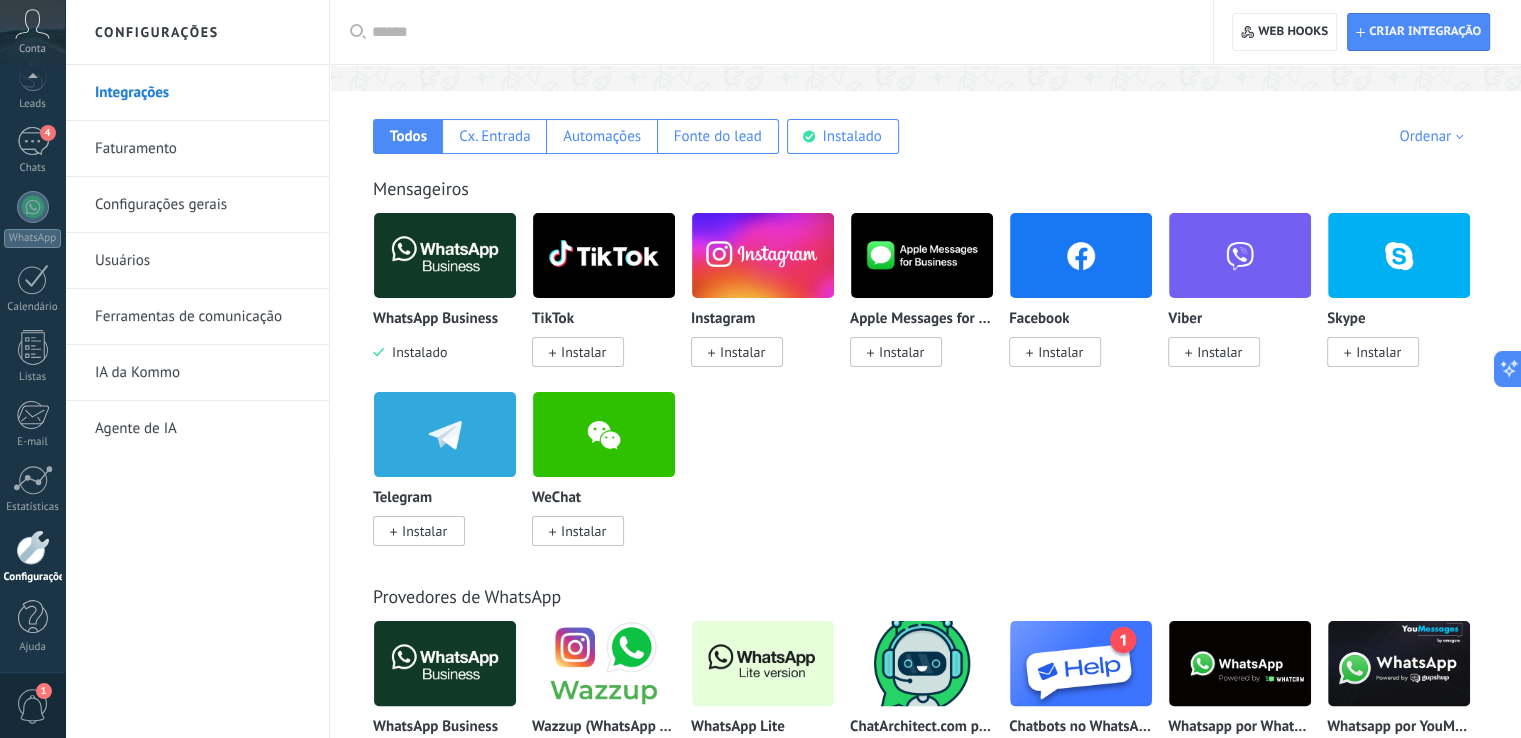 click on "1" at bounding box center (33, 706) 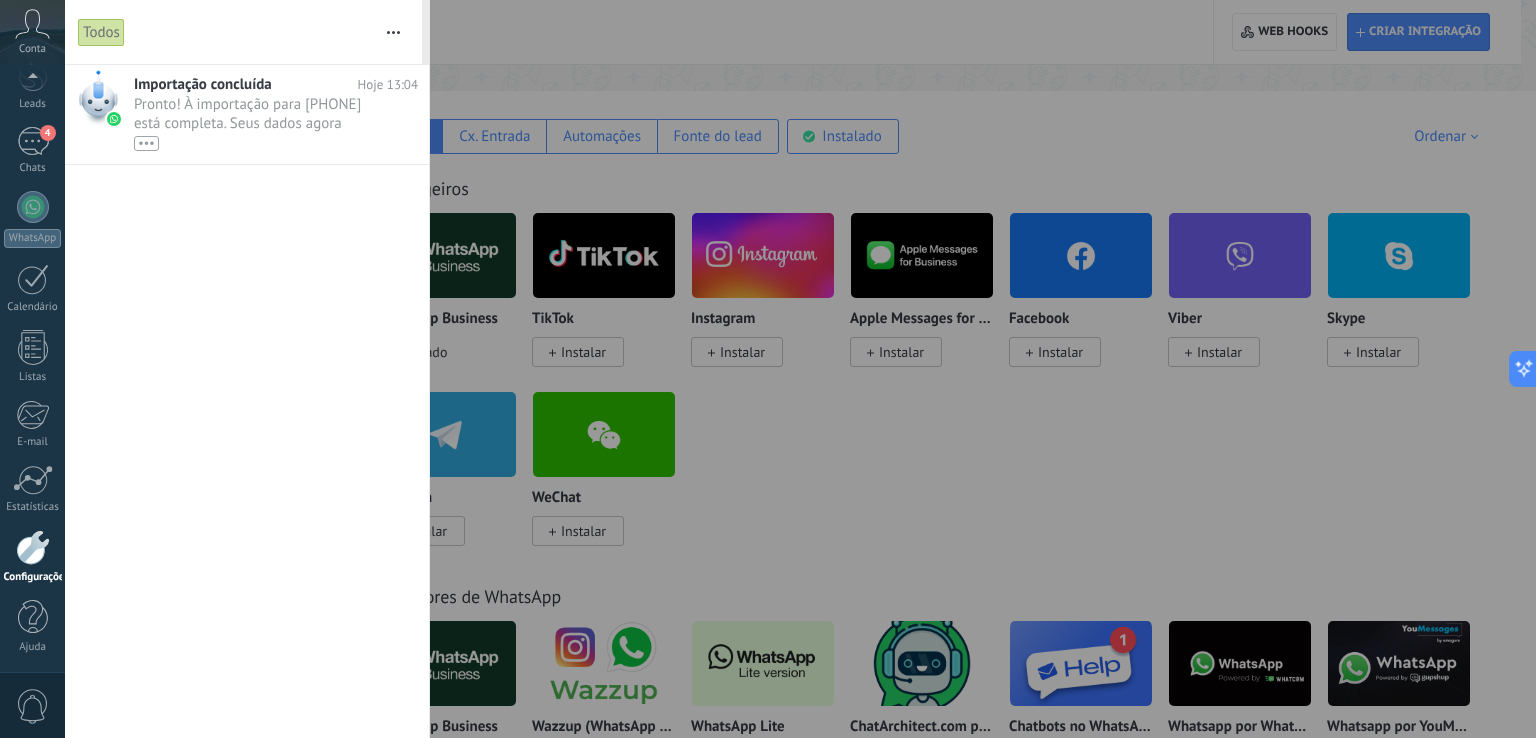 click at bounding box center (768, 369) 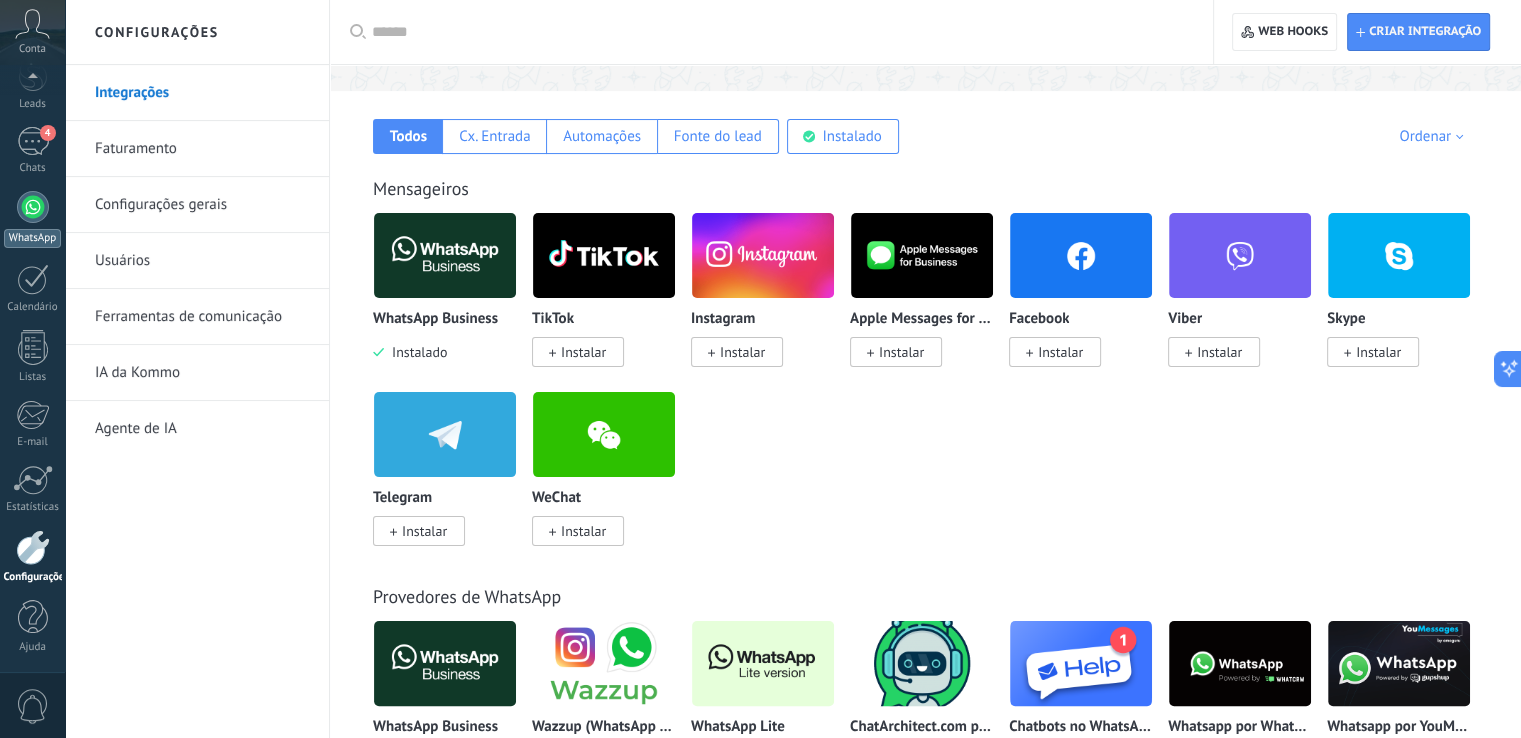 click at bounding box center (33, 207) 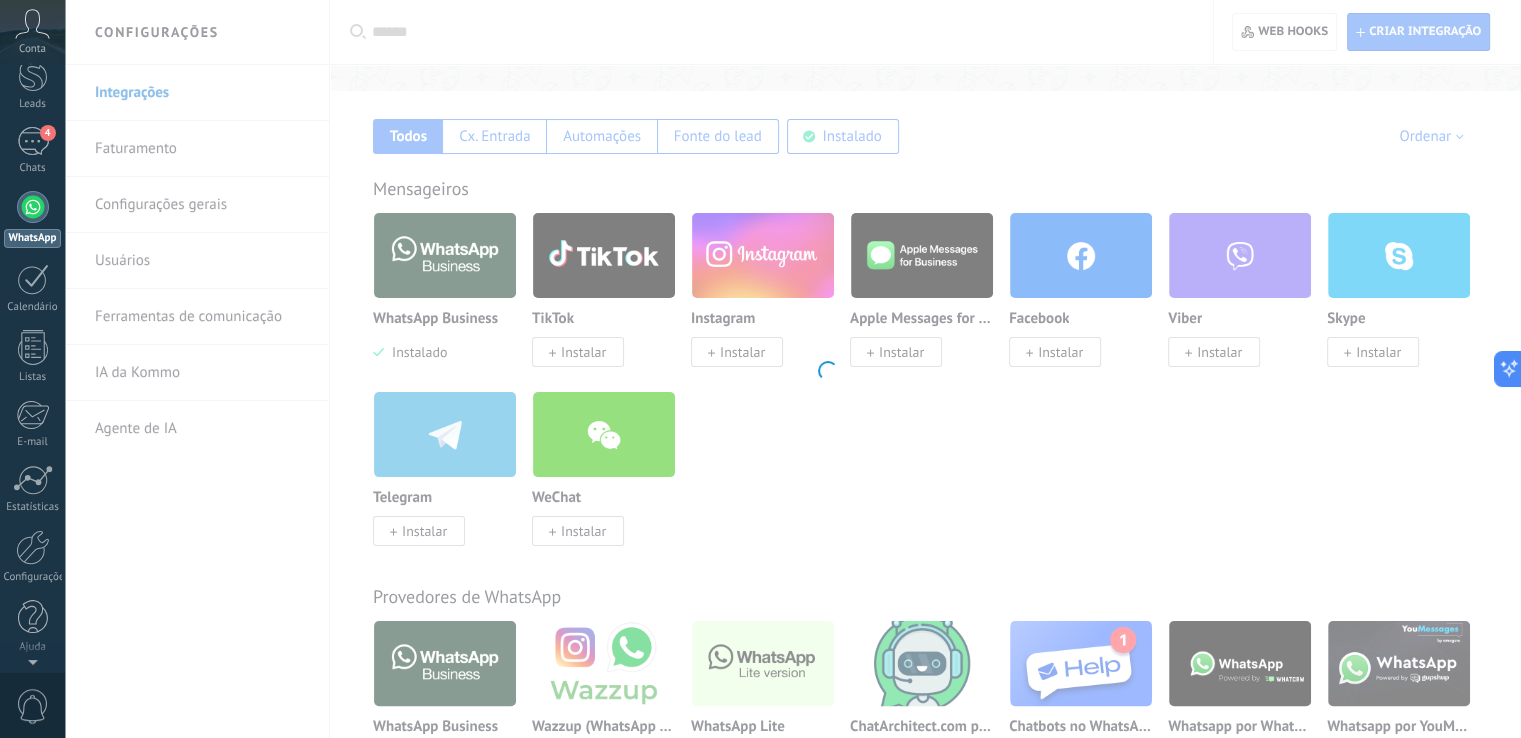 scroll, scrollTop: 0, scrollLeft: 0, axis: both 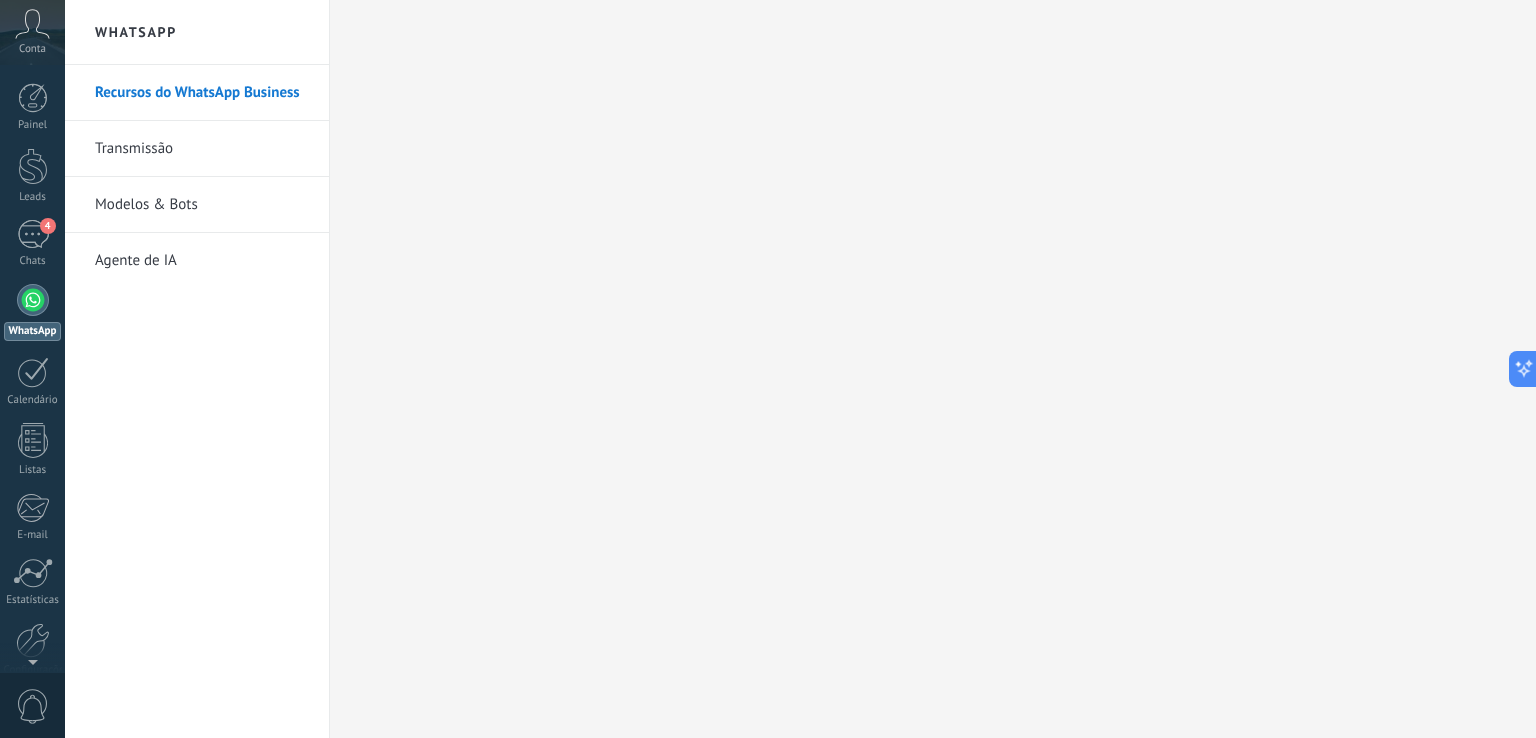 click 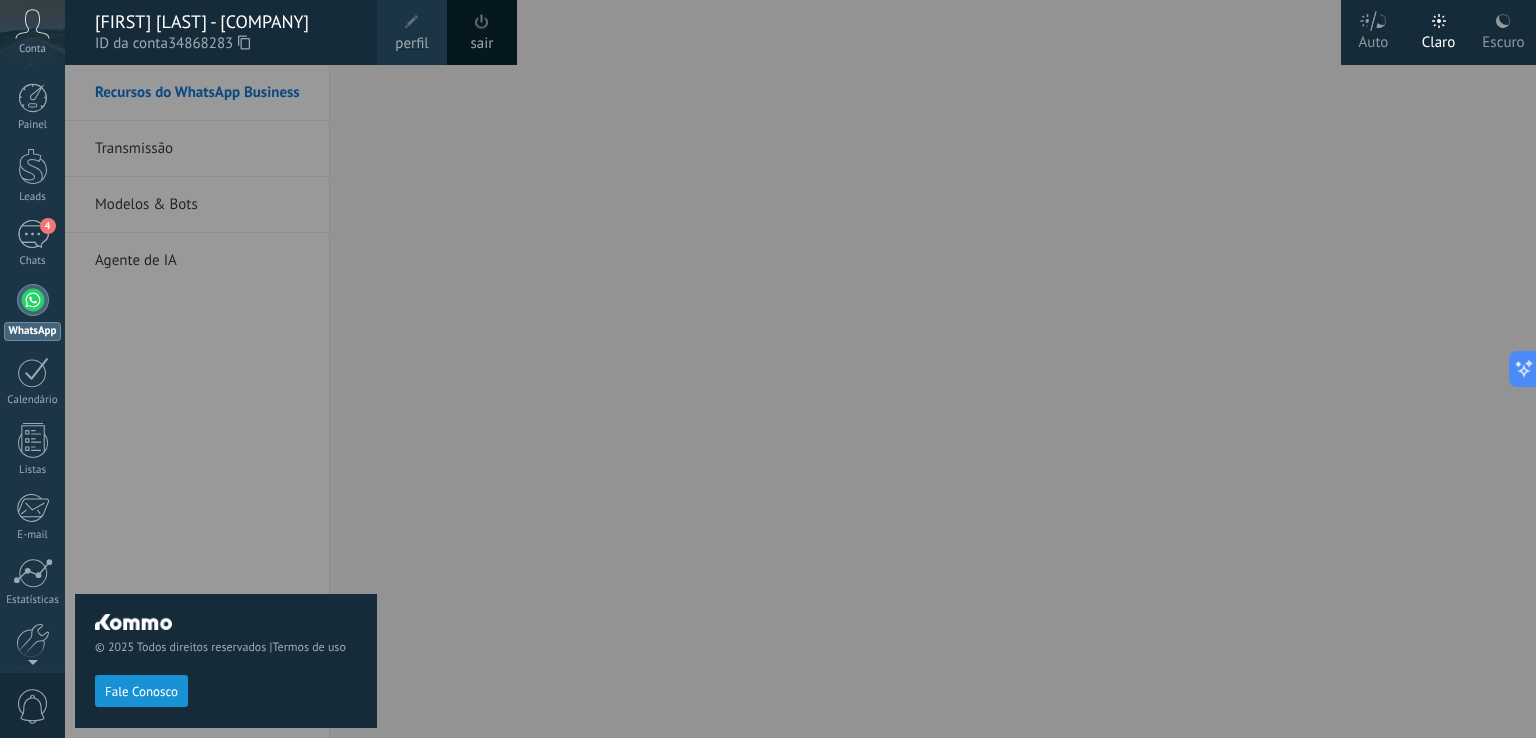click on "sair" at bounding box center [482, 44] 